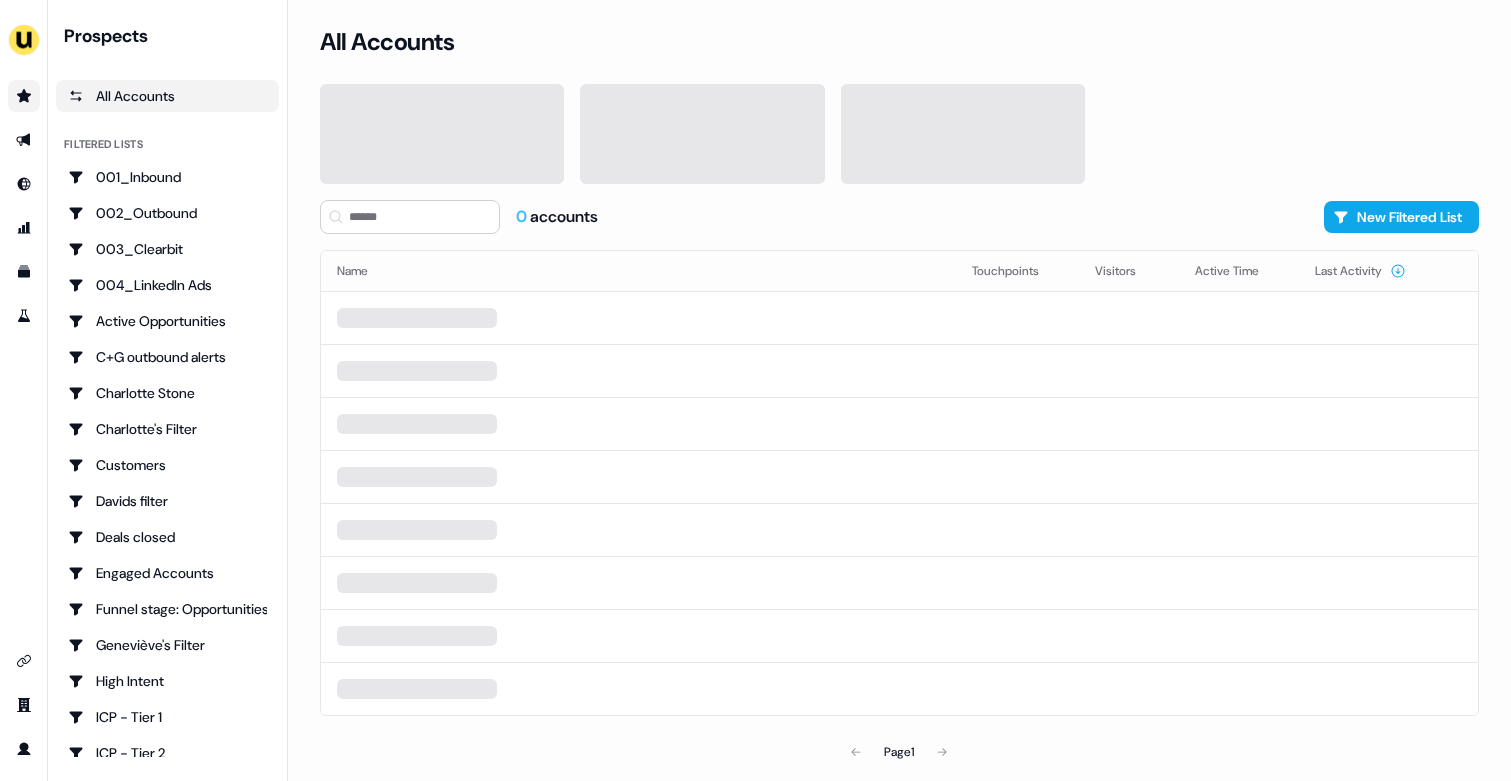 scroll, scrollTop: 0, scrollLeft: 0, axis: both 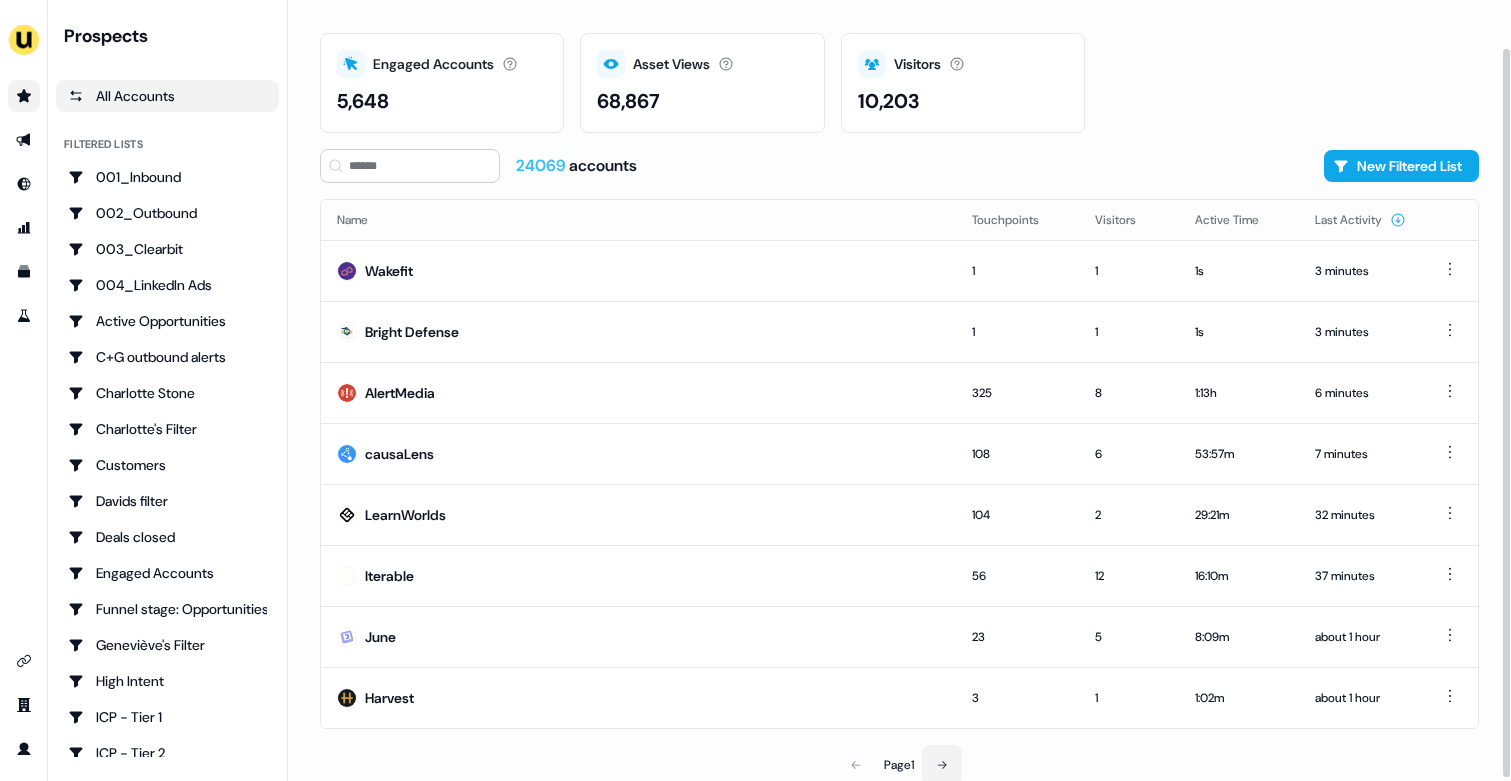 click 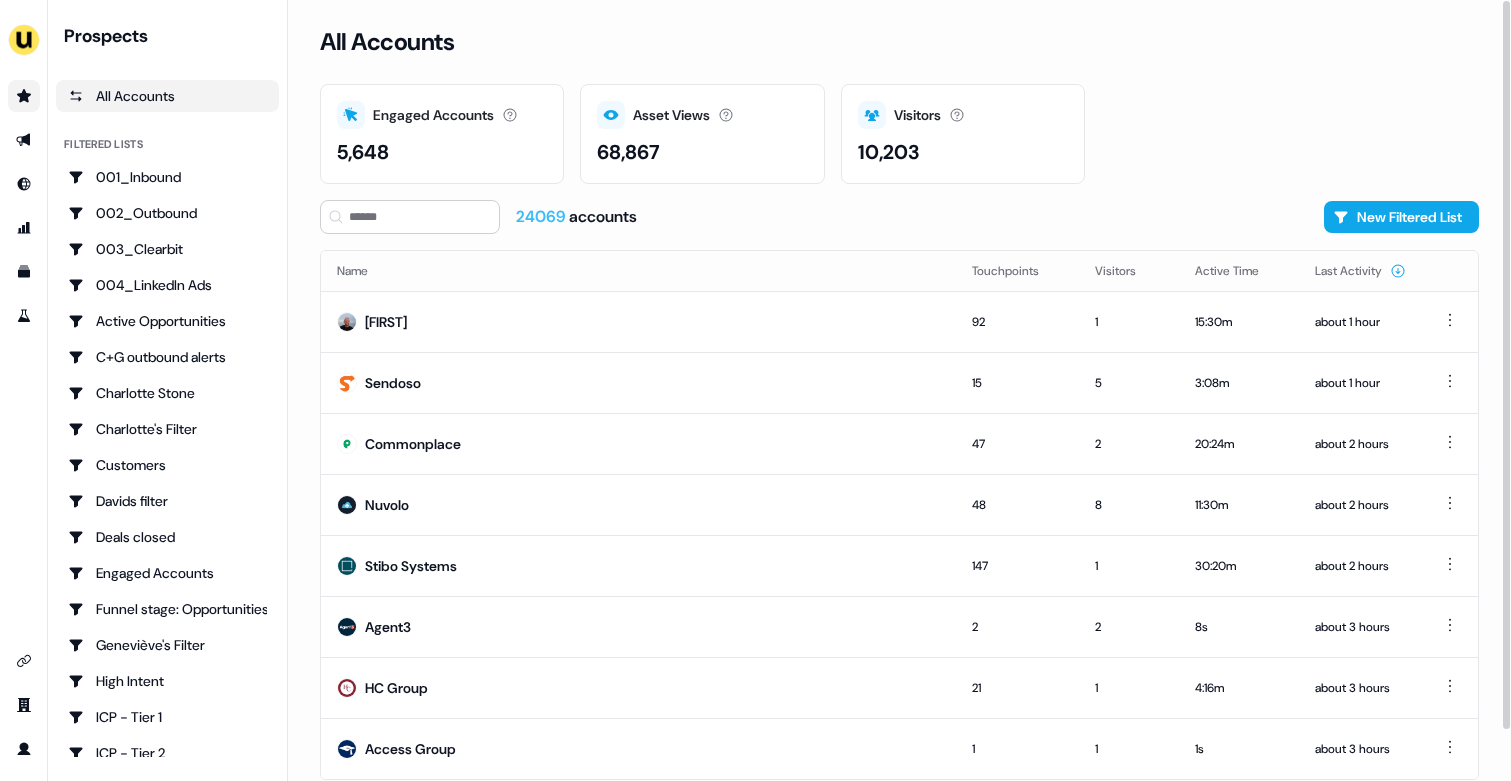 scroll, scrollTop: 54, scrollLeft: 0, axis: vertical 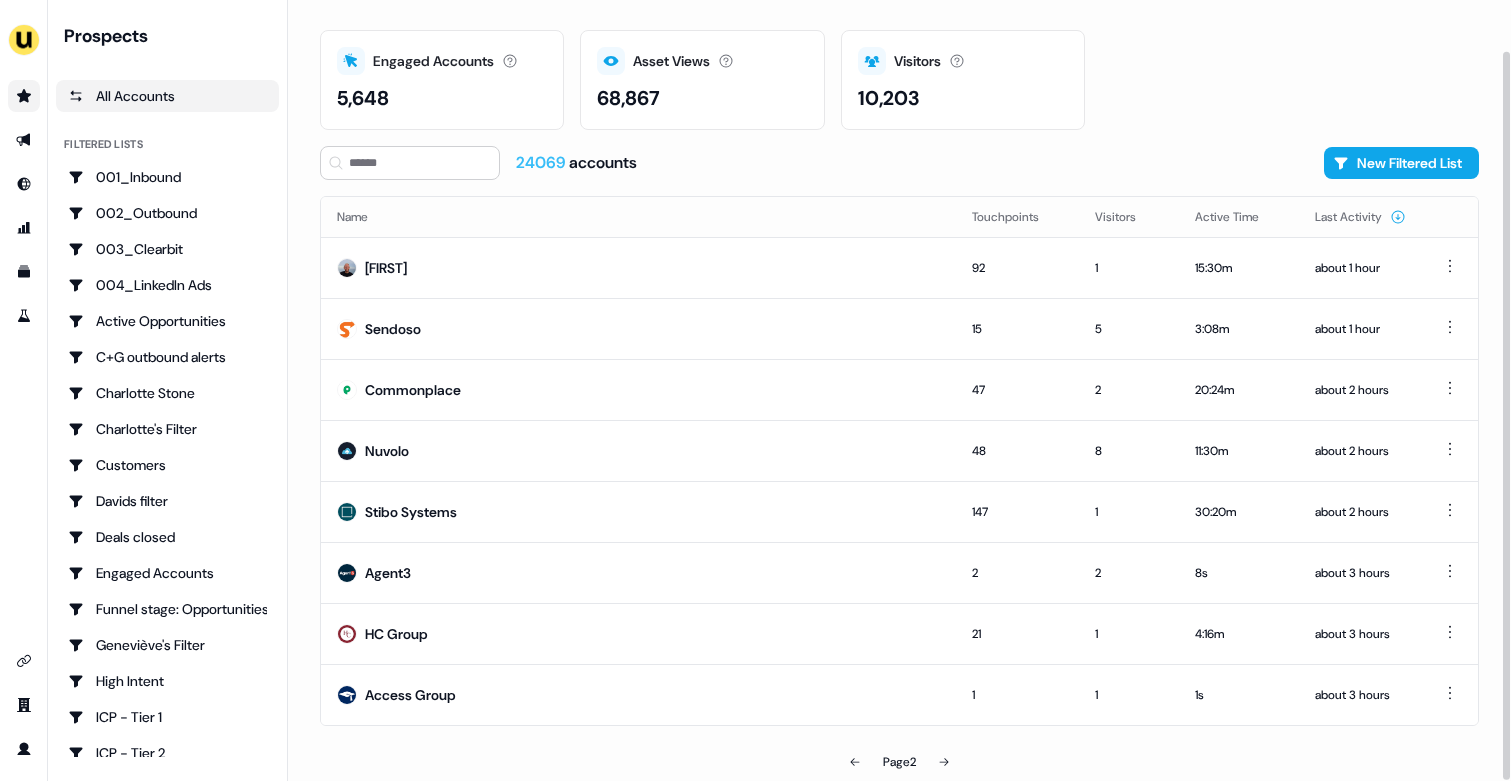 click on "Name Touchpoints Visitors Active Time Last Activity Henrik 92 1 15:30m about 1 hour Sendoso 15 5 3:08m about 1 hour Commonplace 47 2 20:24m about 2 hours Nuvolo 48 8 11:30m about 2 hours Stibo Systems 147 1 30:20m about 2 hours Agent3 2 2 8s about 3 hours HC Group 21 1 4:16m about 3 hours Access Group 1 1 1s about 3 hours Page  2" at bounding box center [899, 489] 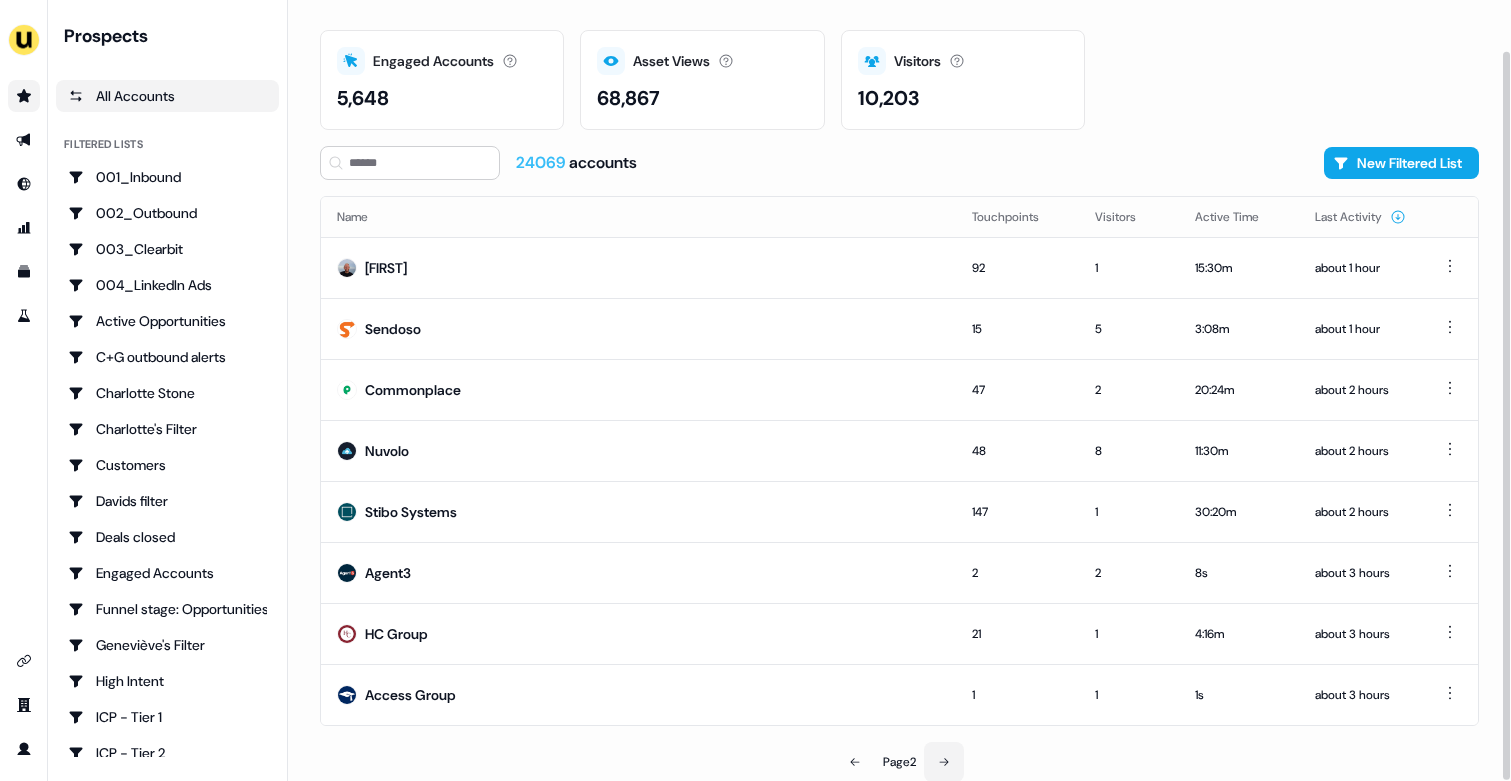 click at bounding box center [944, 762] 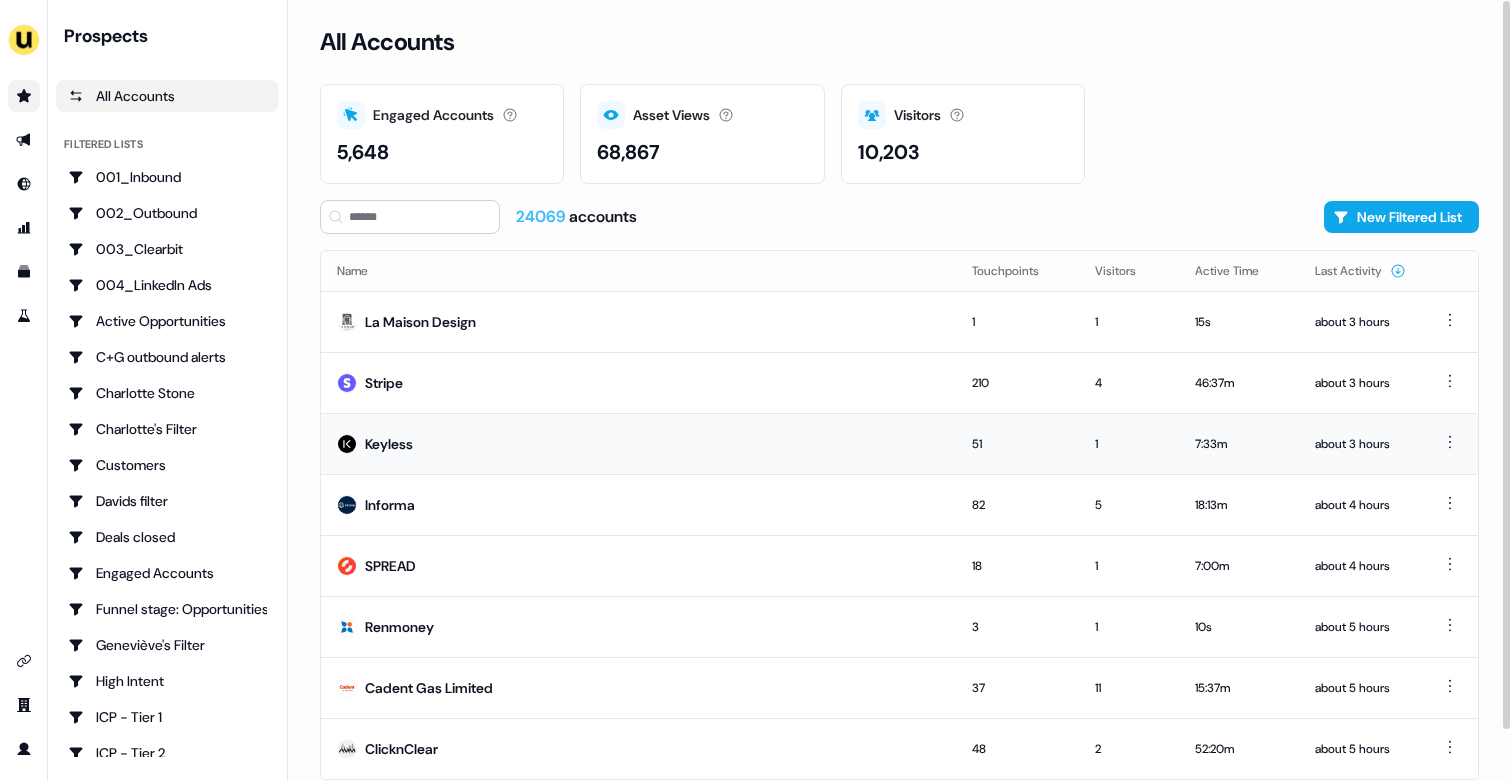 scroll, scrollTop: 54, scrollLeft: 0, axis: vertical 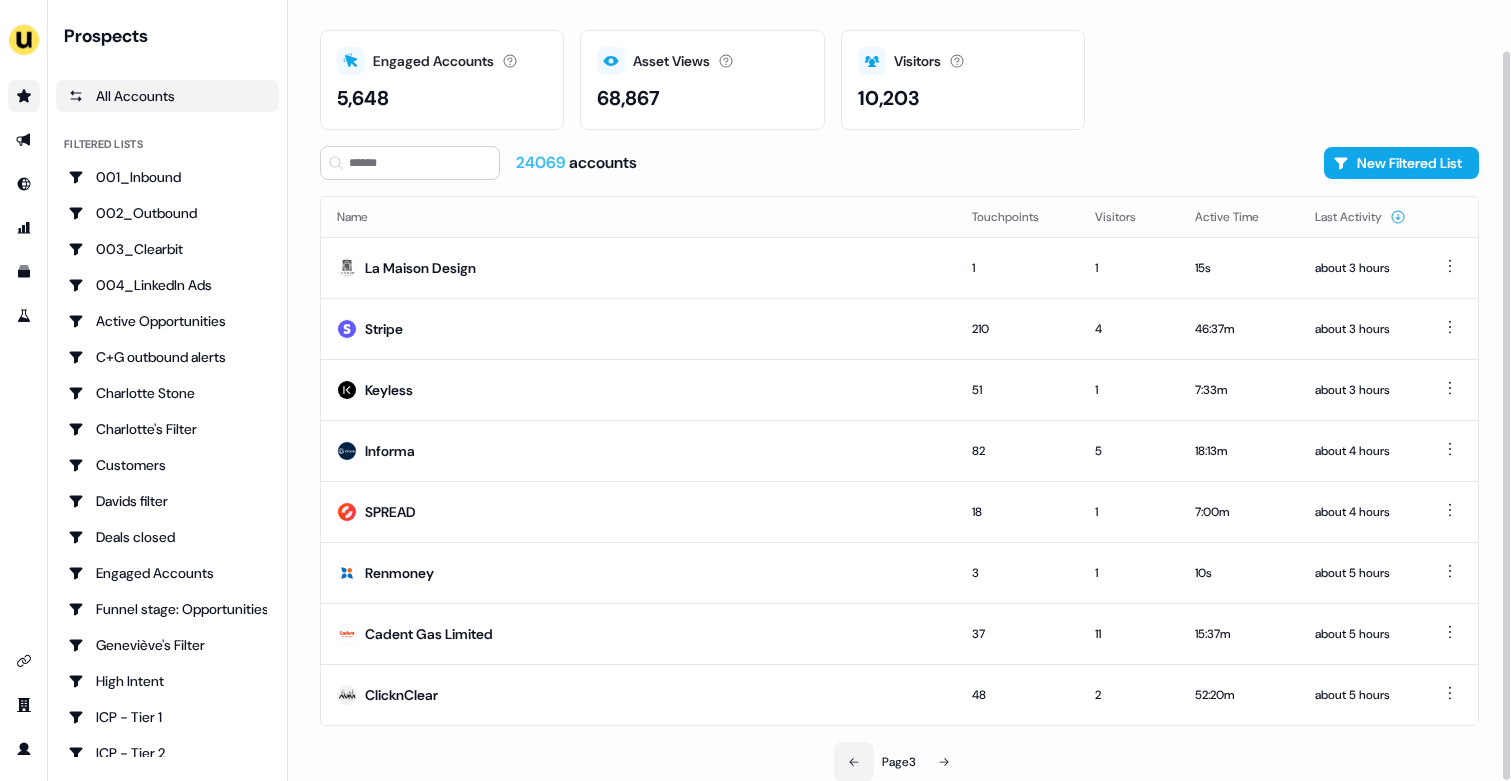 click 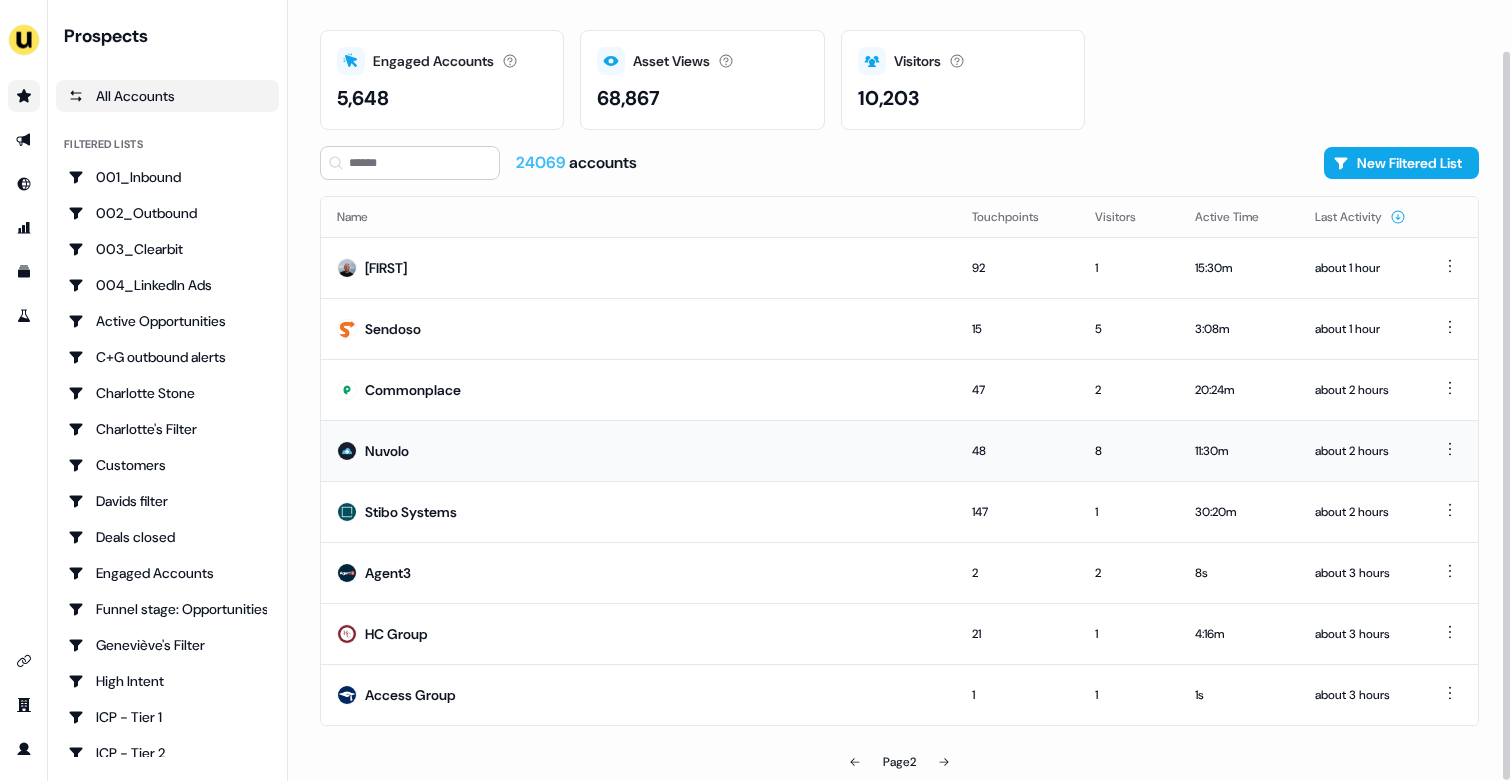 click on "Nuvolo" at bounding box center [638, 450] 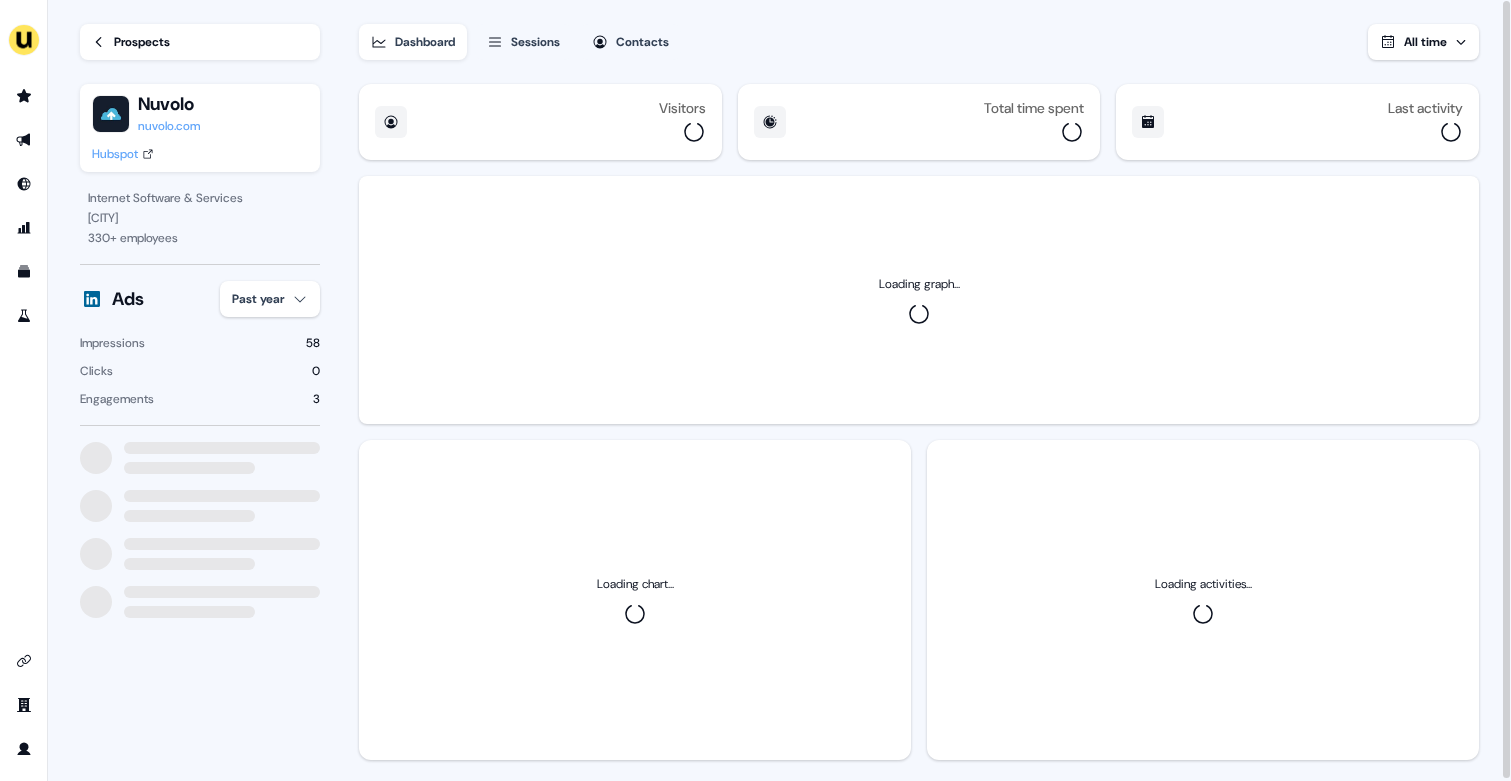 click on "For the best experience switch devices to a bigger screen. Go to Userled.io Loading... Prospects Nuvolo nuvolo.com Hubspot Internet Software & Services Jersey City 330 + employees Ads Past year Impressions 58 Clicks 0 Engagements 3 Dashboard Sessions Contacts All time Visitors Total time spent Last activity Loading graph... Loading chart... Loading activities..." at bounding box center (755, 390) 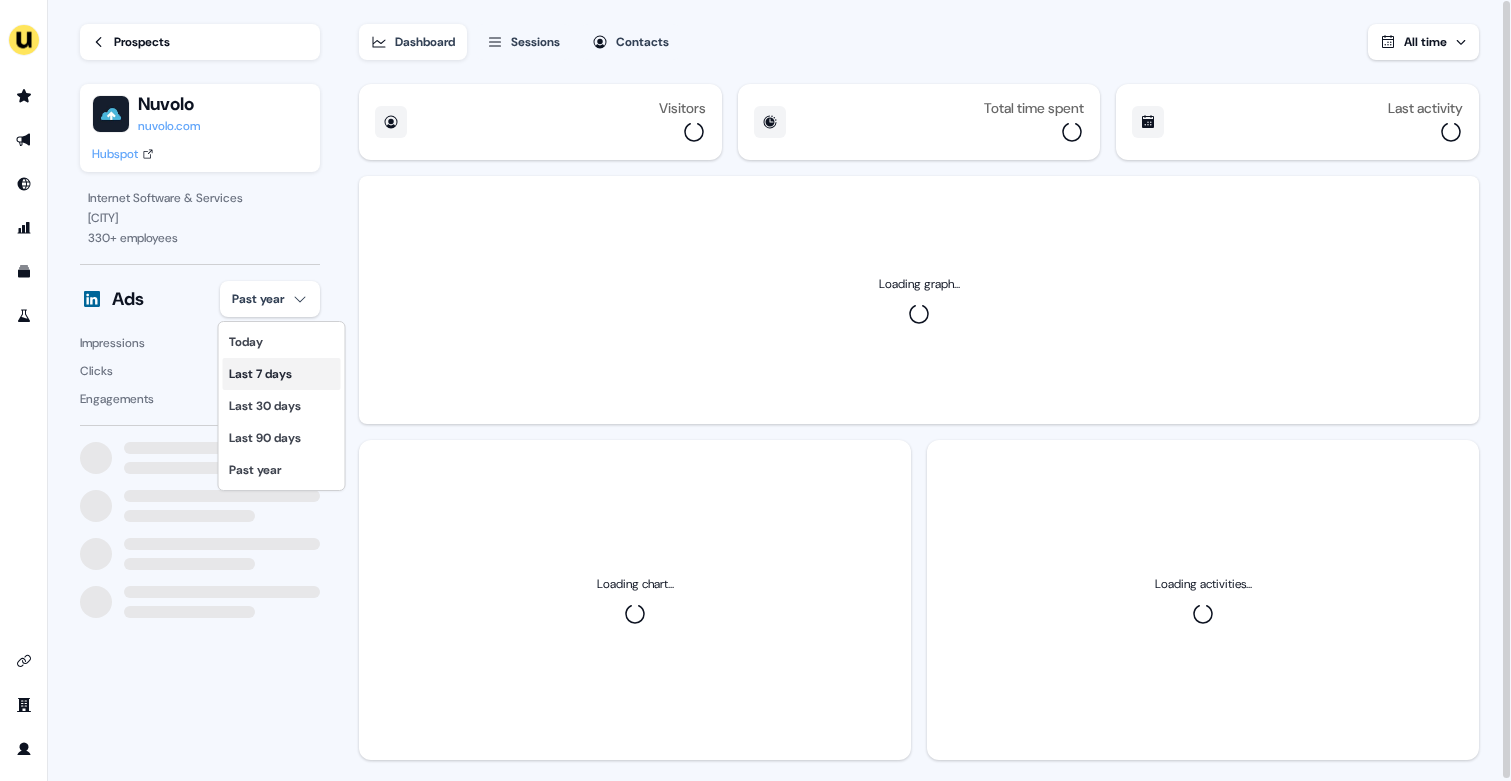 click on "Last 7 days" at bounding box center [282, 374] 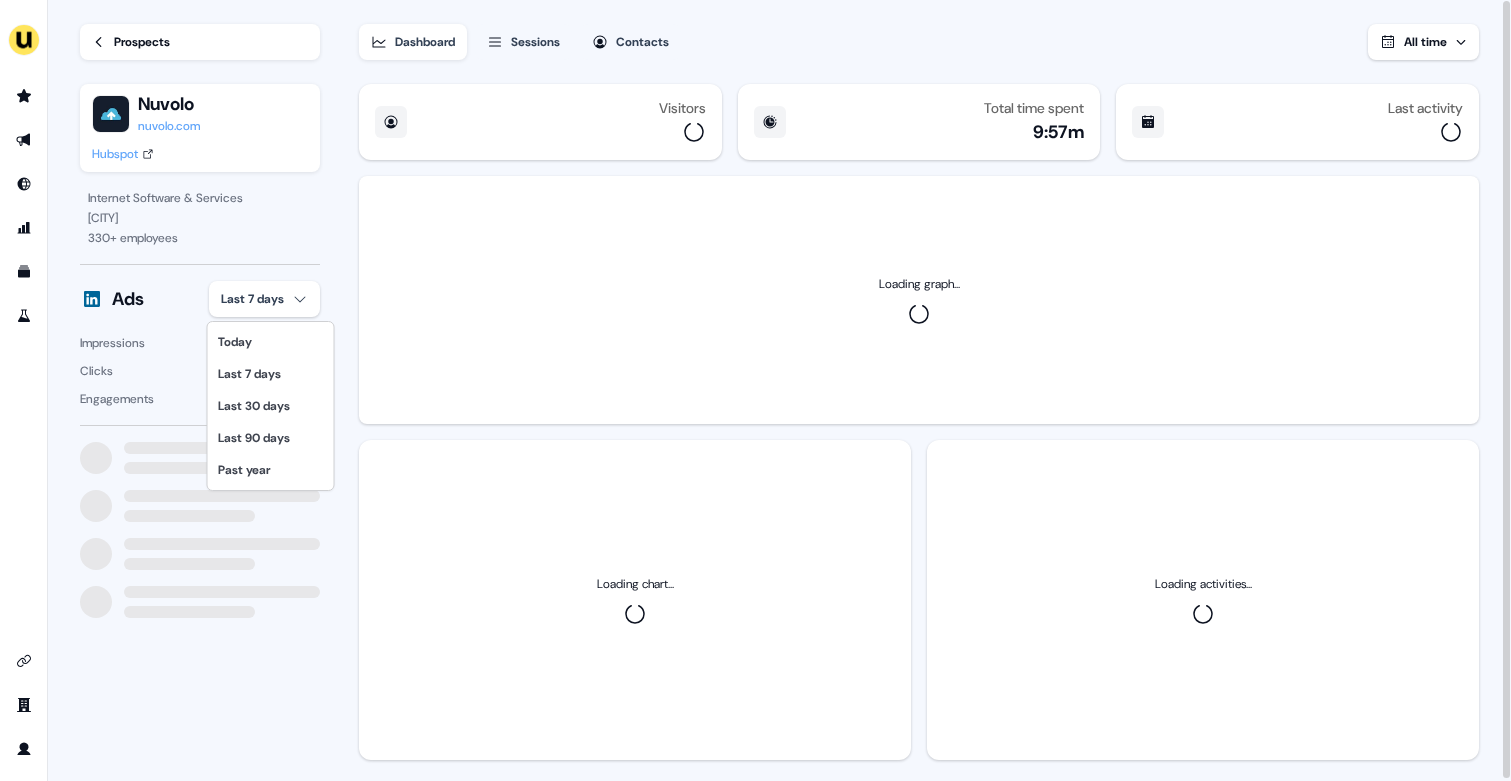 click on "For the best experience switch devices to a bigger screen. Go to Userled.io Loading... Prospects Nuvolo nuvolo.com Hubspot Internet Software & Services Jersey City 330 + employees Ads Last 7 days Impressions 5 Clicks 0 Engagements 0 Dashboard Sessions Contacts All time Visitors Total time spent 9:57m Last activity Loading graph... Loading chart... Loading activities... Today Last 7 days Last 30 days Last 90 days Past year" at bounding box center (755, 390) 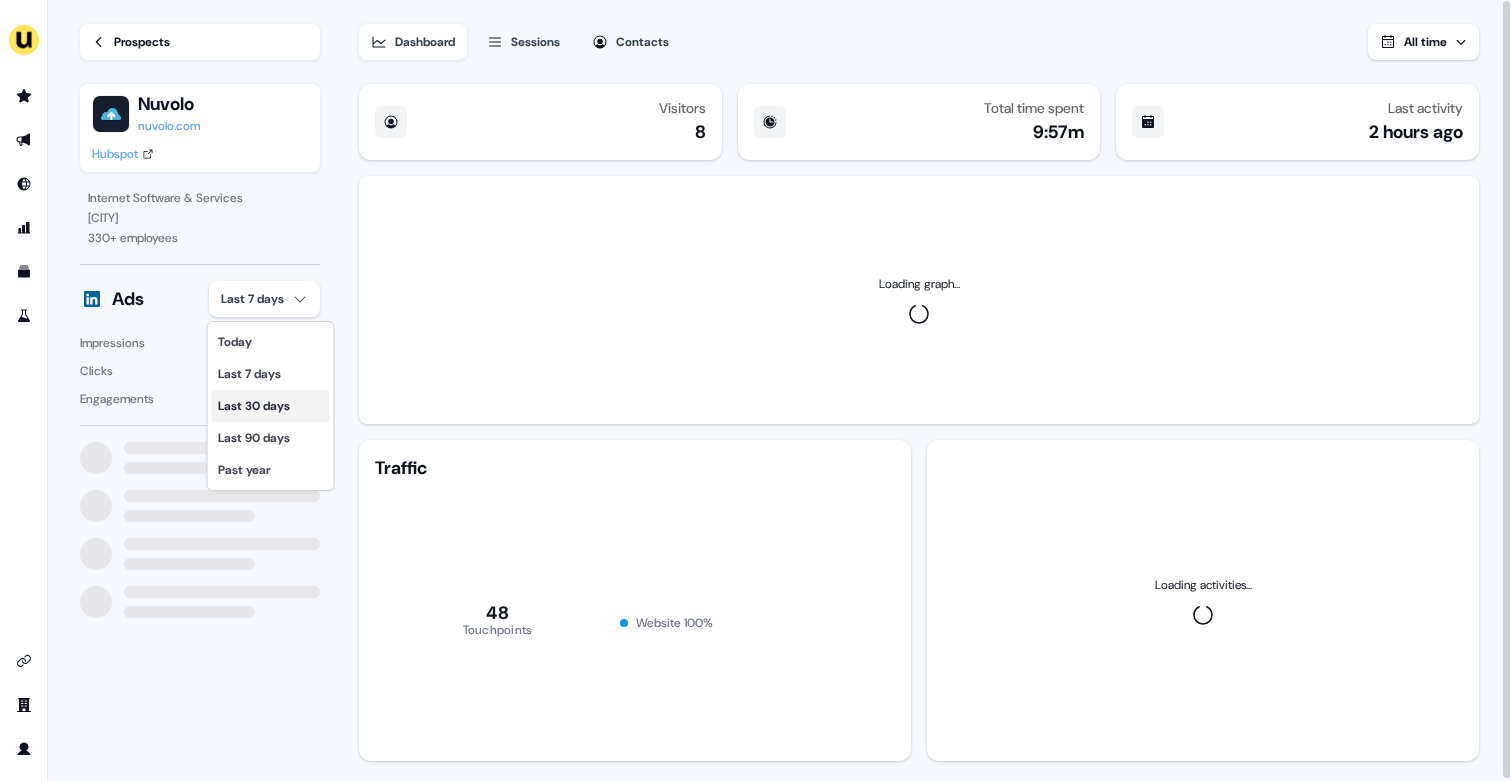 click on "Last 30 days" at bounding box center [271, 406] 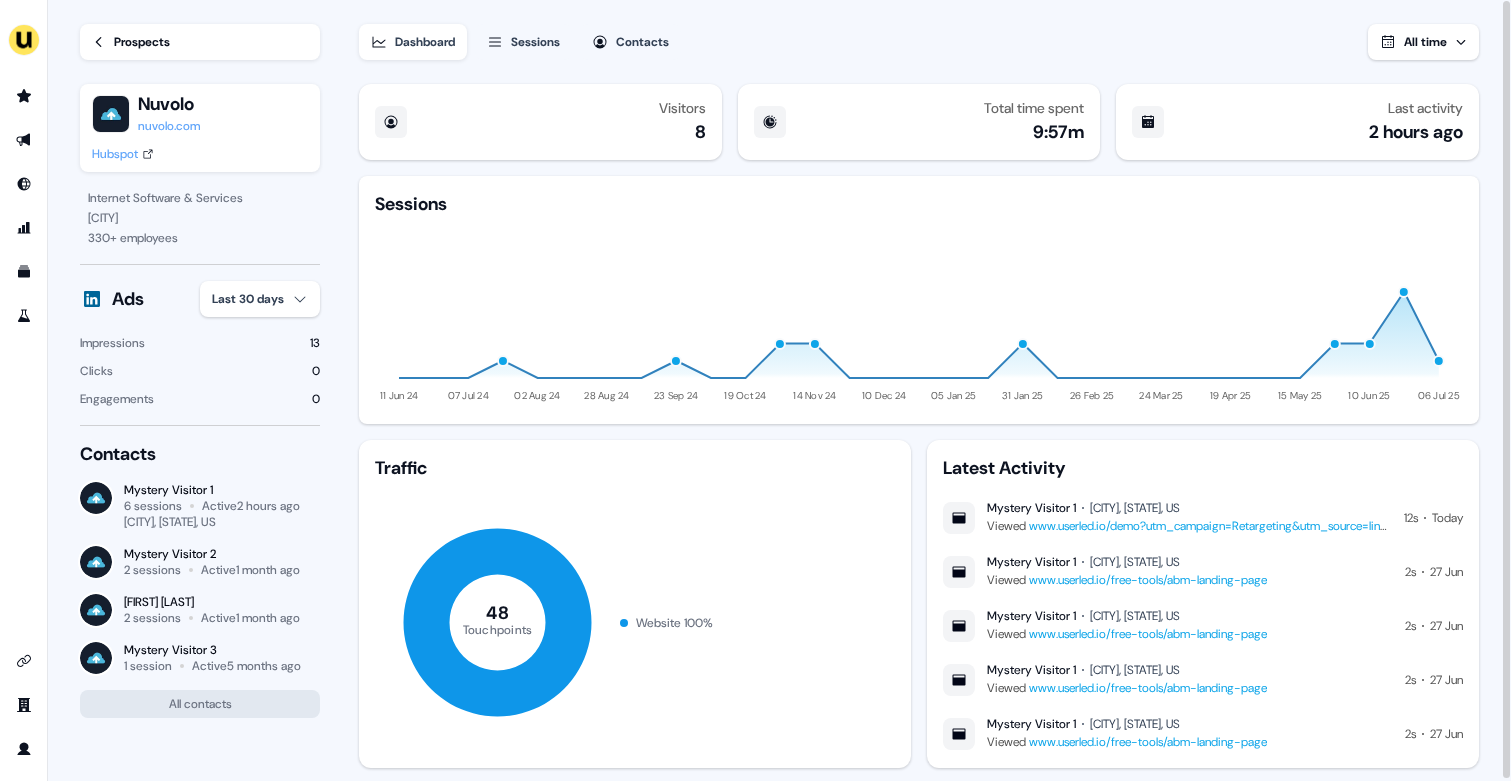 type 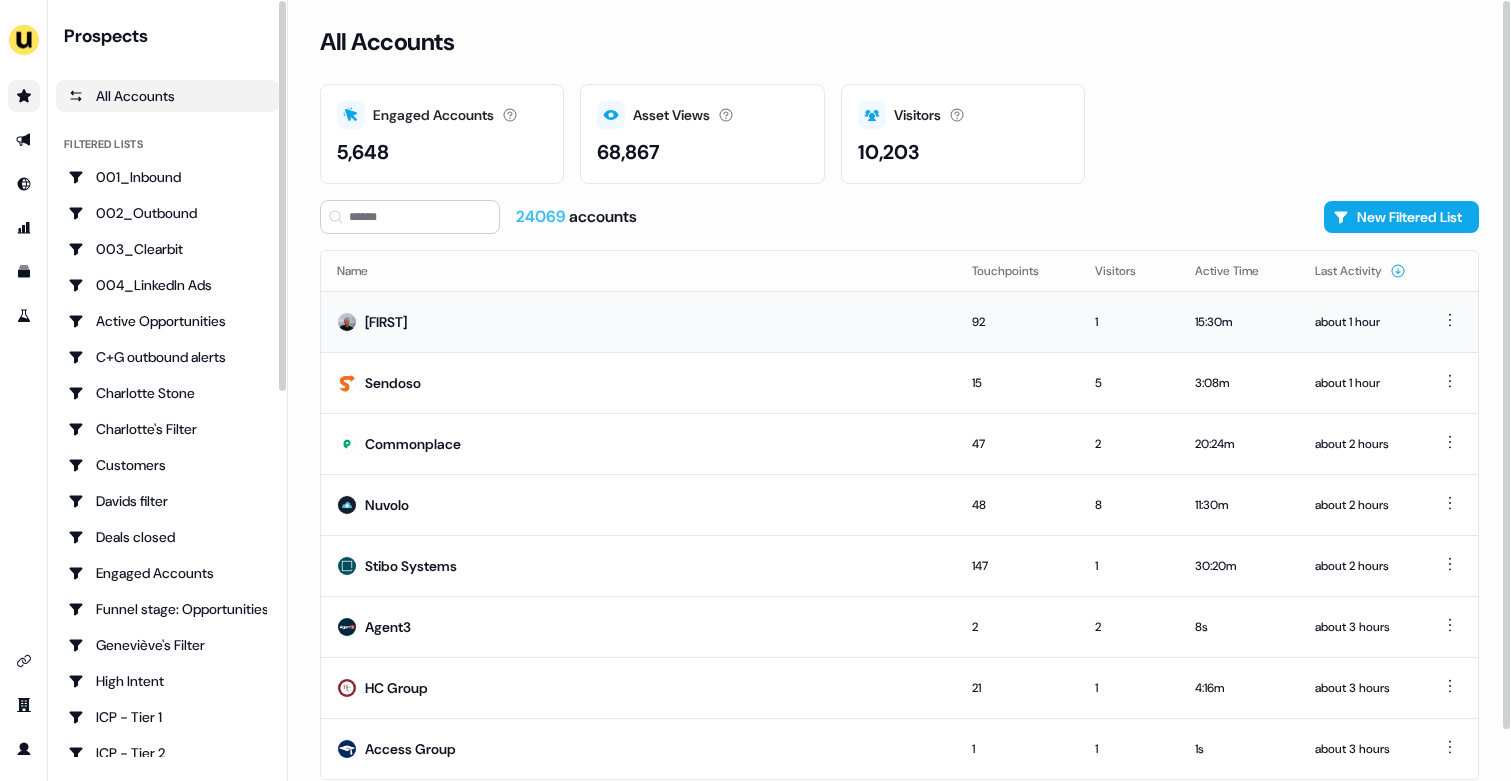 scroll, scrollTop: 54, scrollLeft: 0, axis: vertical 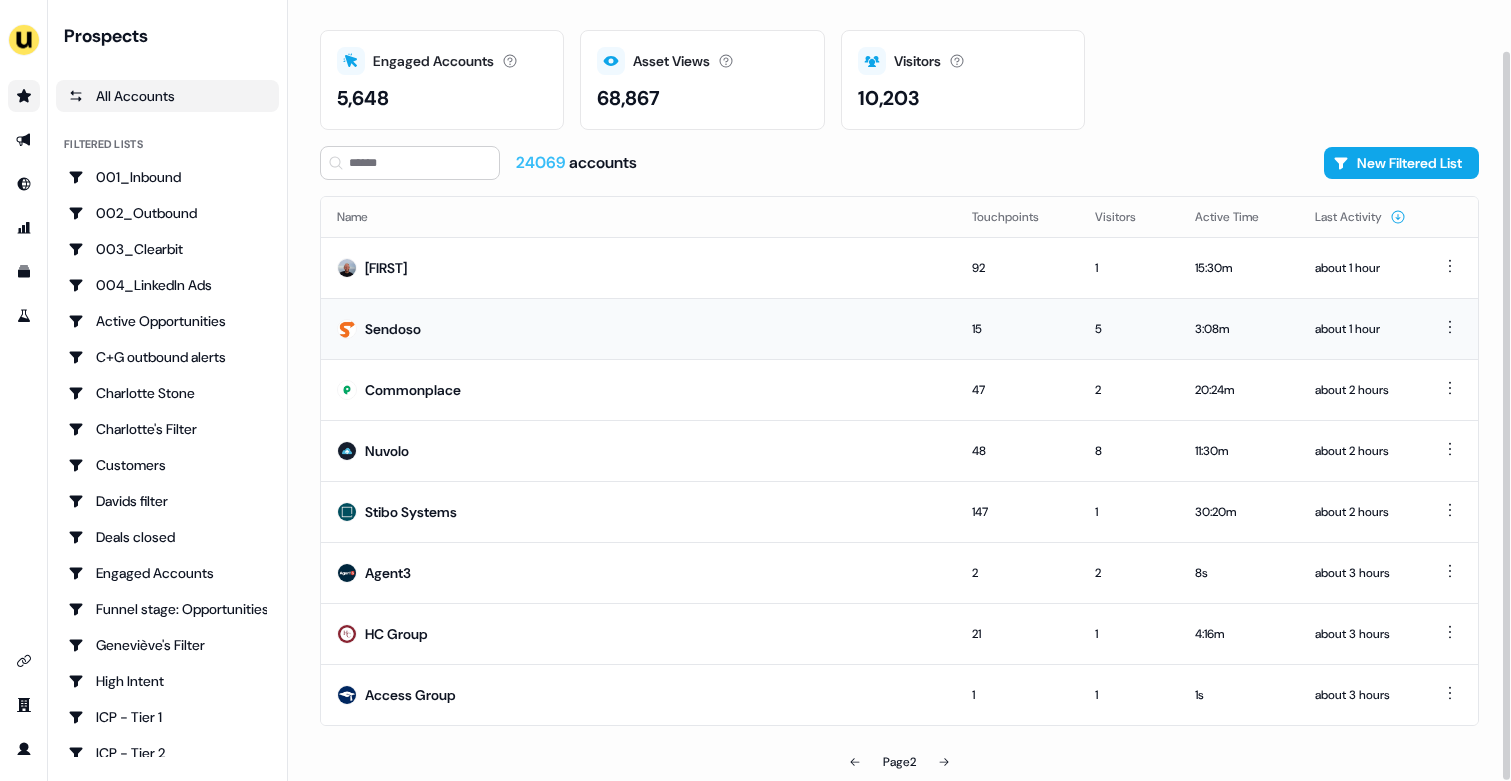 click on "Sendoso" at bounding box center (638, 328) 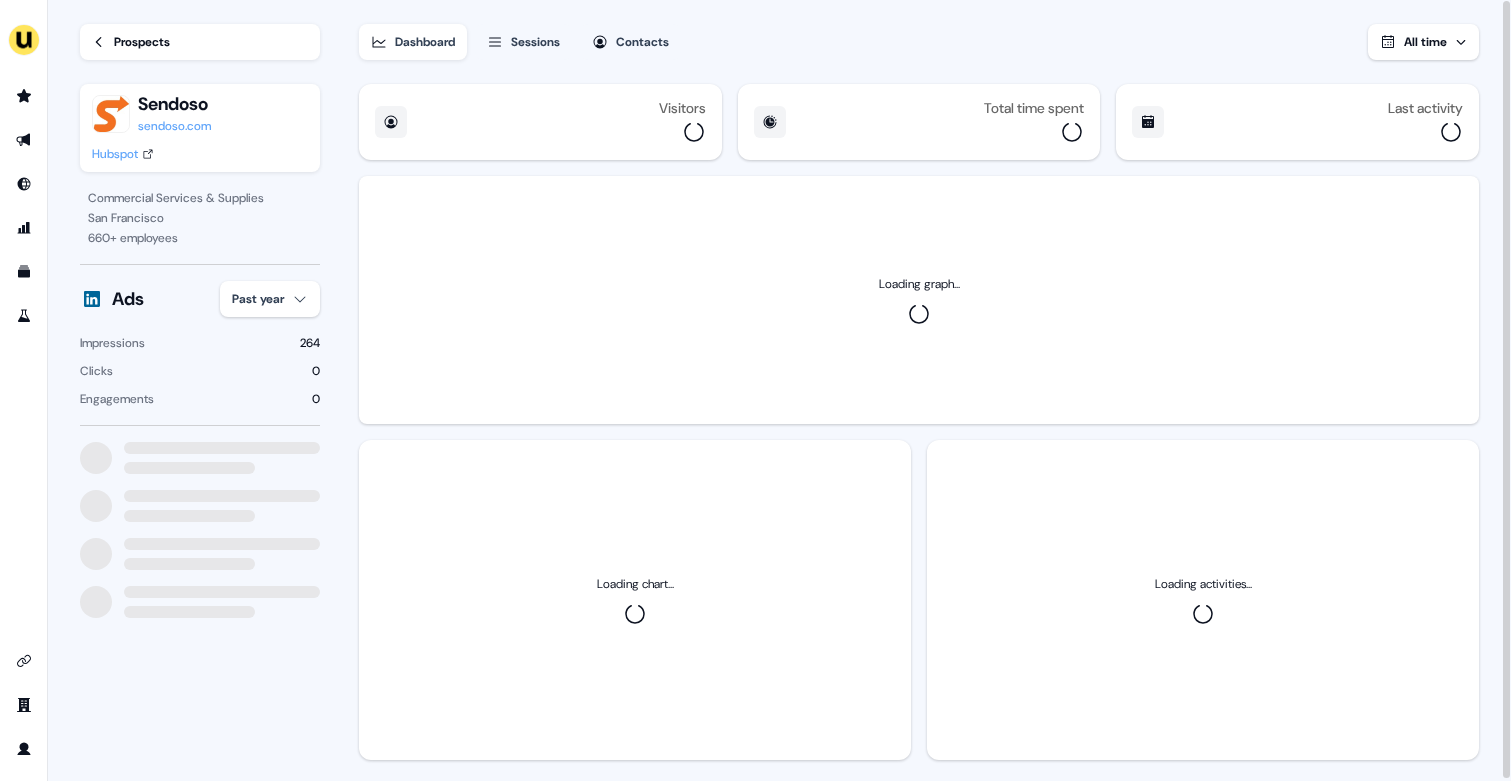 click on "For the best experience switch devices to a bigger screen. Go to Userled.io Loading... Prospects Sendoso sendoso.com Hubspot Commercial Services & Supplies San Francisco 660 + employees Ads Past year Impressions 264 Clicks 0 Engagements 0 Dashboard Sessions Contacts All time Visitors Total time spent Last activity Loading graph... Loading chart... Loading activities... 06" at bounding box center (755, 390) 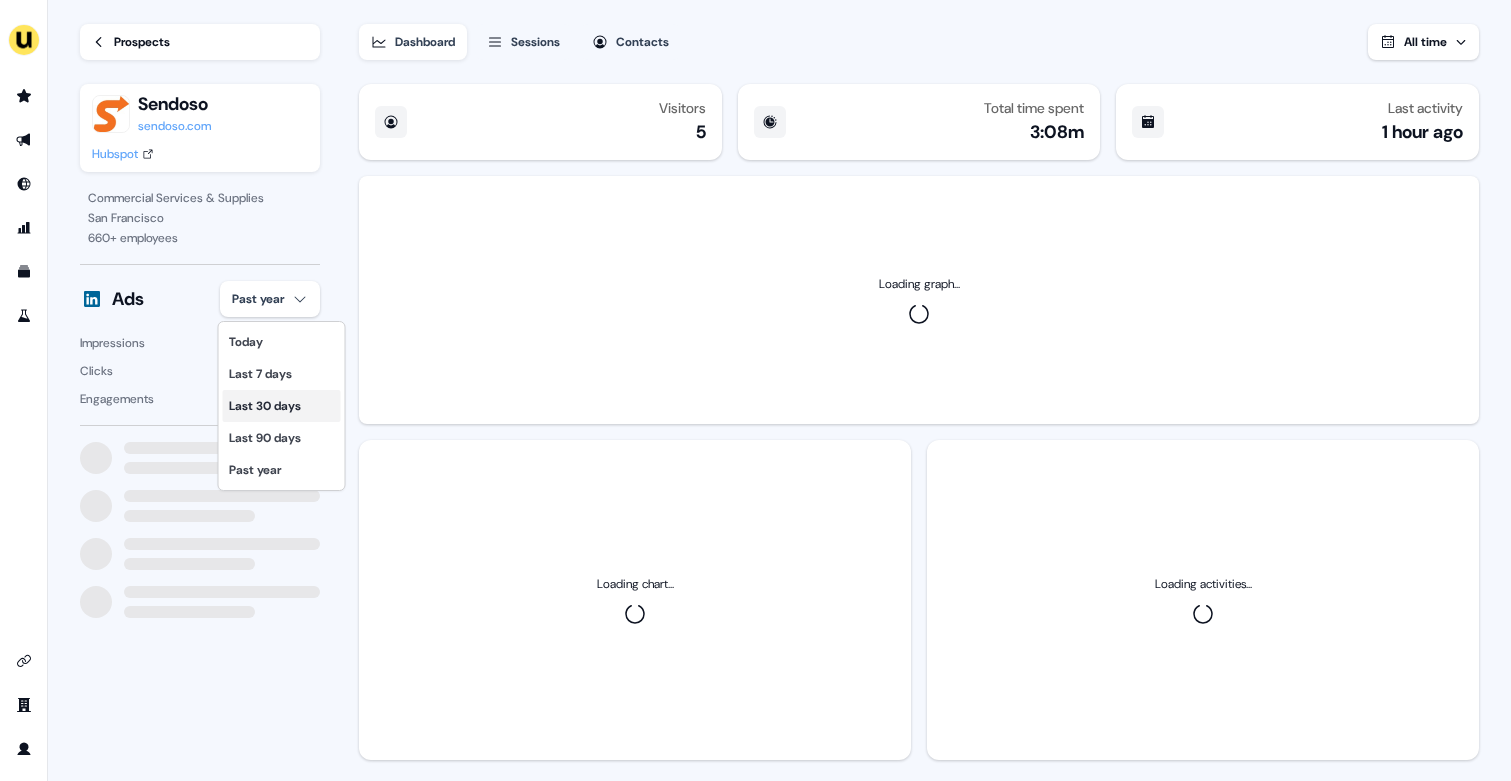 click on "Last 30 days" at bounding box center [282, 406] 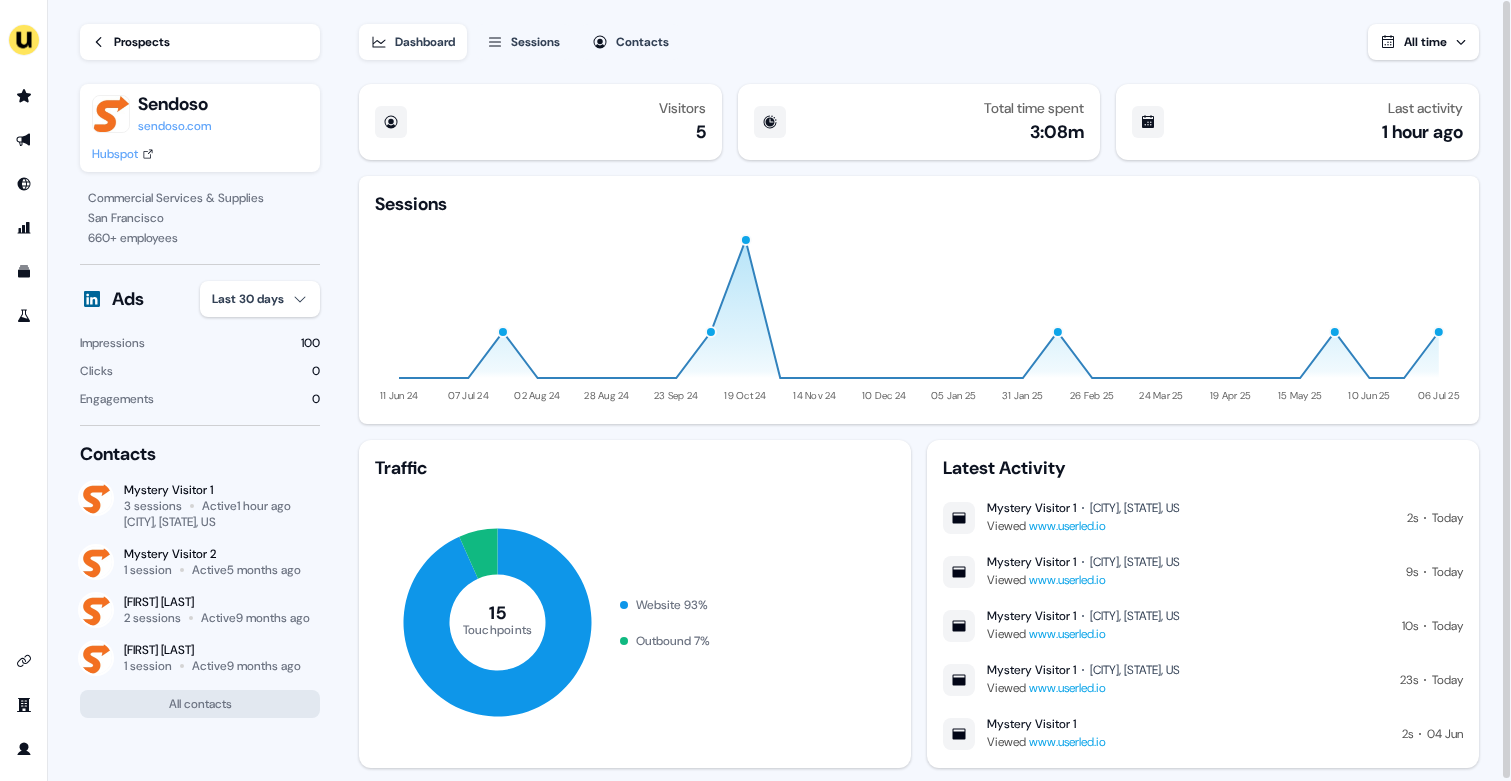 click on "Prospects" at bounding box center [142, 42] 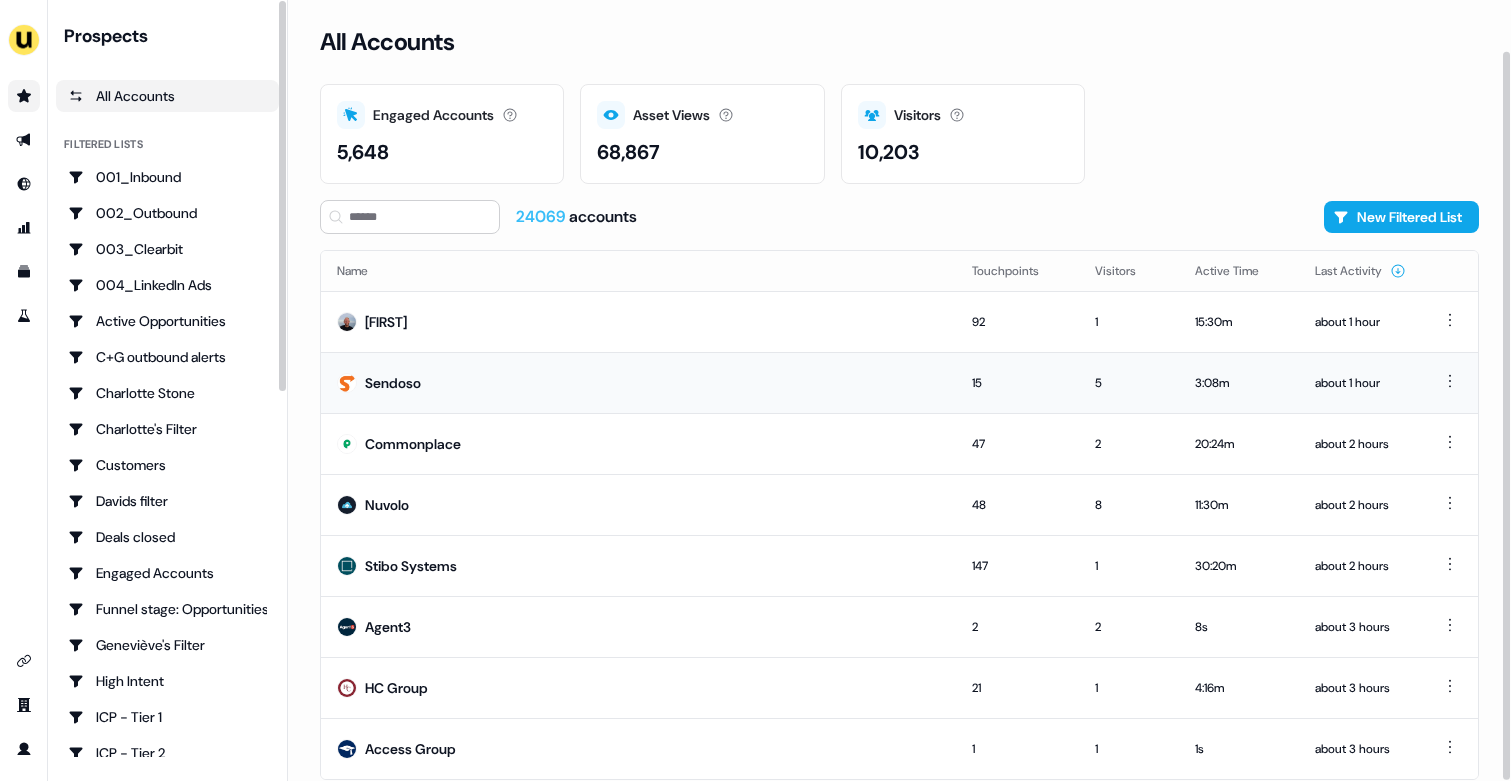scroll, scrollTop: 54, scrollLeft: 0, axis: vertical 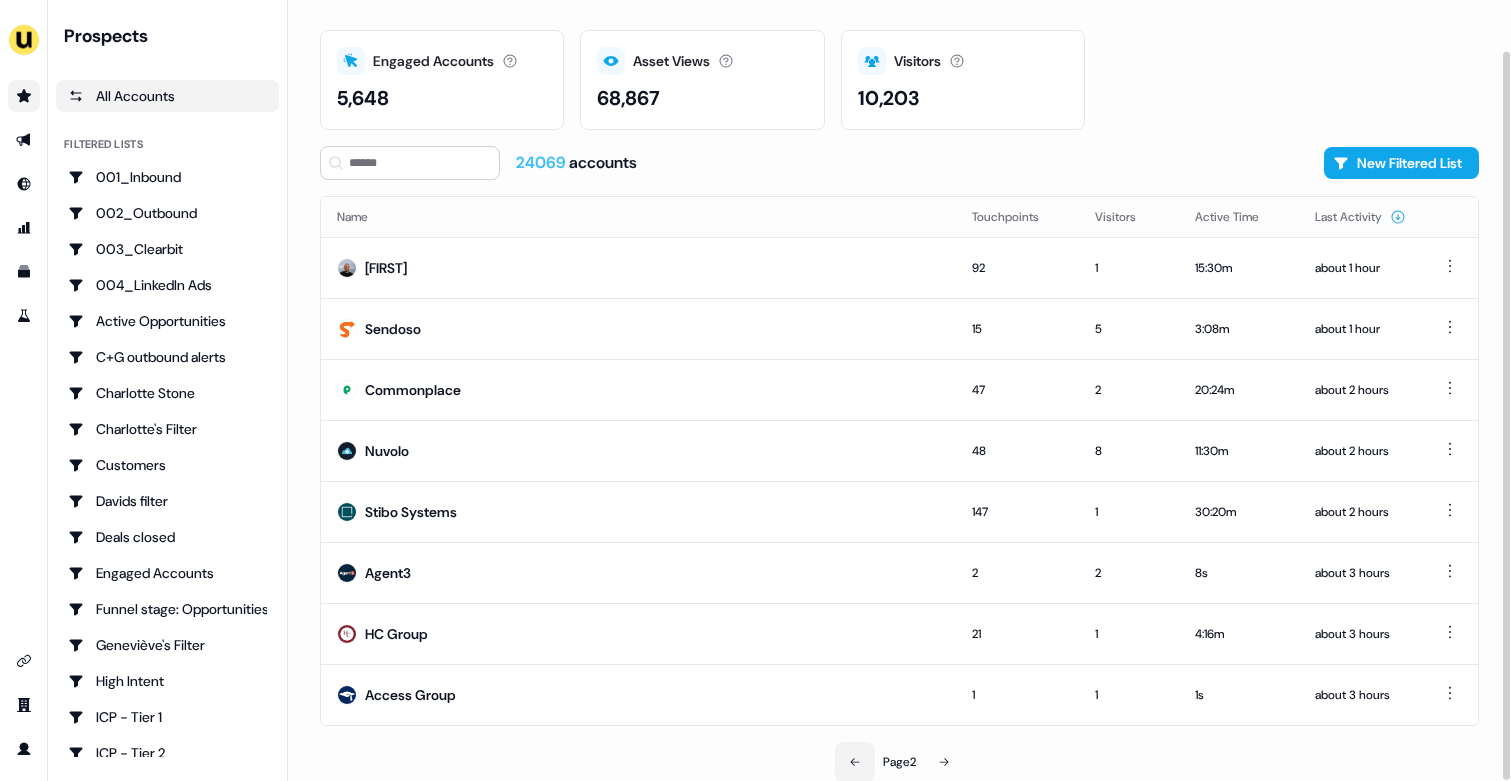 click at bounding box center (855, 762) 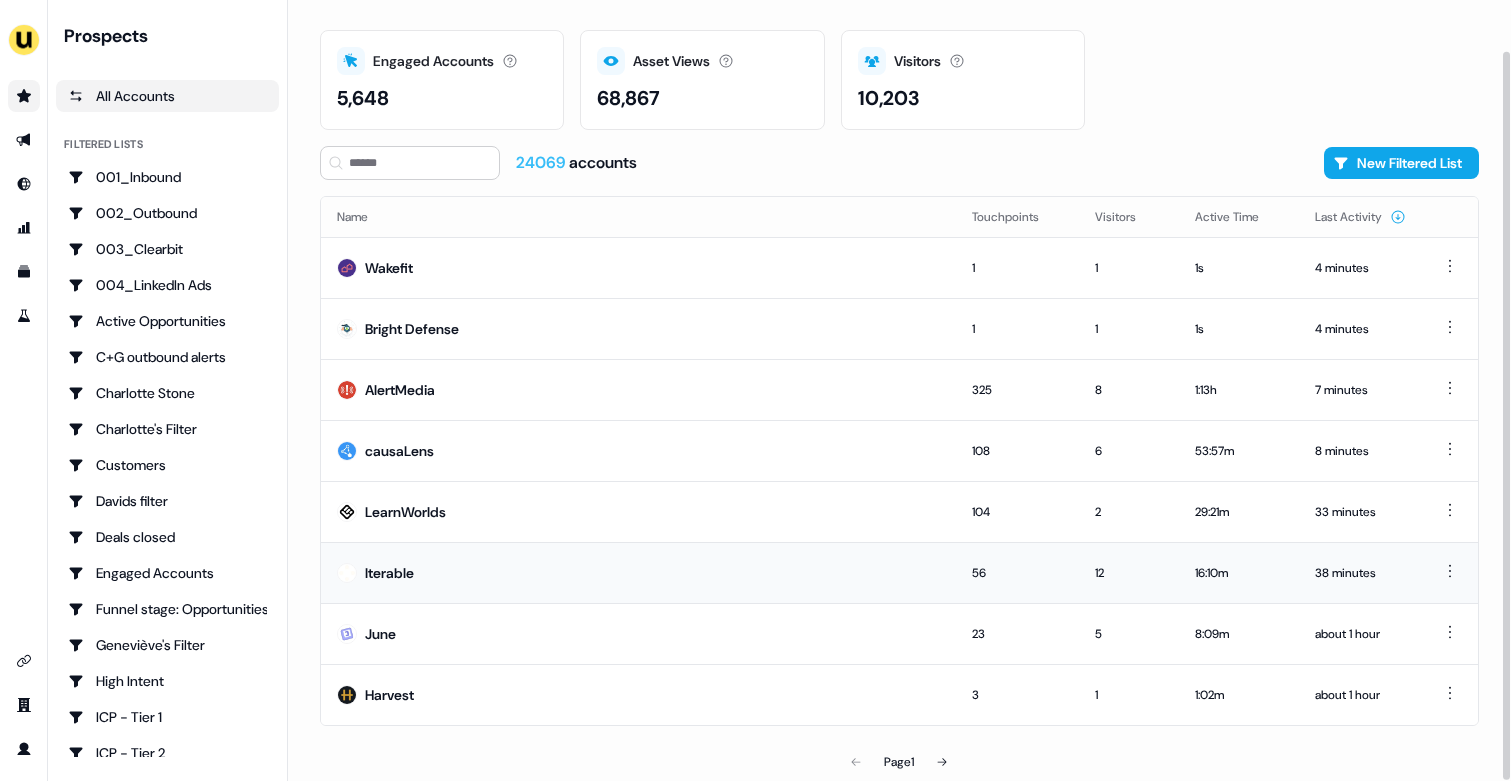 click on "Iterable" at bounding box center (638, 572) 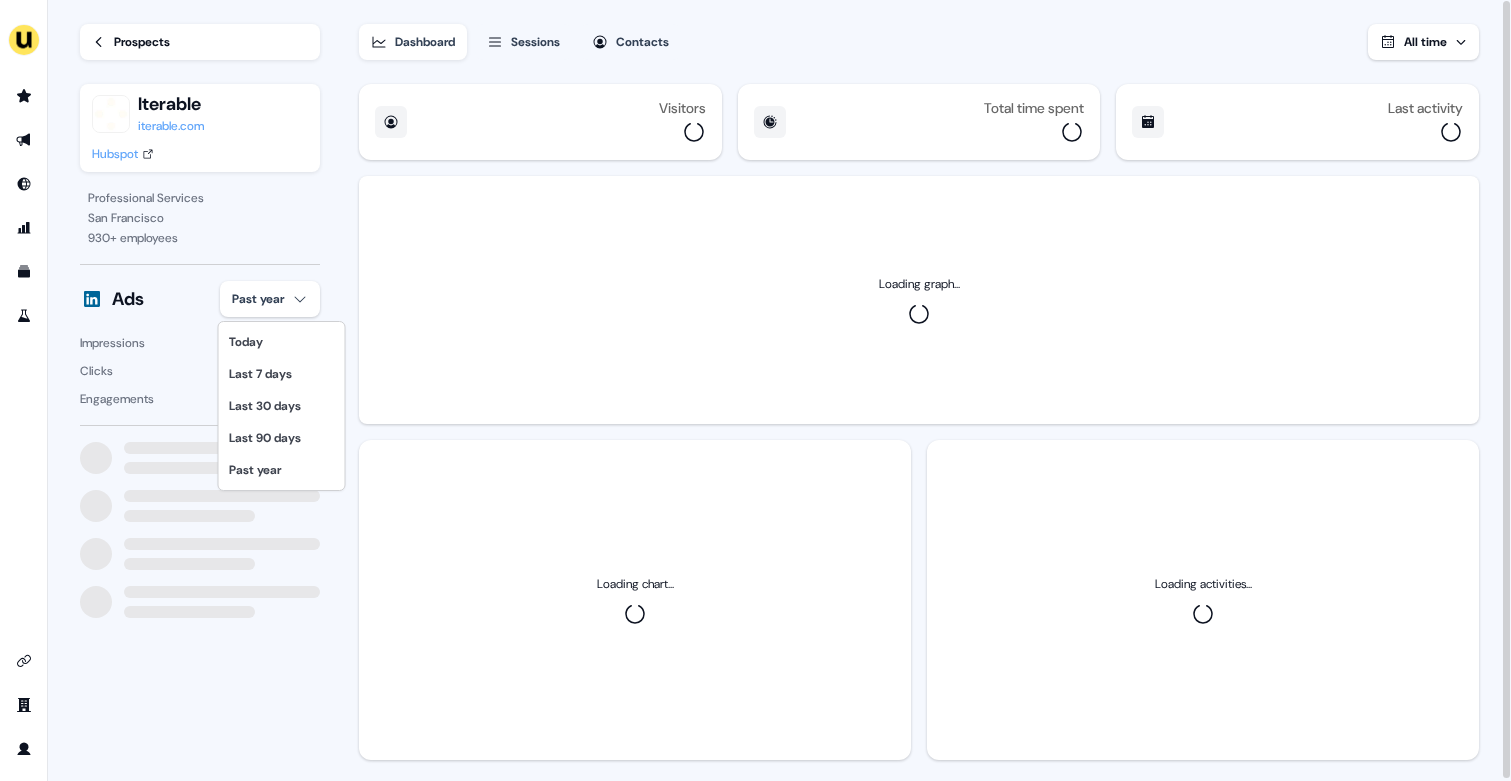click on "For the best experience switch devices to a bigger screen. Go to Userled.io Loading... Prospects Iterable iterable.com Hubspot Professional Services San Francisco 930 + employees Ads Past year Impressions 580 Clicks 0 Engagements 4 Dashboard Sessions Contacts All time Visitors Total time spent Last activity Loading graph... Loading chart... Loading activities... 0.75 Today Last 7 days Last 30 days Last 90 days Past year" at bounding box center (755, 390) 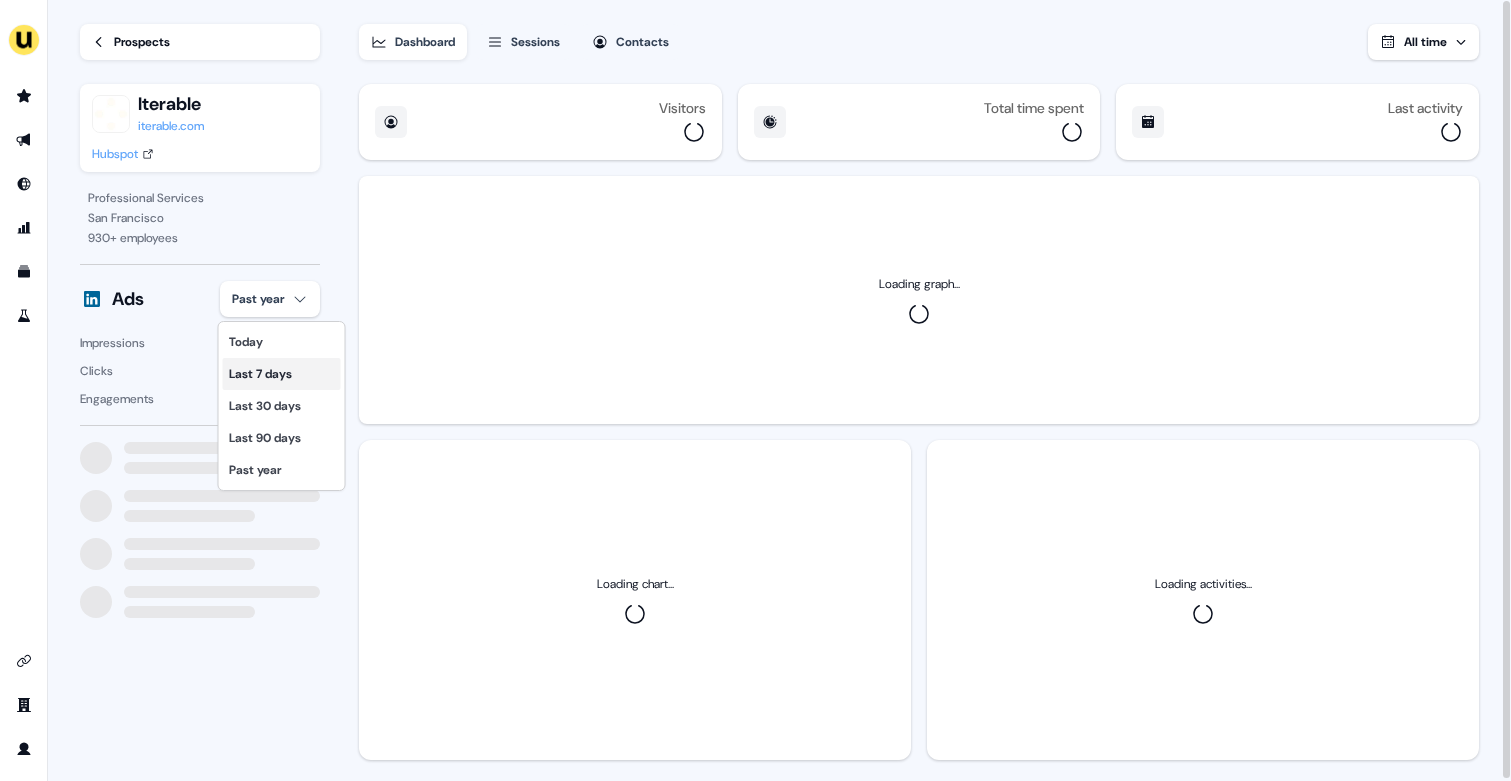 click on "Last 7 days" at bounding box center (282, 374) 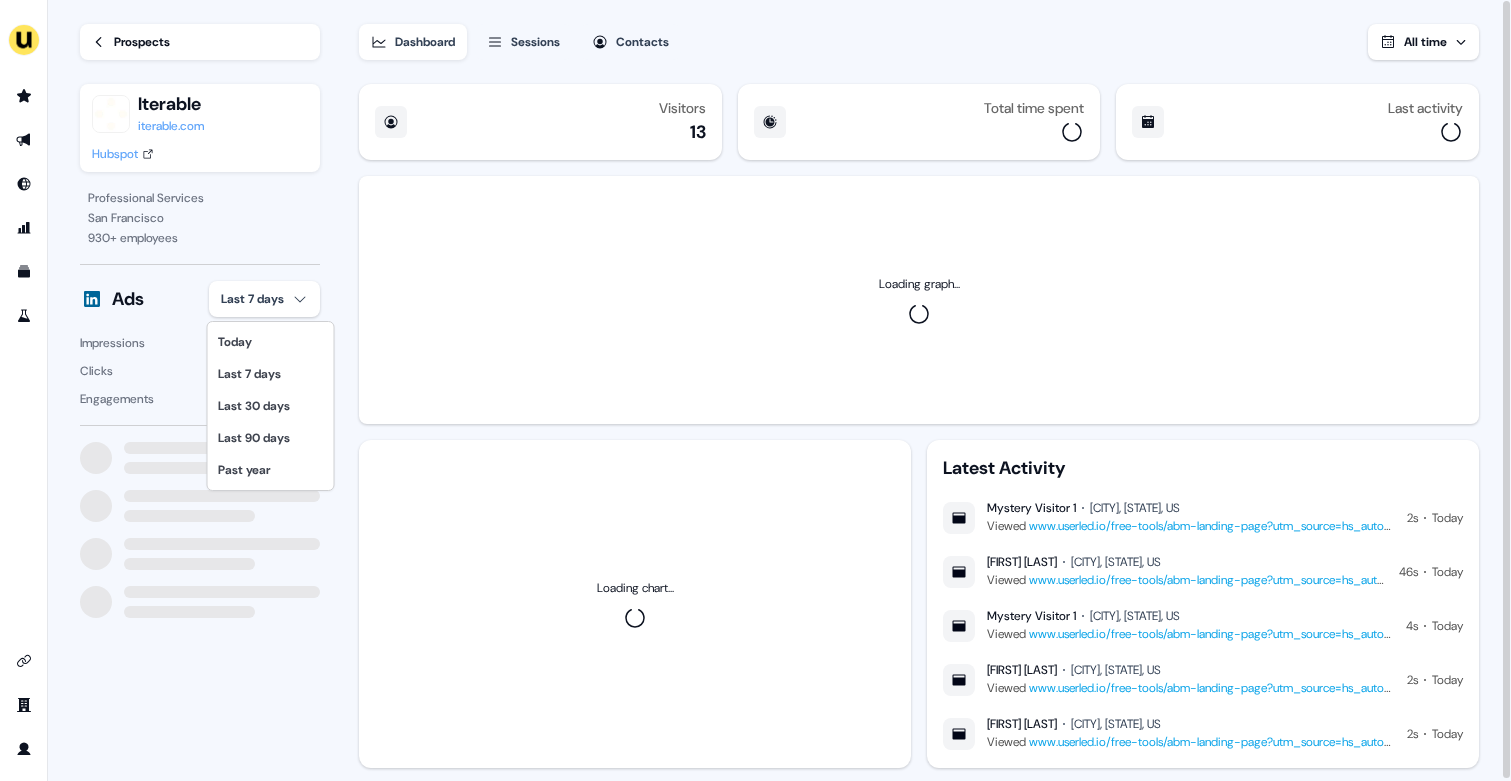 click on "For the best experience switch devices to a bigger screen. Go to Userled.io Loading... Prospects Iterable iterable.com Hubspot Professional Services San Francisco 930 + employees Ads Last 7 days Impressions 14 Clicks 0 Engagements 0 Dashboard Sessions Contacts All time Visitors 13 Total time spent Last activity Loading graph... Loading chart... Latest Activity Mystery Visitor 1 Philadelphia, Pennsylvania, US Viewed   www.userled.io/free-tools/abm-landing-page?utm_source=hs_automation&utm_medium=email 2s Today Elizabeth Gutiérrez Austin, Texas, US Viewed   www.userled.io/free-tools/abm-landing-page?utm_source=hs_automation&utm_medium=email 46s Today Mystery Visitor 1 Philadelphia, Pennsylvania, US Viewed   www.userled.io/free-tools/abm-landing-page?utm_source=hs_automation&utm_medium=email 4s Today Elizabeth Gutiérrez Austin, Texas, US Viewed   www.userled.io/free-tools/abm-landing-page?utm_source=hs_automation&utm_medium=email 2s Today Elizabeth Gutiérrez Austin, Texas, US Viewed   2s Today 0.75 Today" at bounding box center [755, 390] 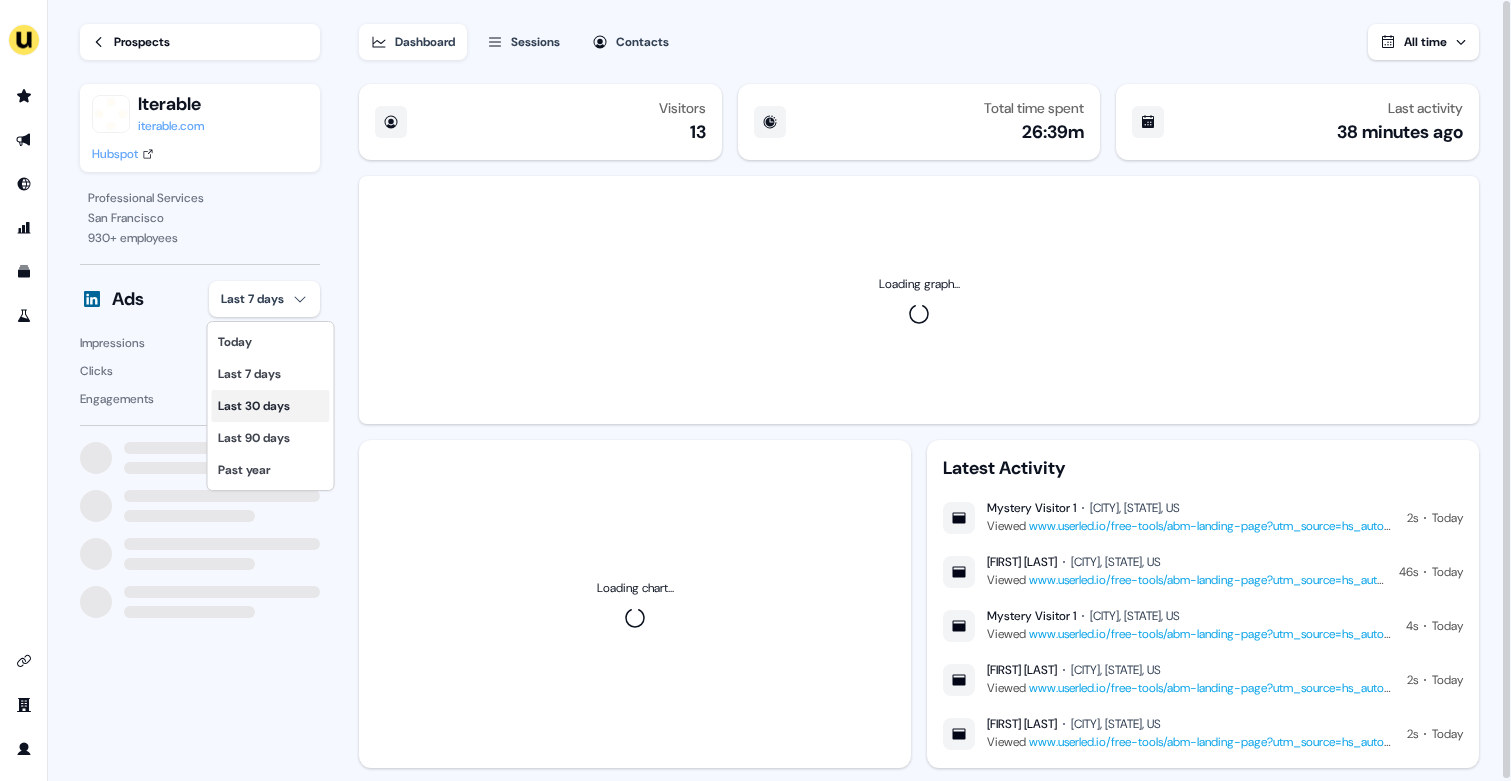 click on "Last 30 days" at bounding box center [271, 406] 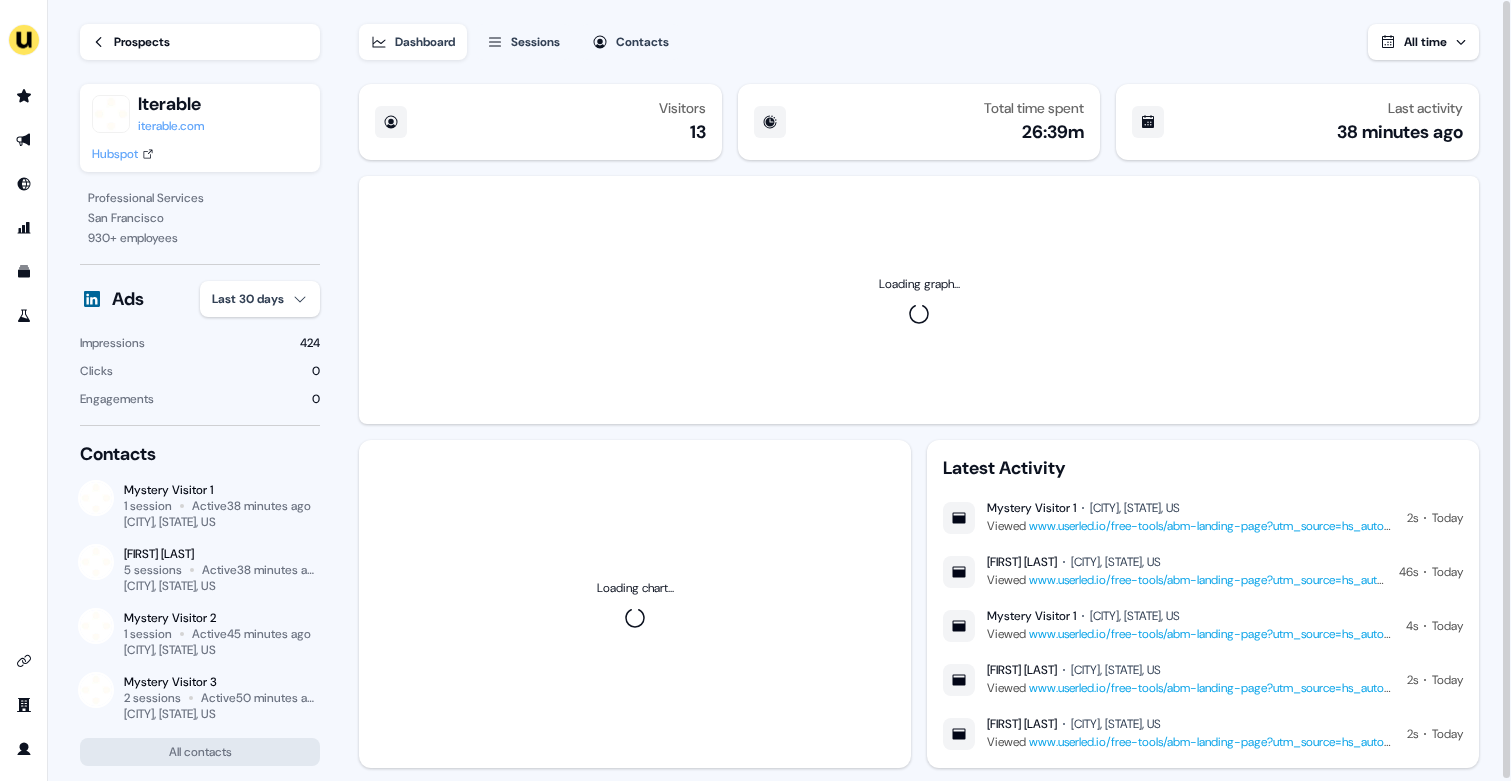 scroll, scrollTop: 41, scrollLeft: 0, axis: vertical 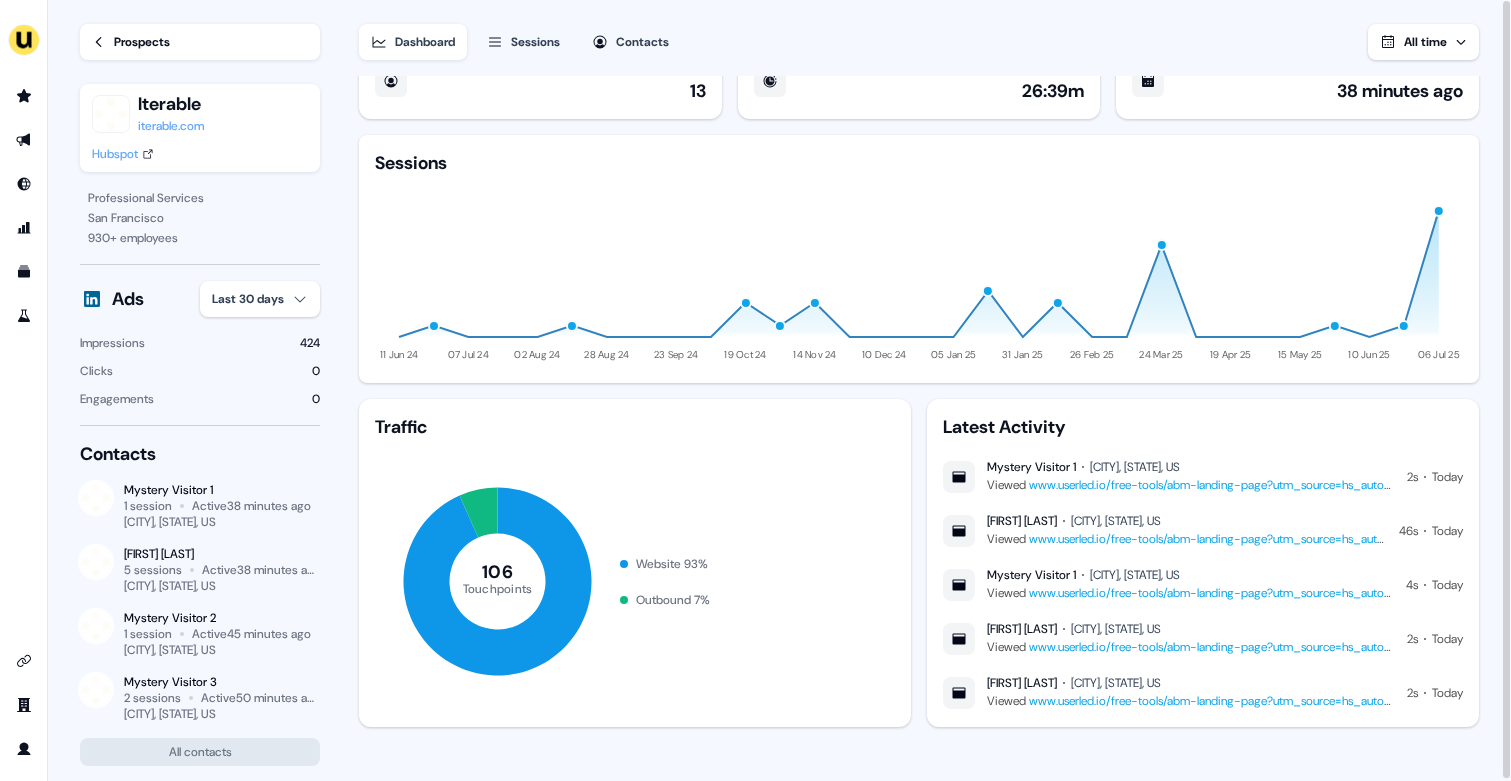 type 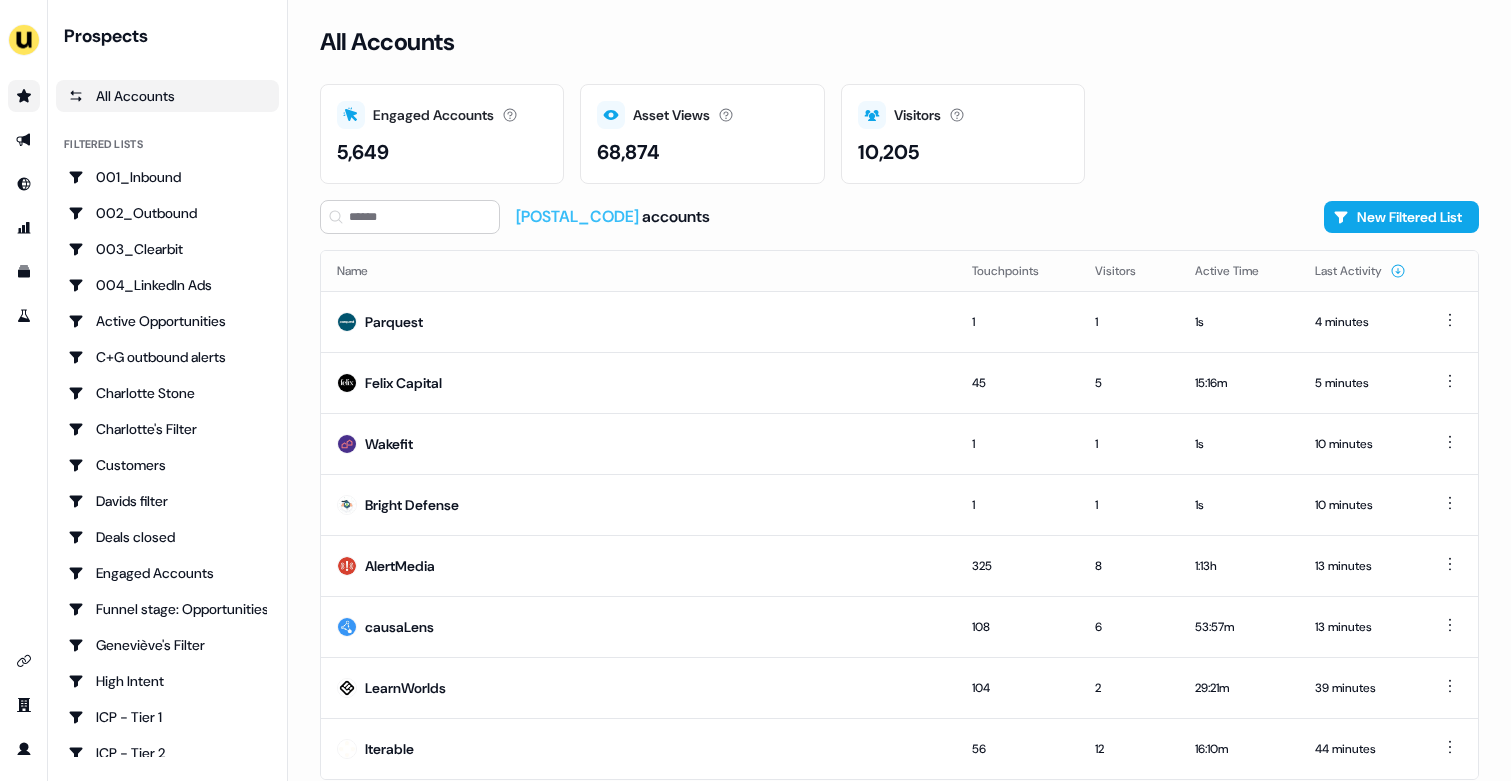 scroll, scrollTop: 0, scrollLeft: 0, axis: both 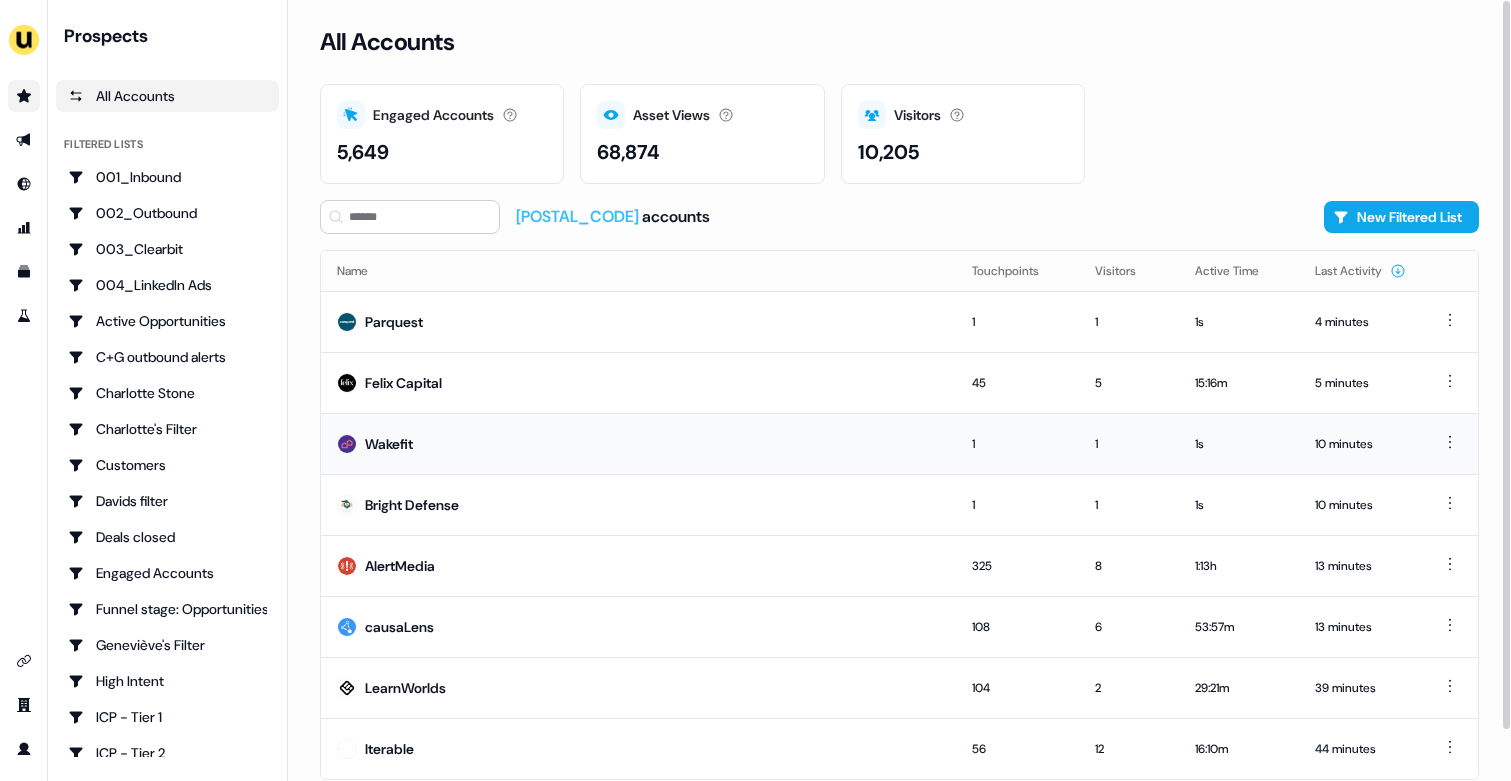click on "Wakefit" at bounding box center (638, 443) 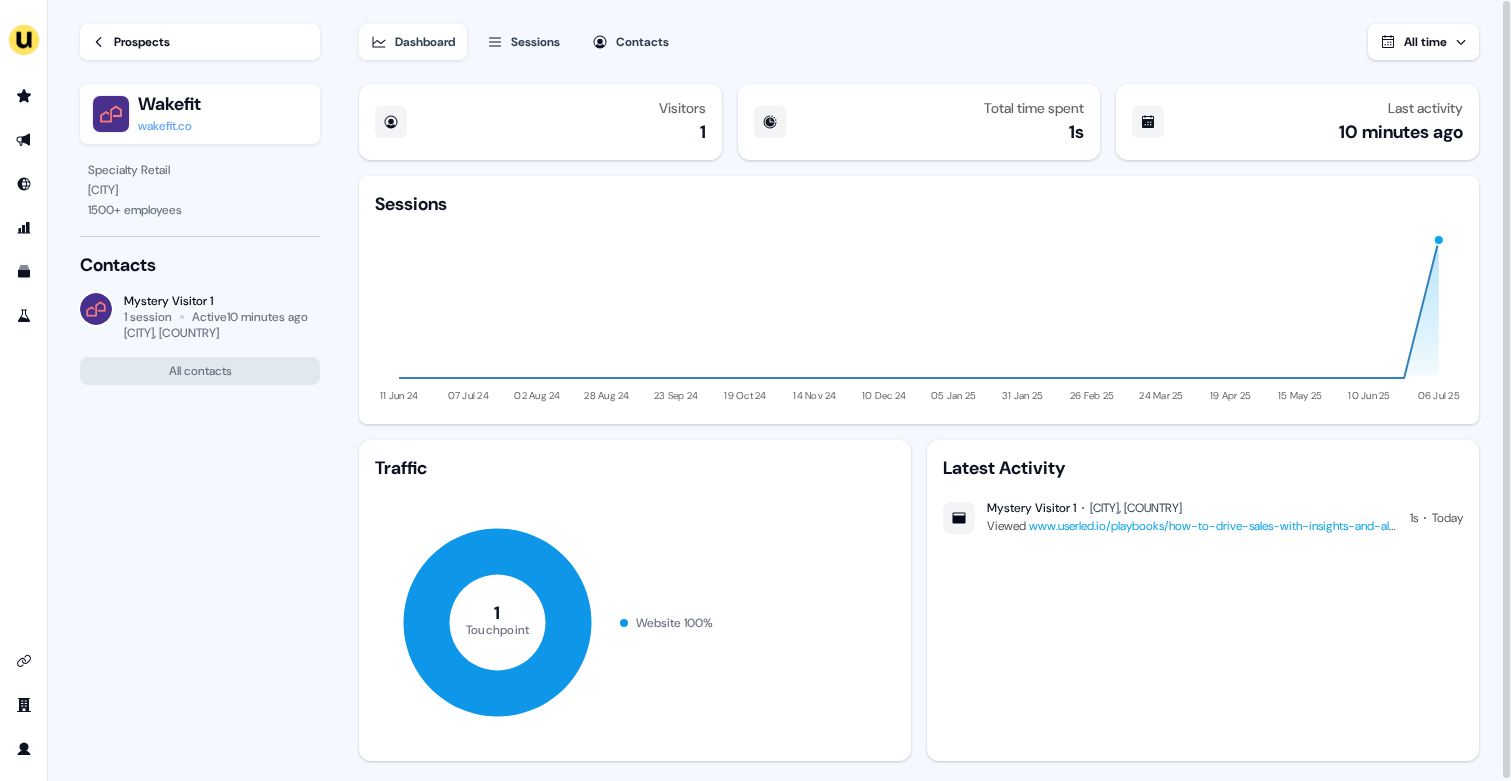 click on "Prospects" at bounding box center [200, 42] 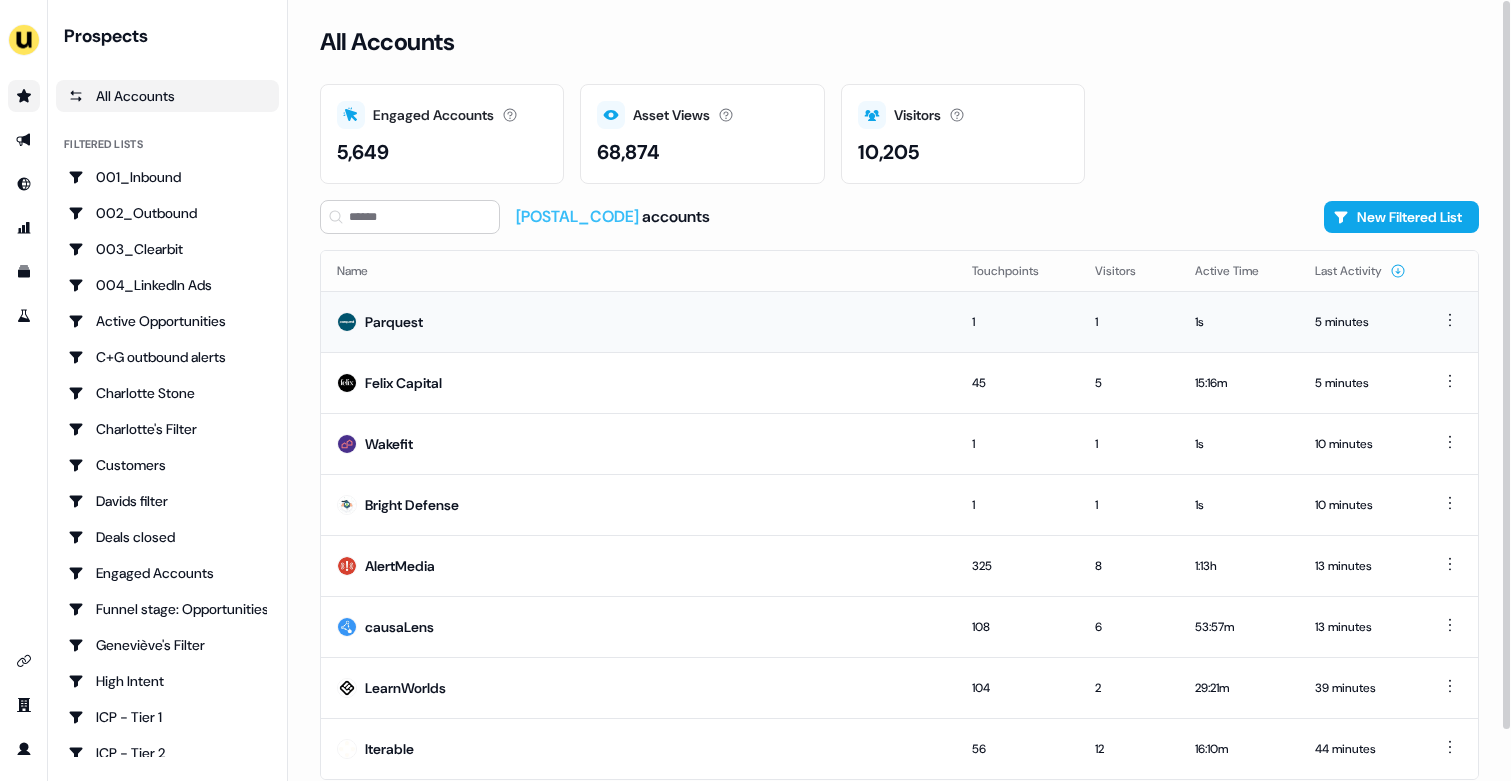 click on "Parquest" at bounding box center [638, 321] 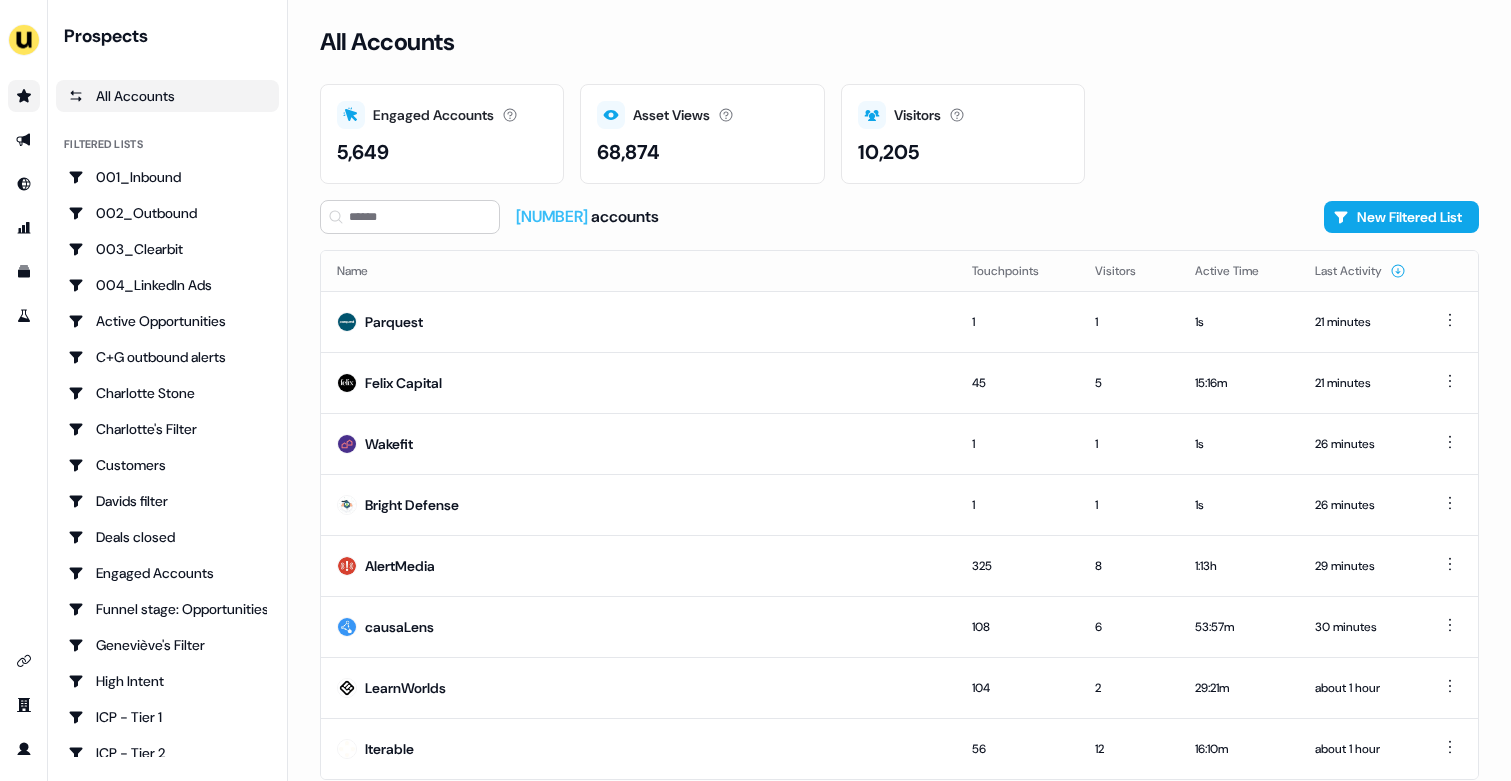 scroll, scrollTop: 0, scrollLeft: 0, axis: both 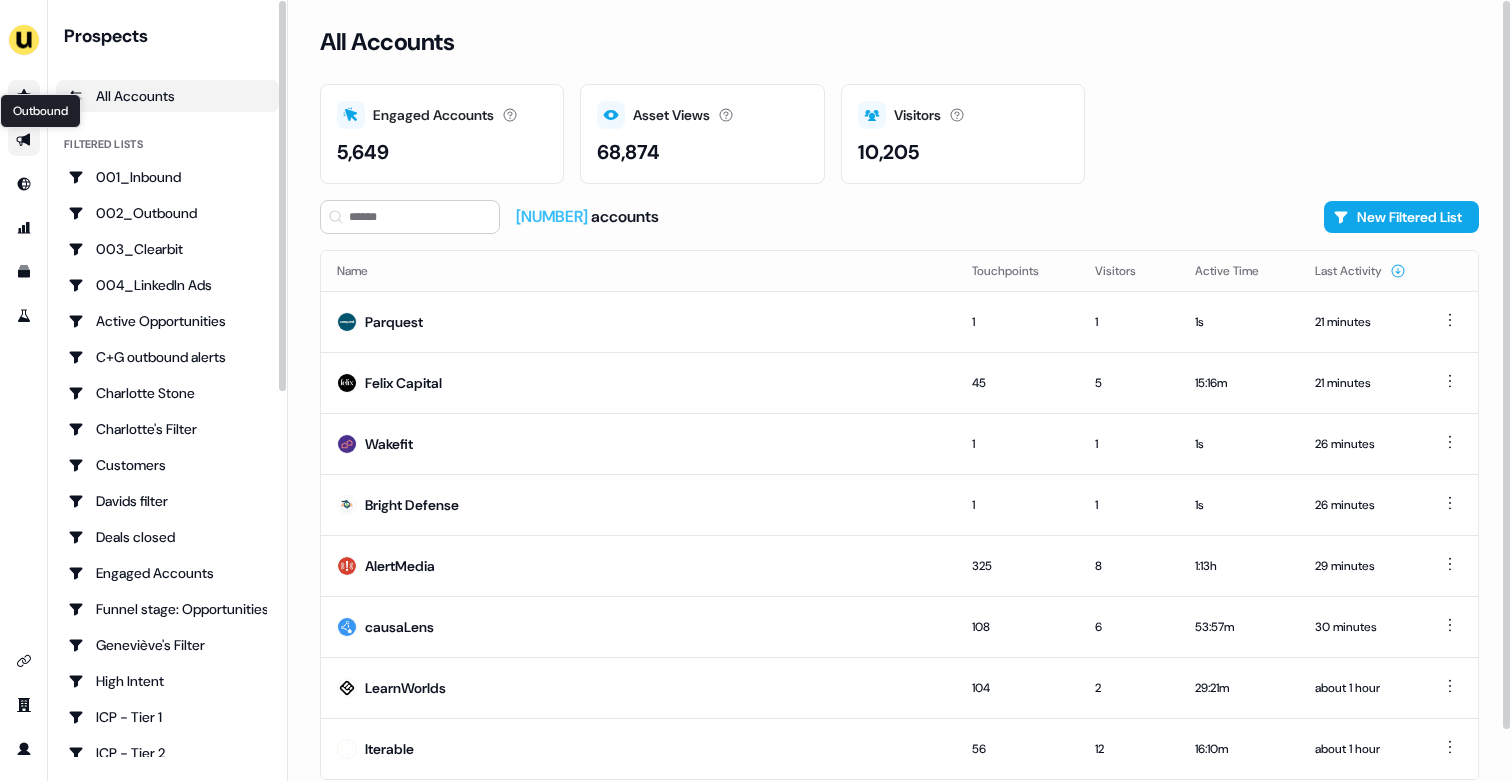 click 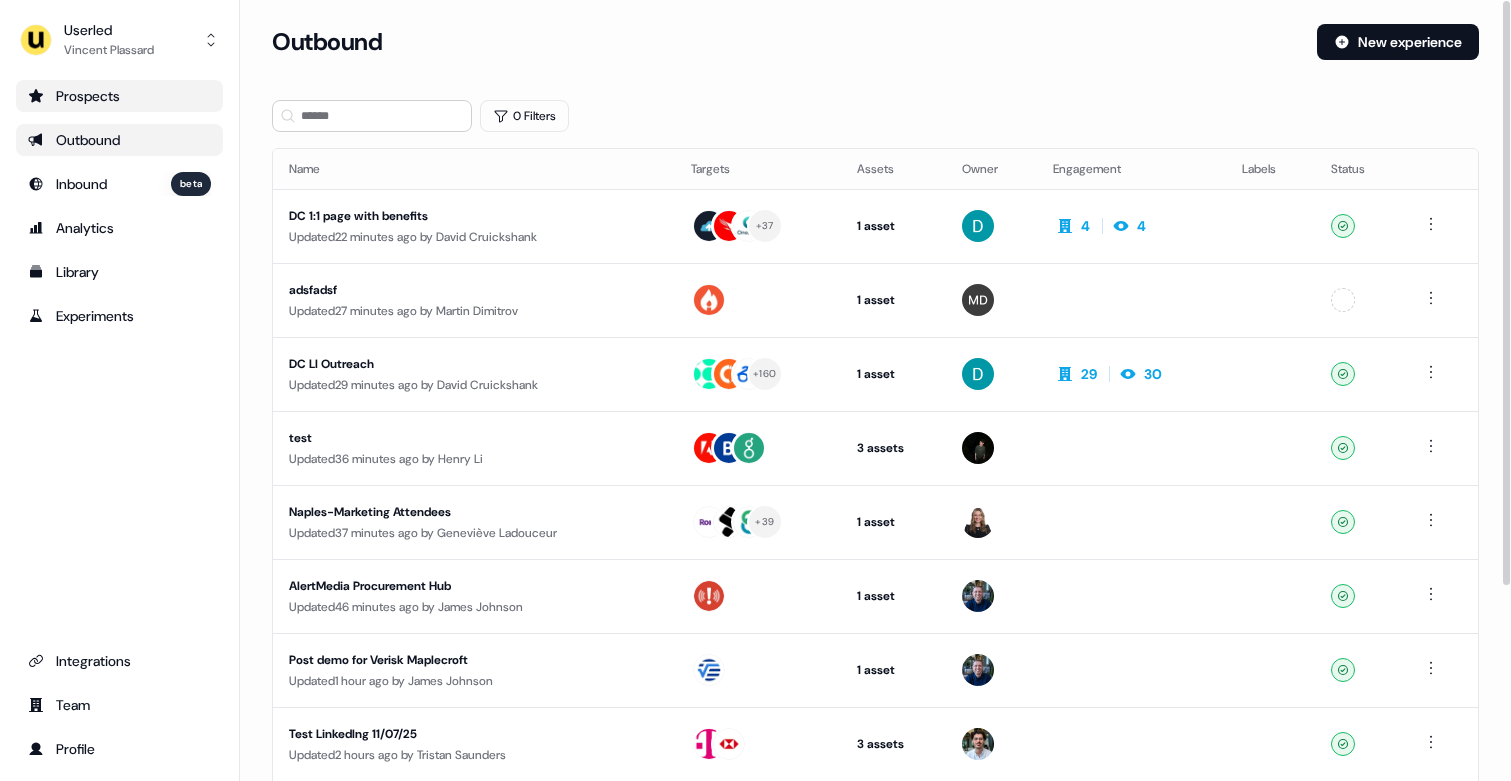 click 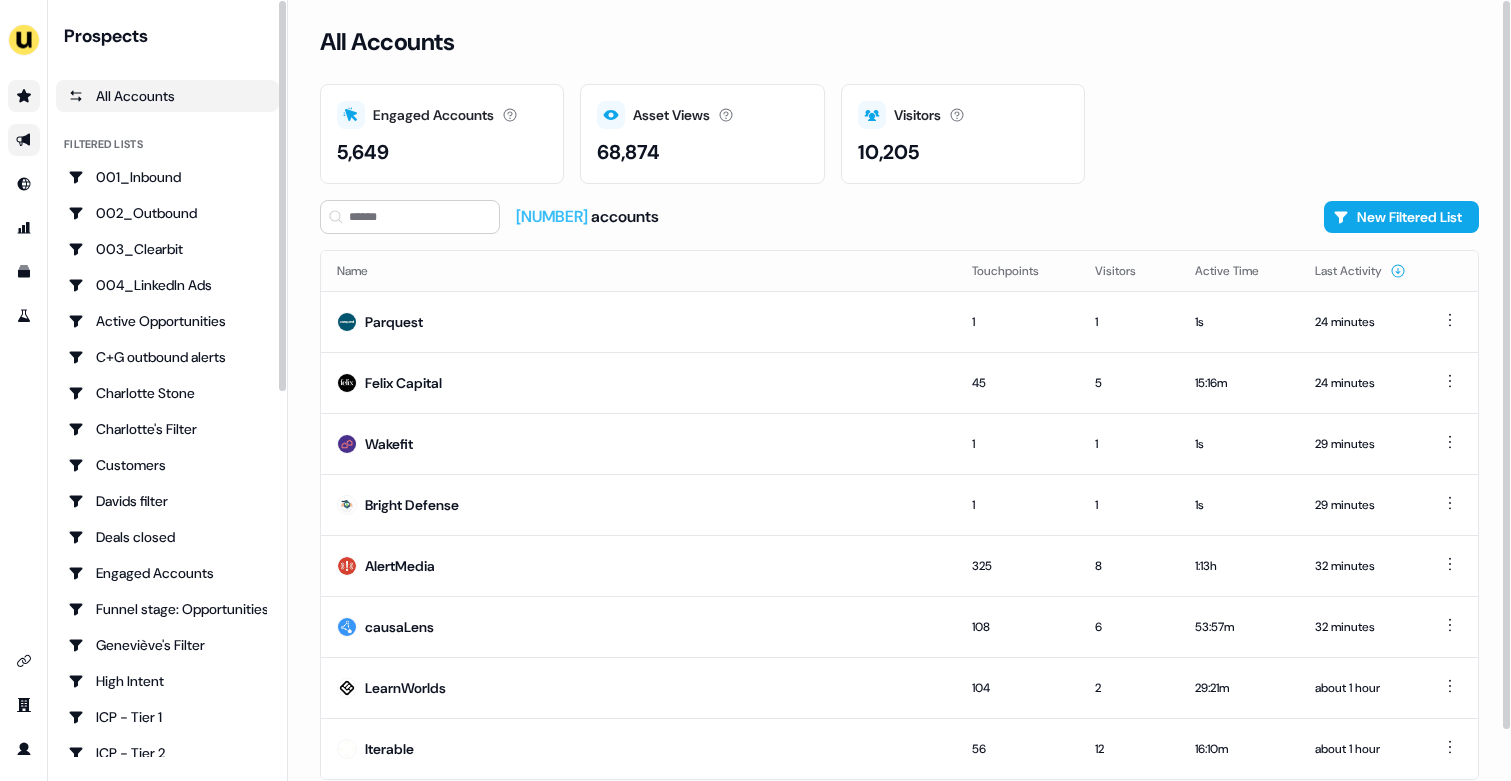 click at bounding box center (24, 140) 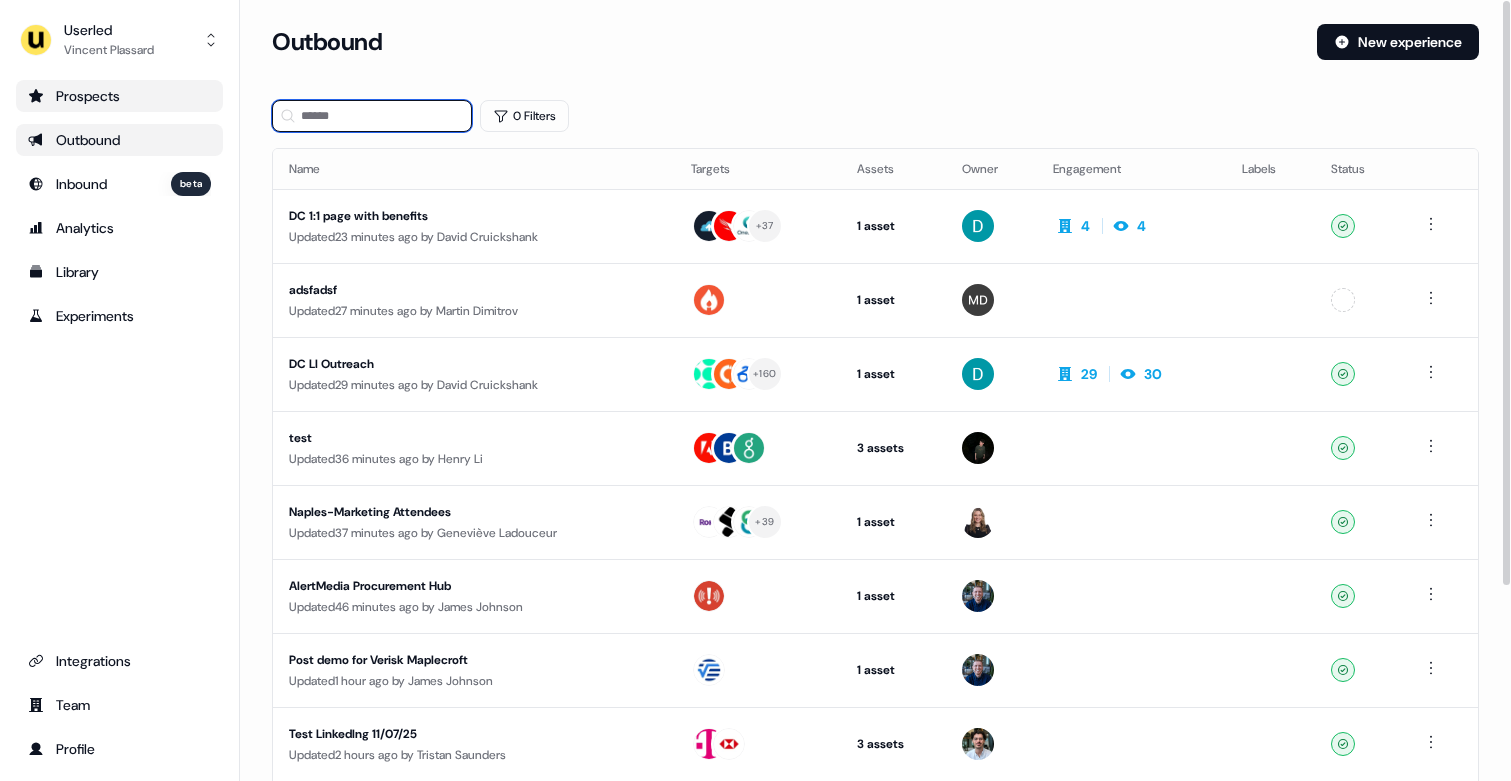 click at bounding box center [372, 116] 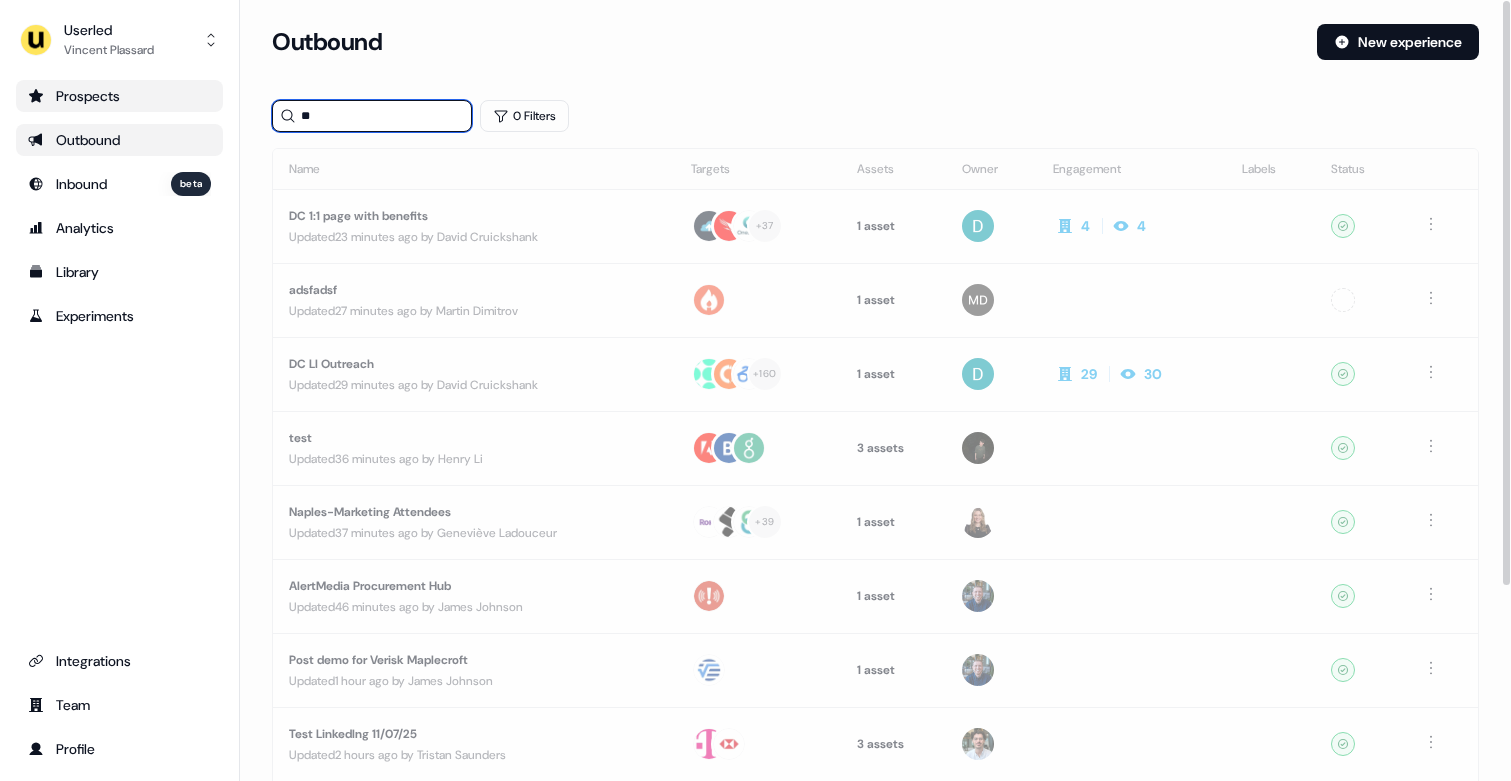 type on "**" 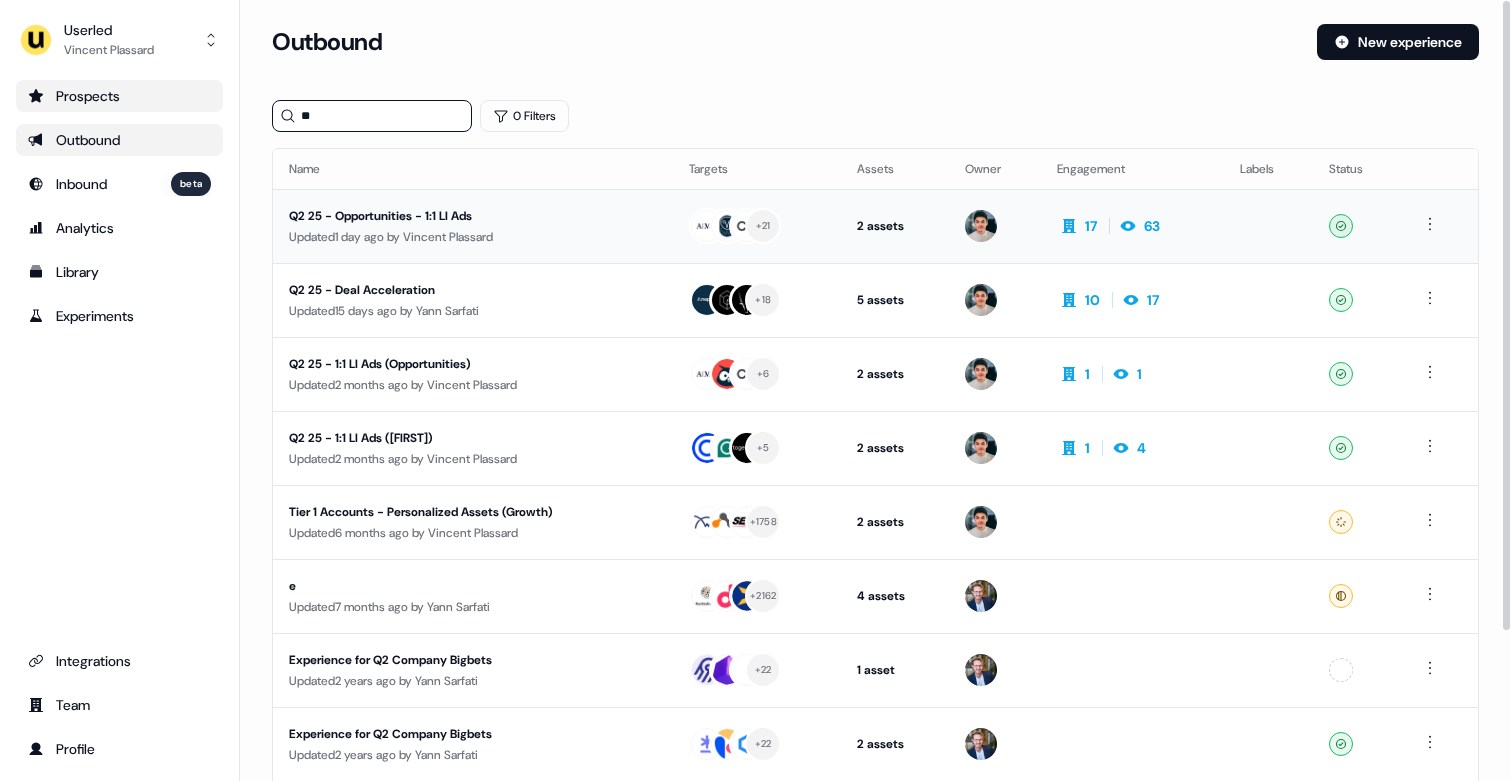click on "Updated  1 day ago   by   Vincent Plassard" at bounding box center [473, 237] 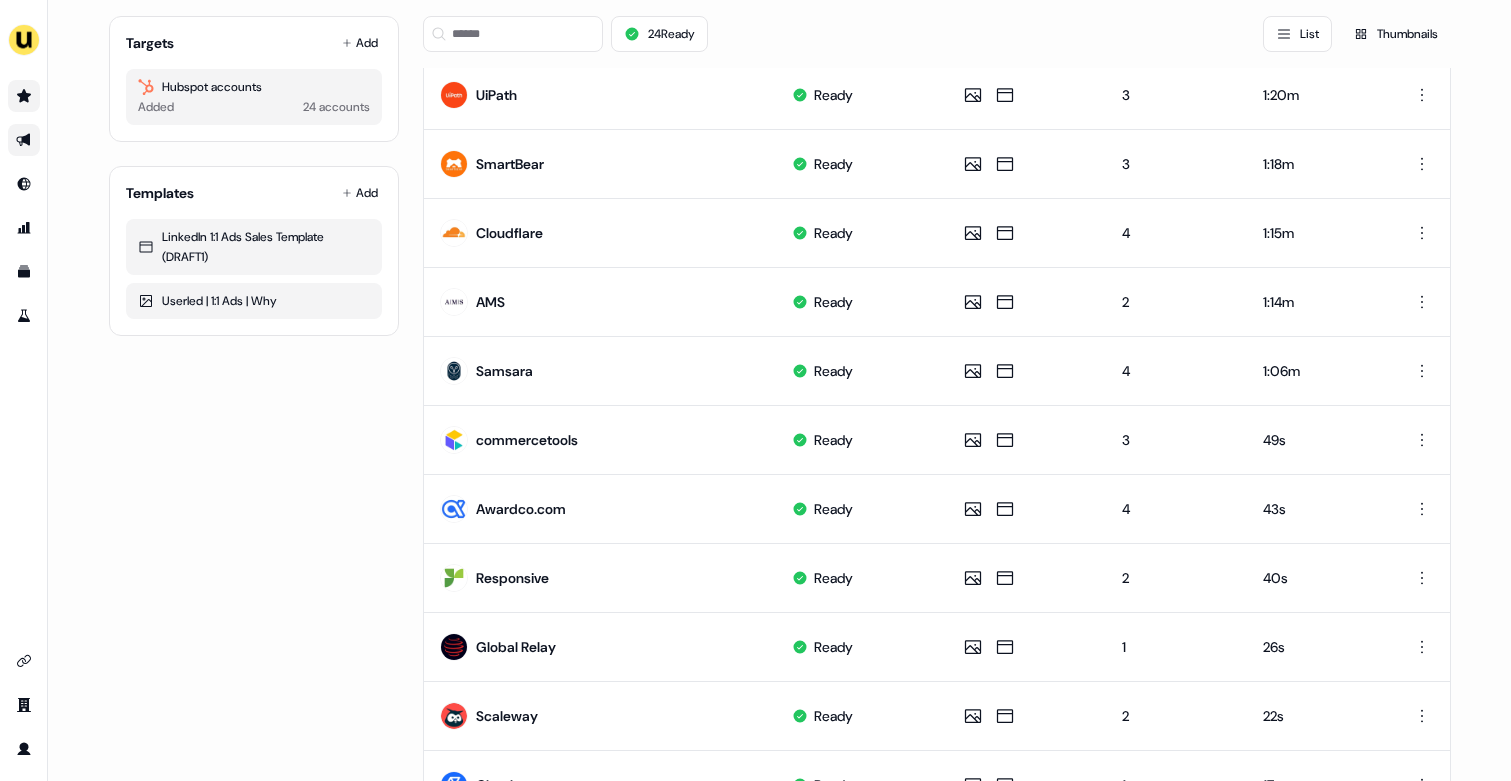 scroll, scrollTop: 415, scrollLeft: 0, axis: vertical 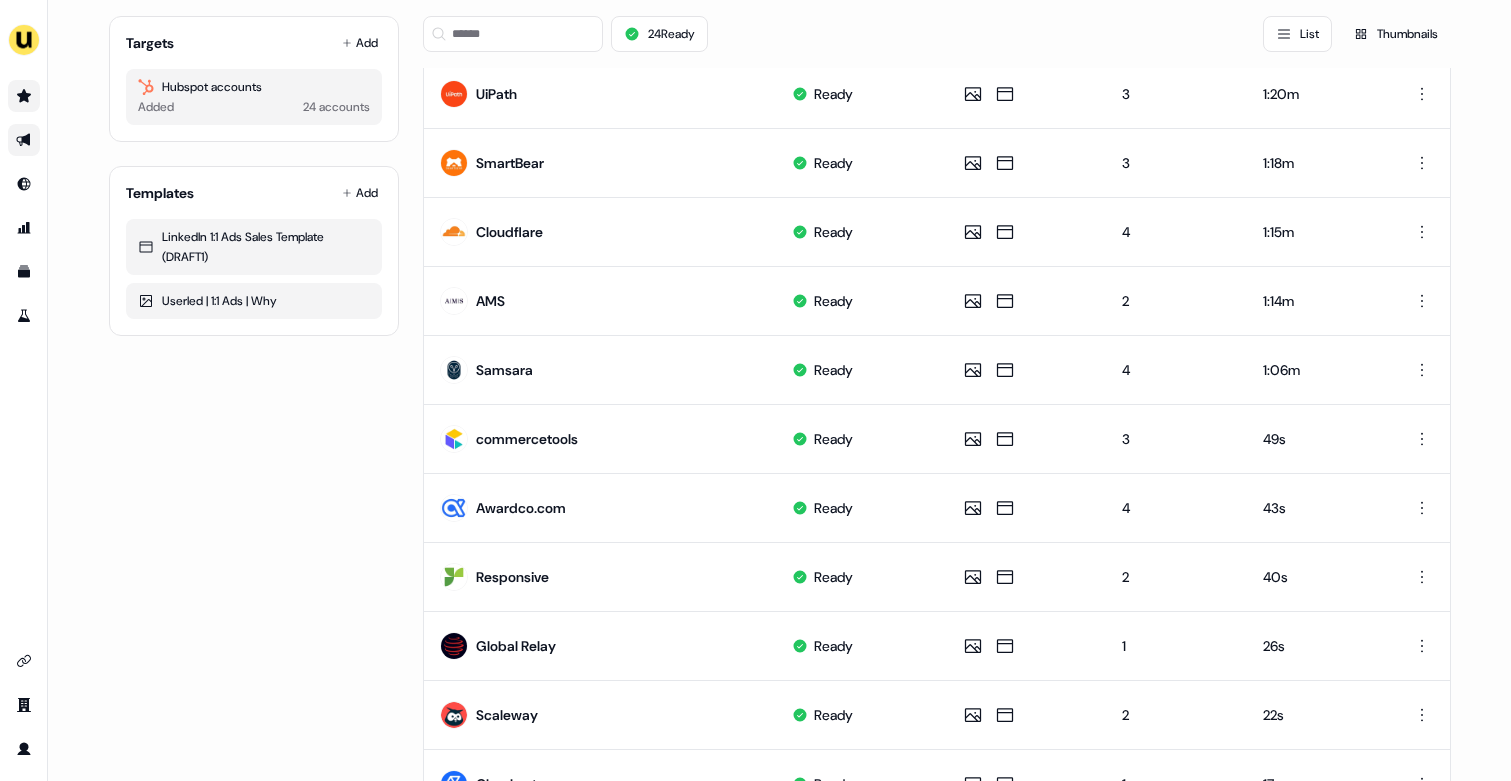 click at bounding box center (24, 140) 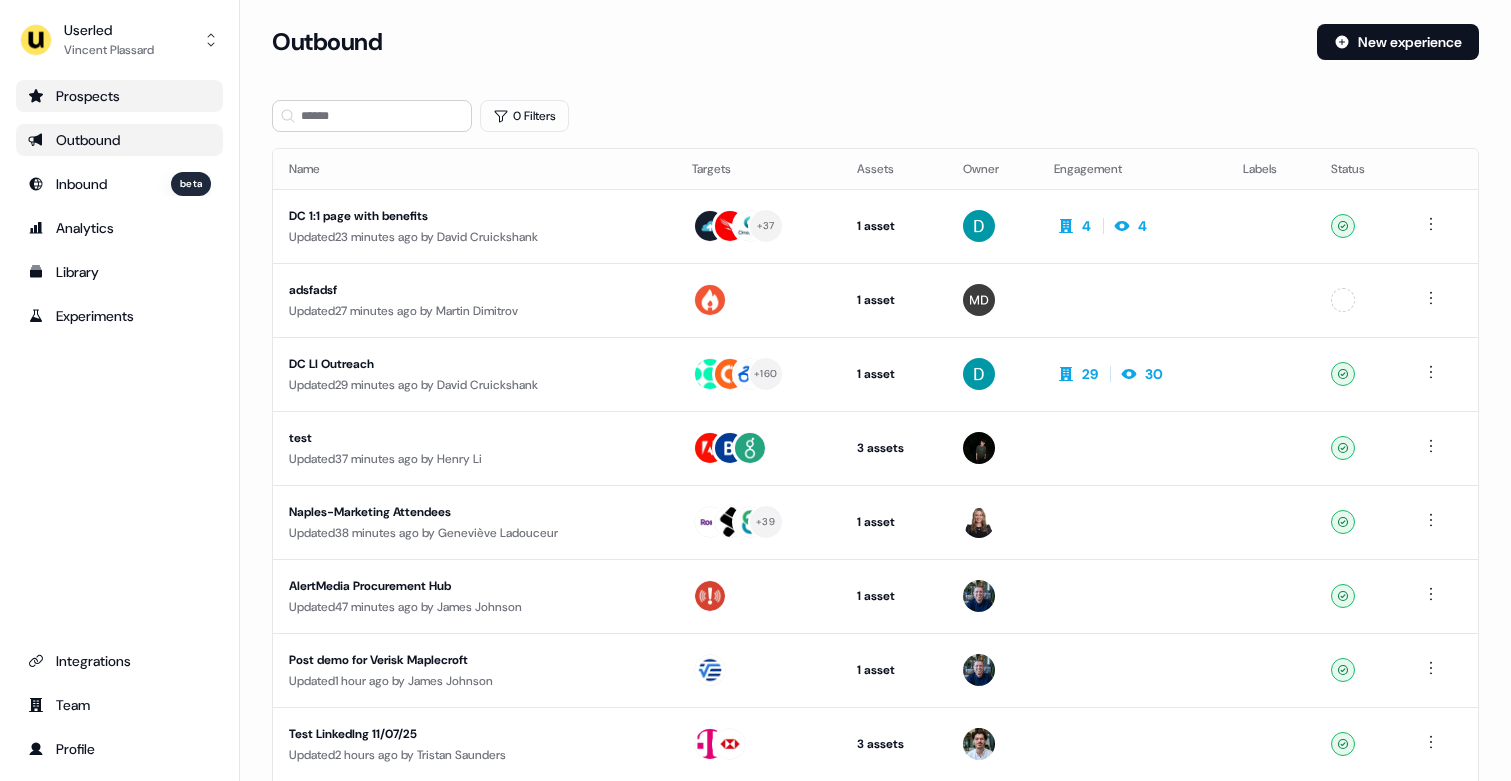 scroll, scrollTop: 0, scrollLeft: 0, axis: both 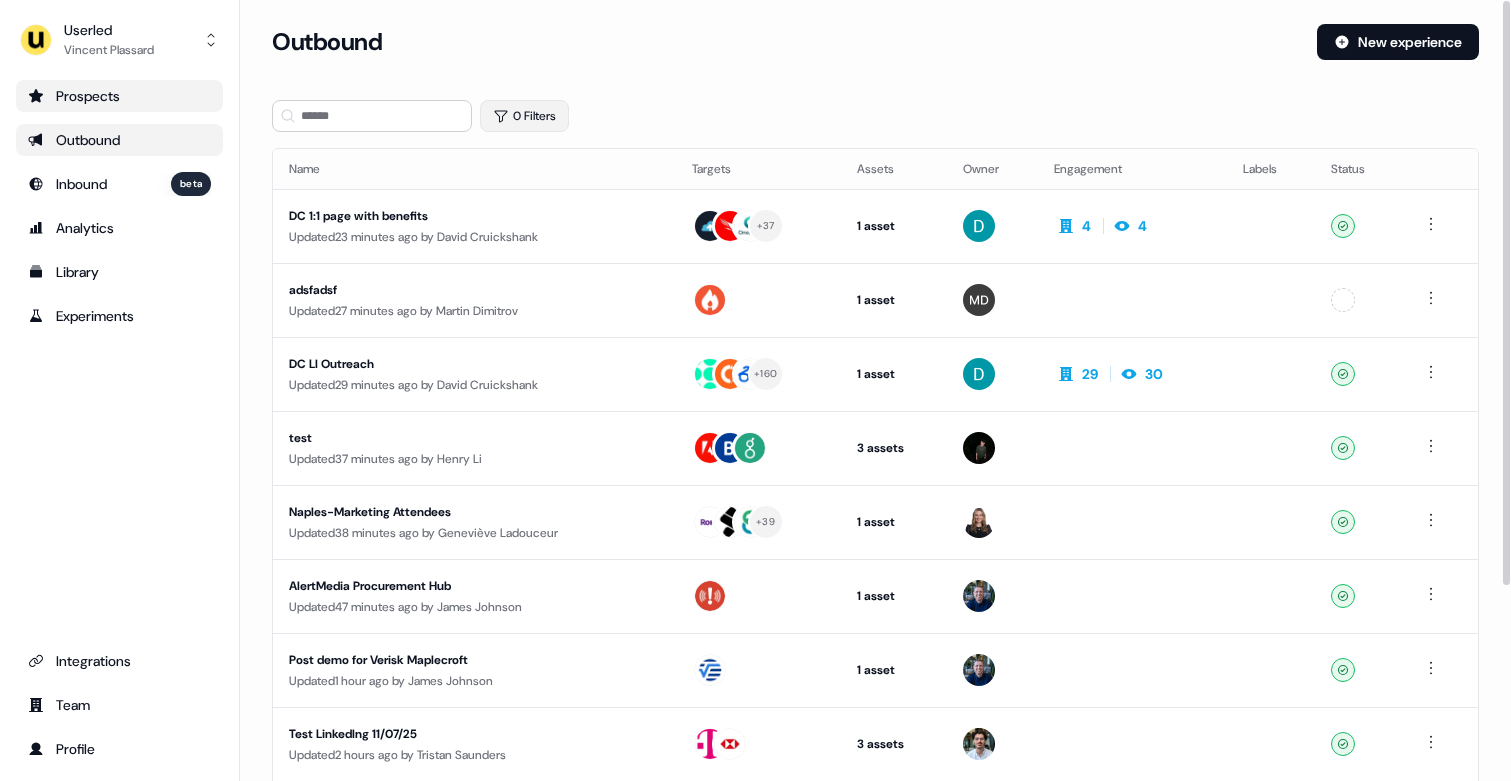 click on "0   Filters" at bounding box center [524, 116] 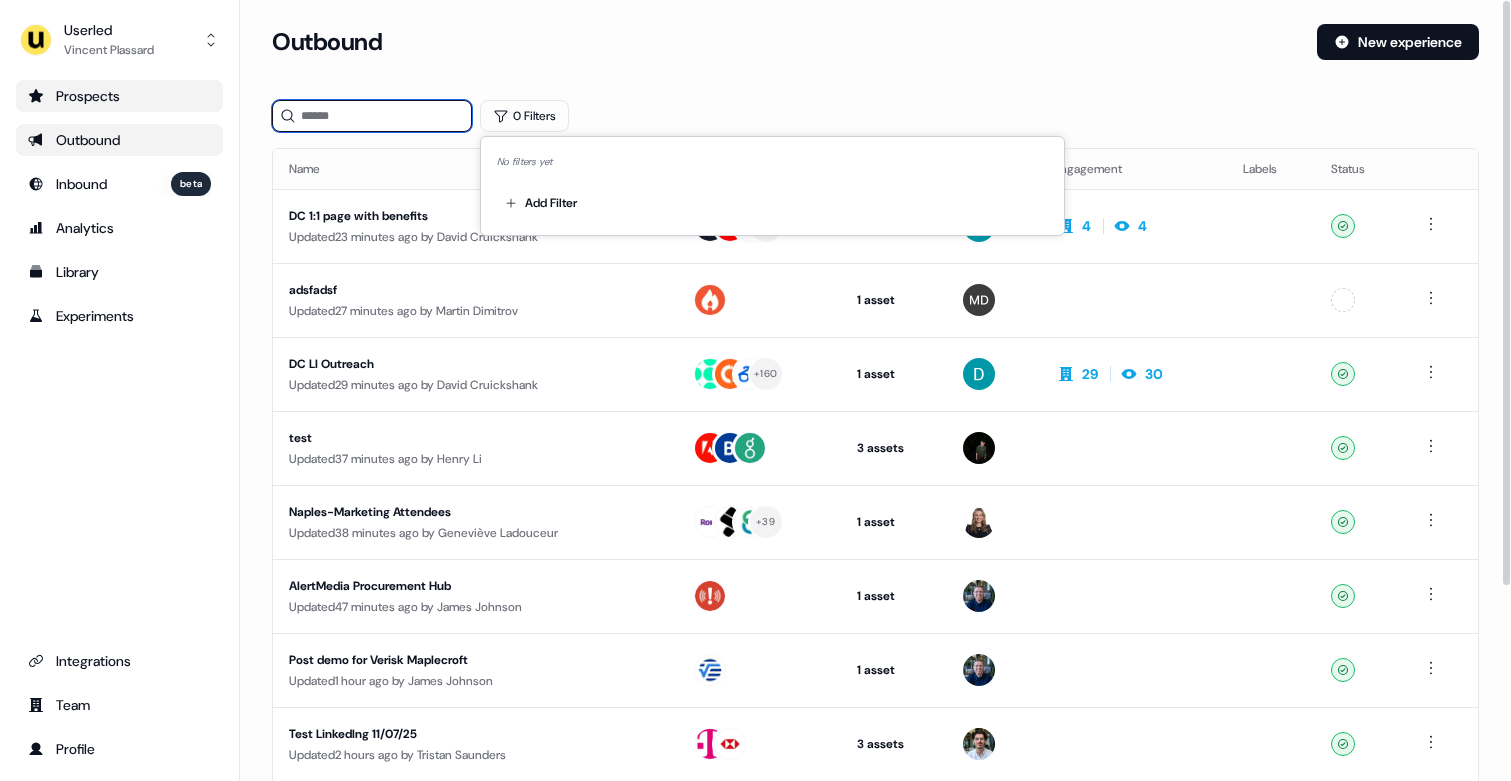 click at bounding box center (372, 116) 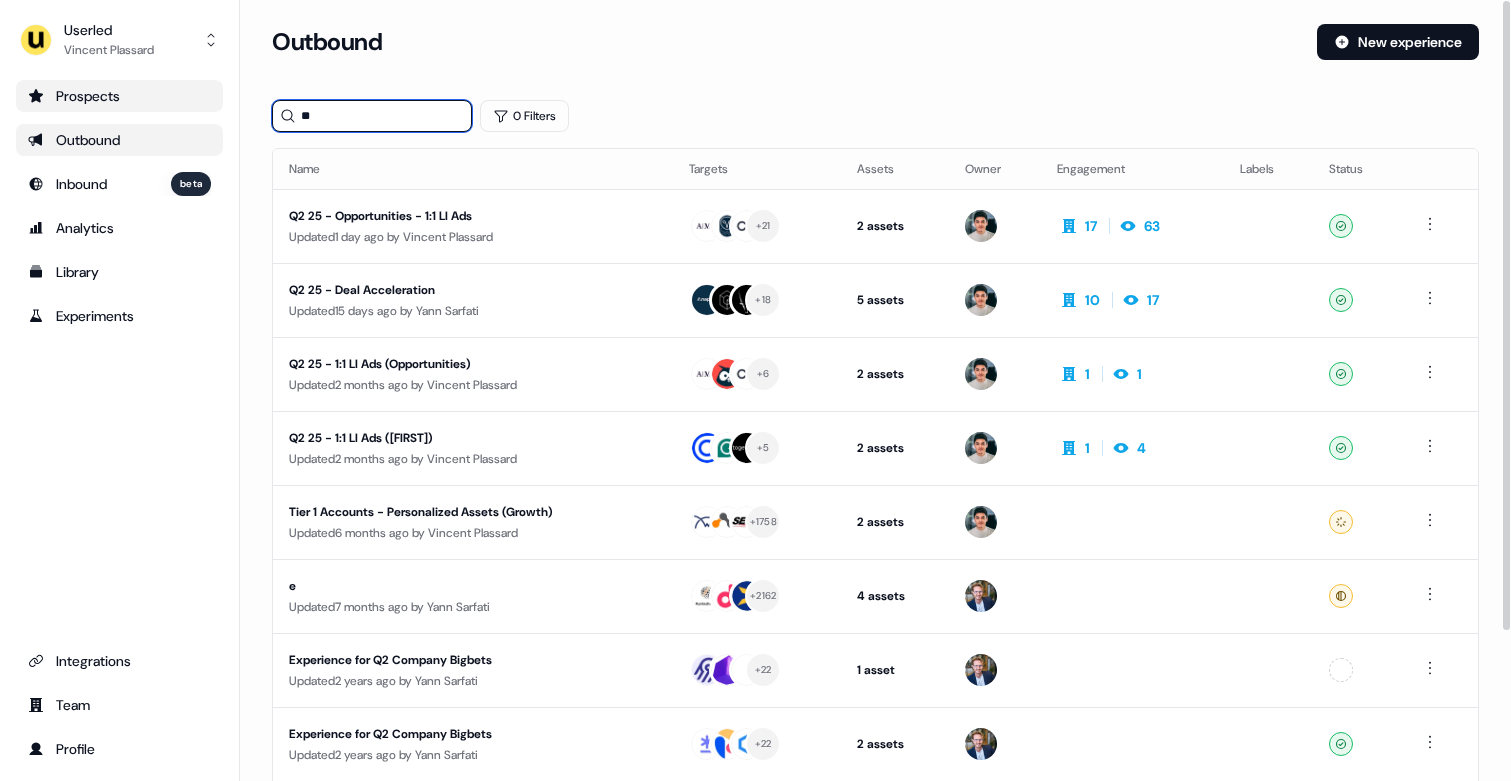 type on "**" 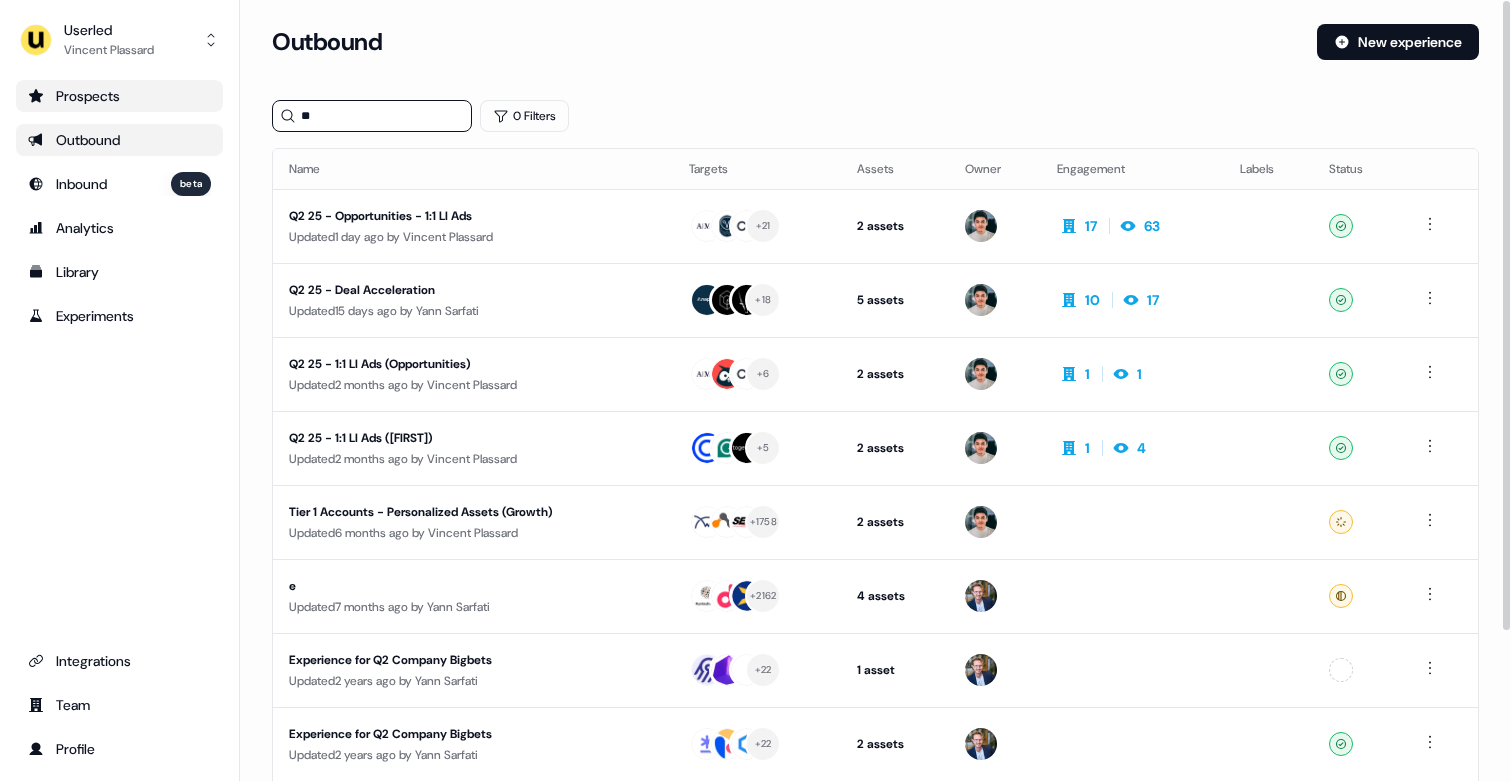 click on "Q2 25 - Deal Acceleration" at bounding box center [473, 290] 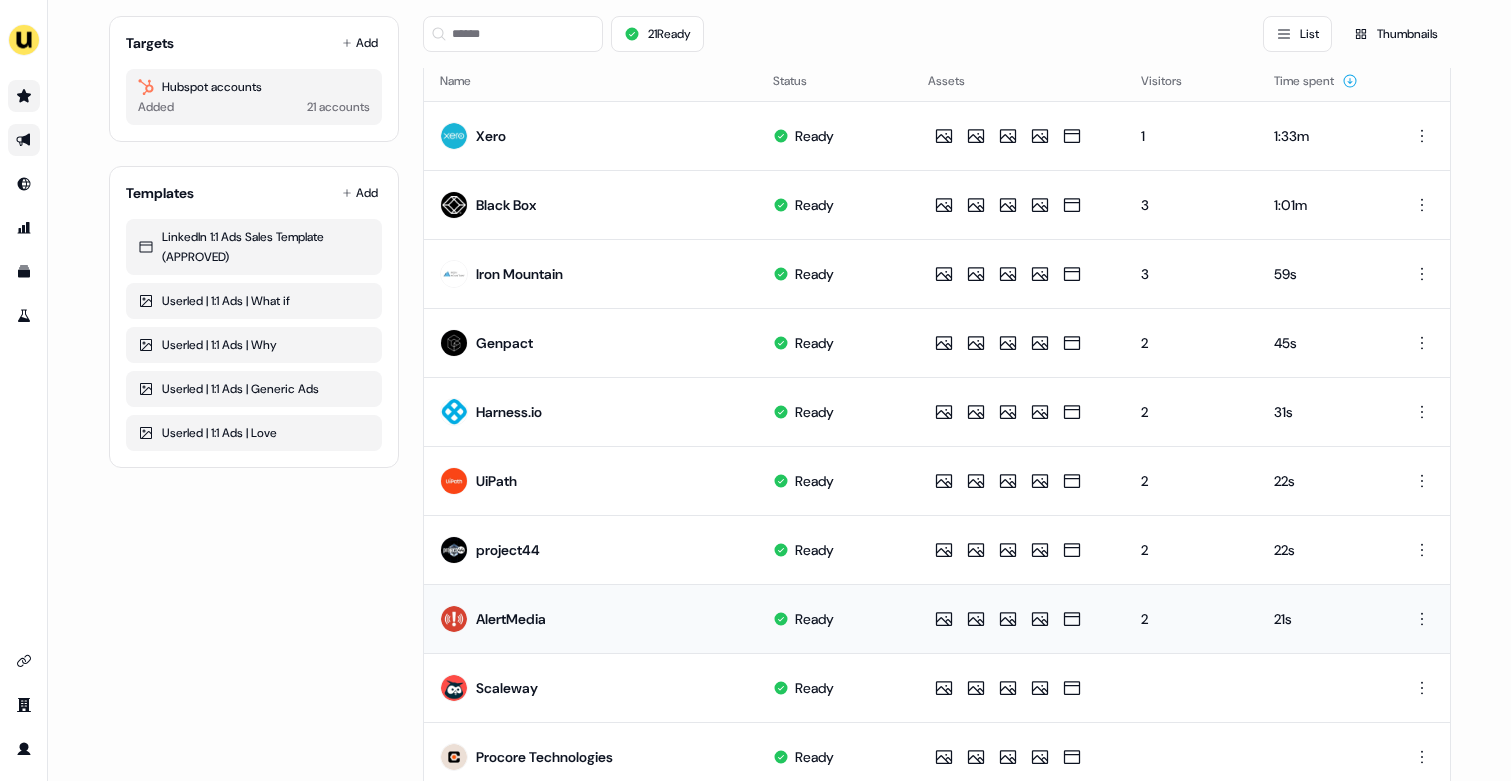 scroll, scrollTop: 0, scrollLeft: 0, axis: both 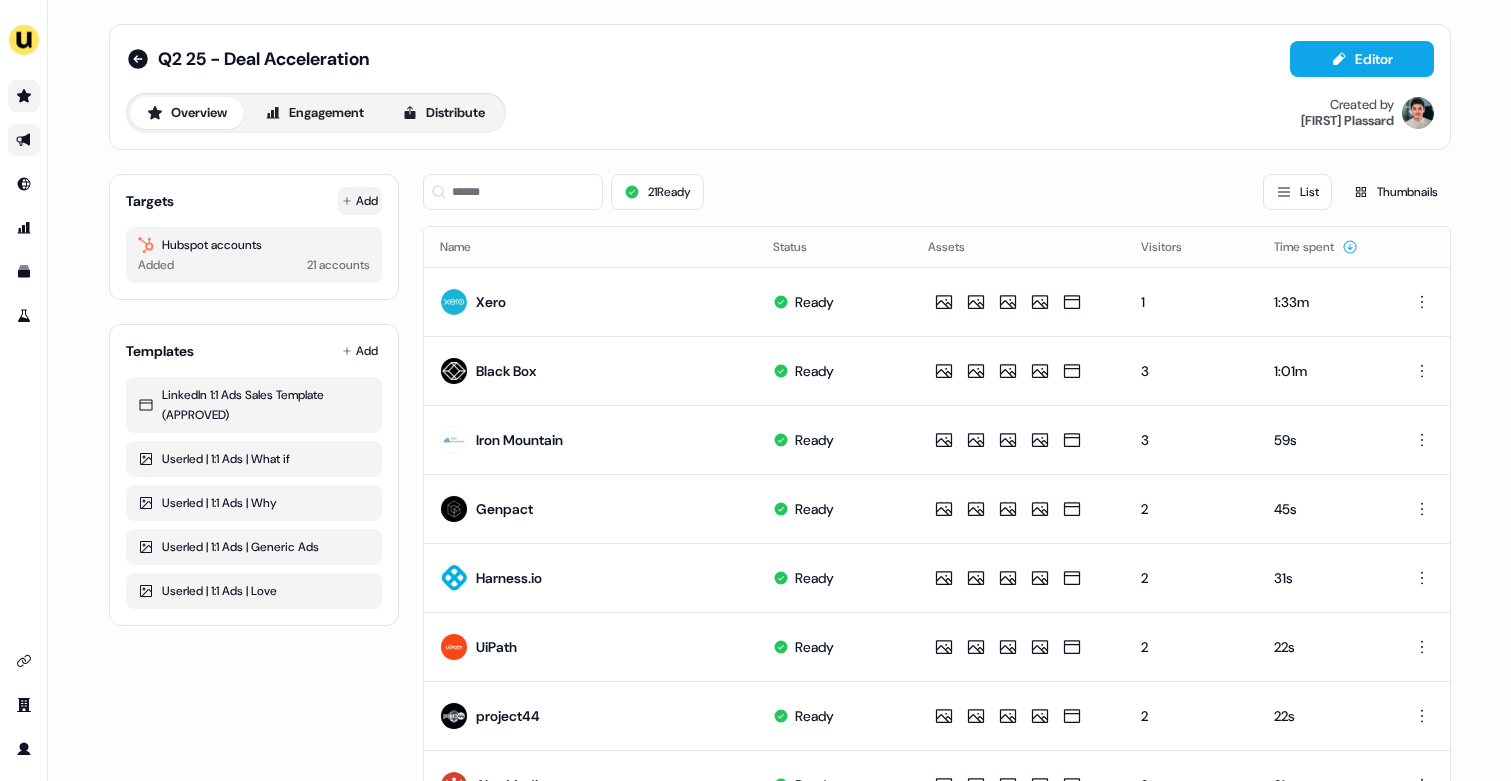 click on "Add" at bounding box center (360, 201) 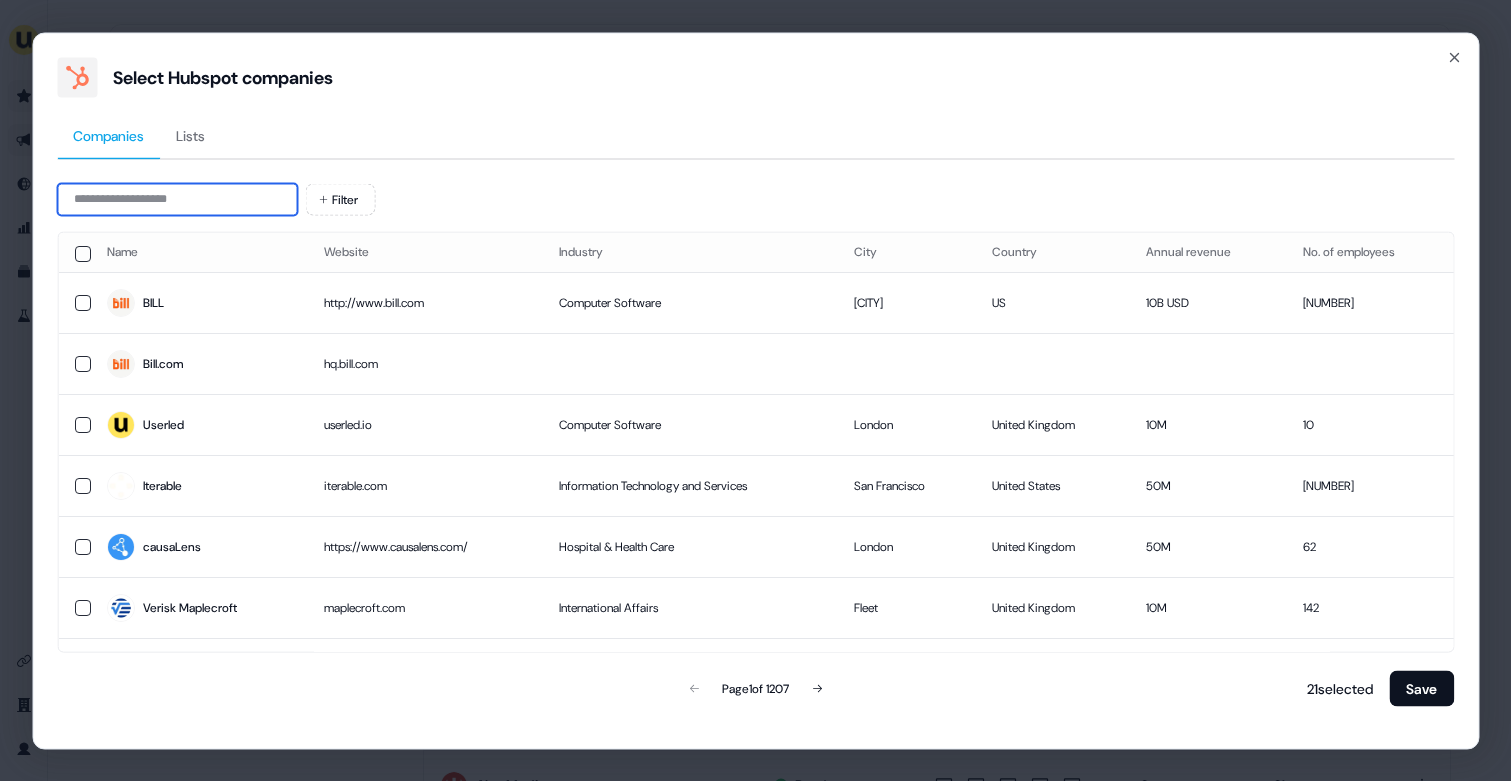 click at bounding box center (177, 199) 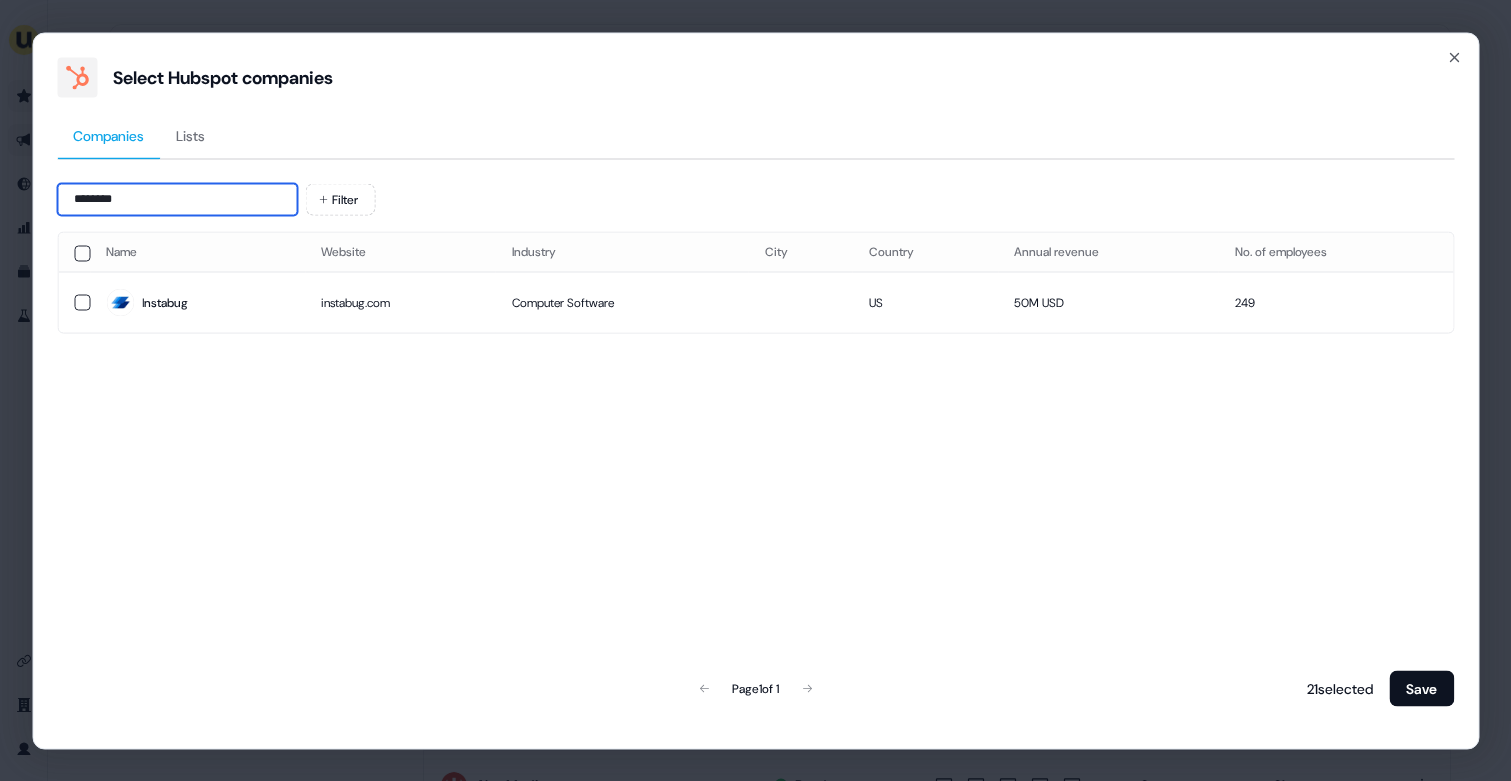 type on "********" 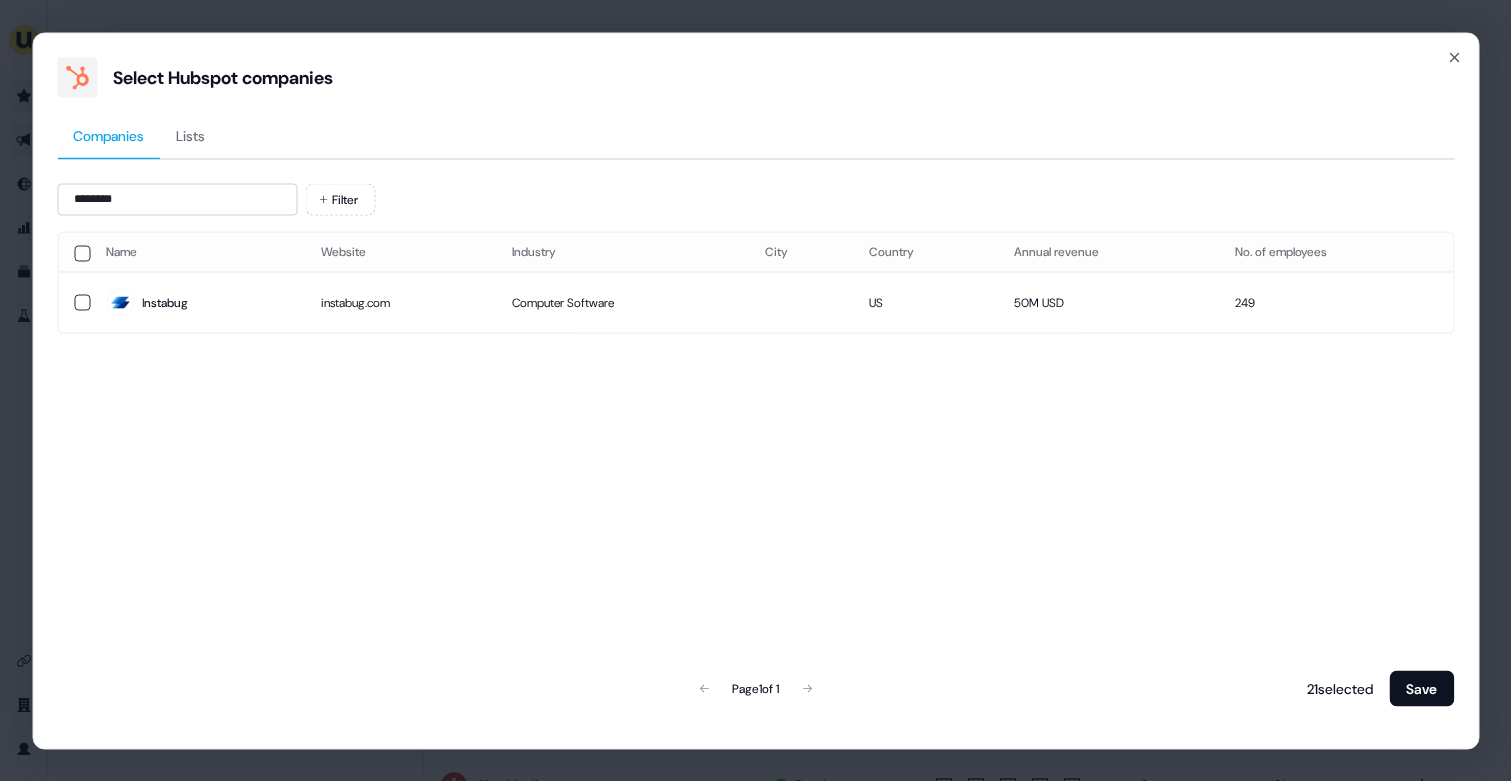 click on "Instabug" at bounding box center (197, 303) 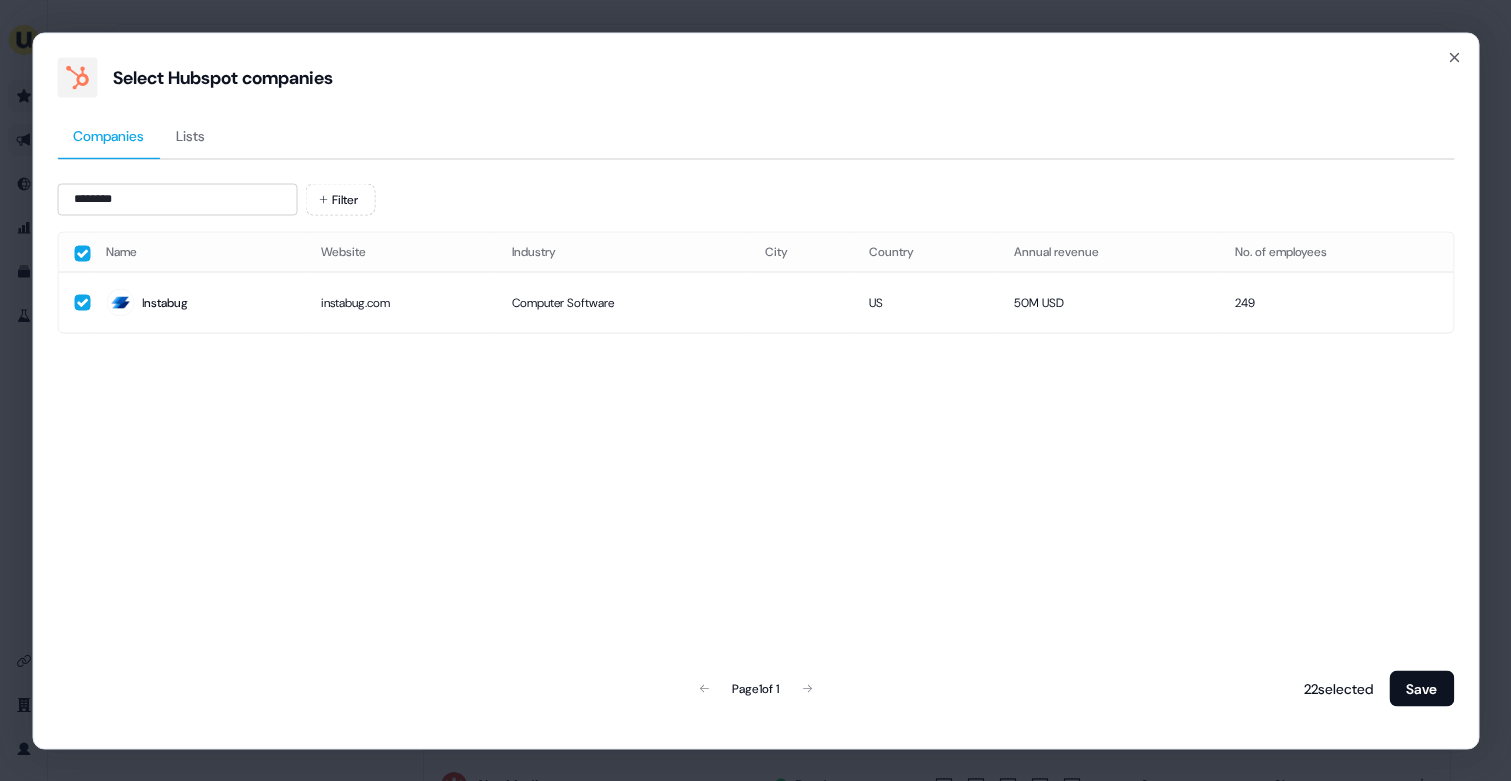 click on "Select Hubspot companies Companies Lists ******** Filter Name Website Industry City Country Annual revenue No. of employees Instabug instabug.com Computer Software US 50M USD 249 Page  1  of 1 22  selected Save Close" at bounding box center (755, 390) 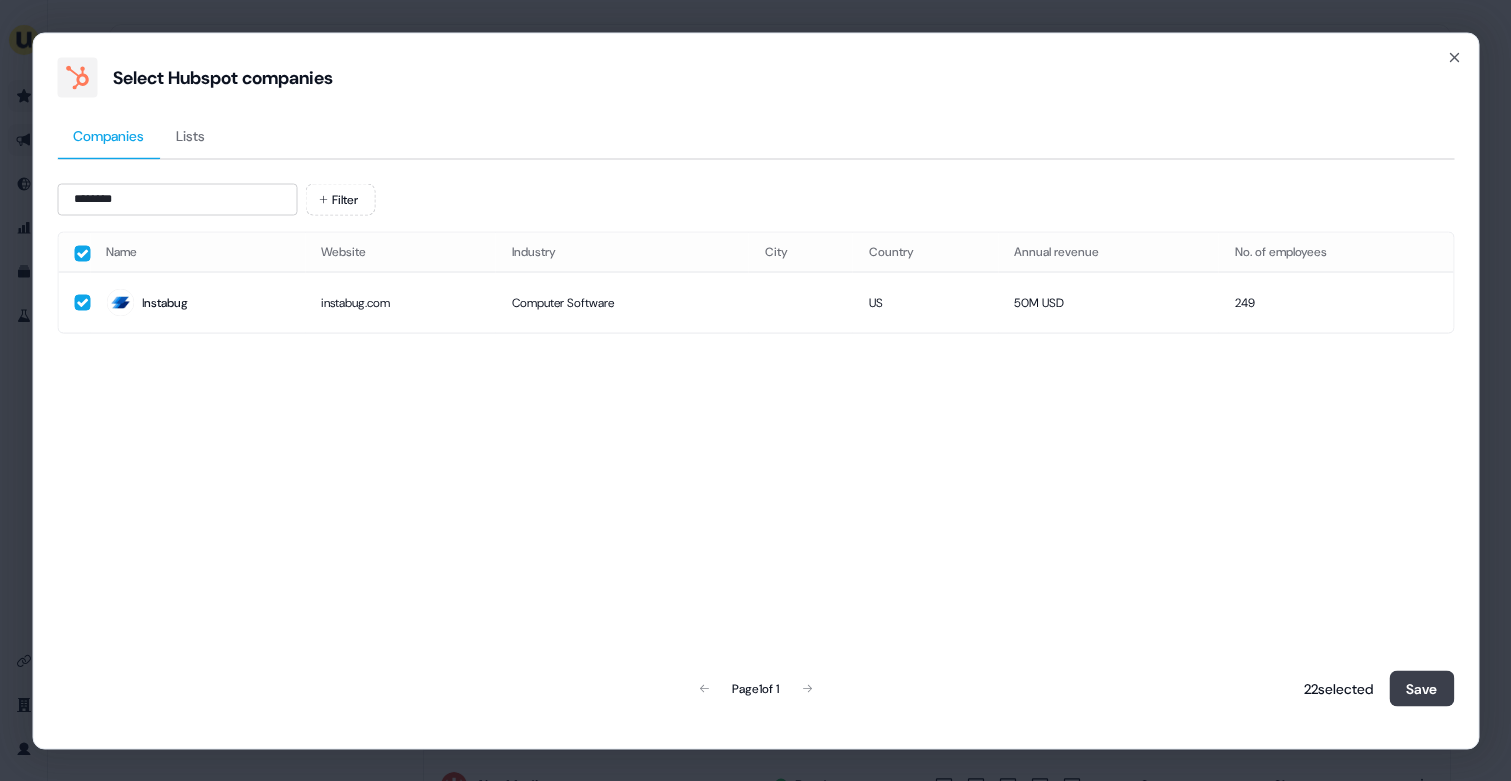 click on "Save" at bounding box center (1421, 688) 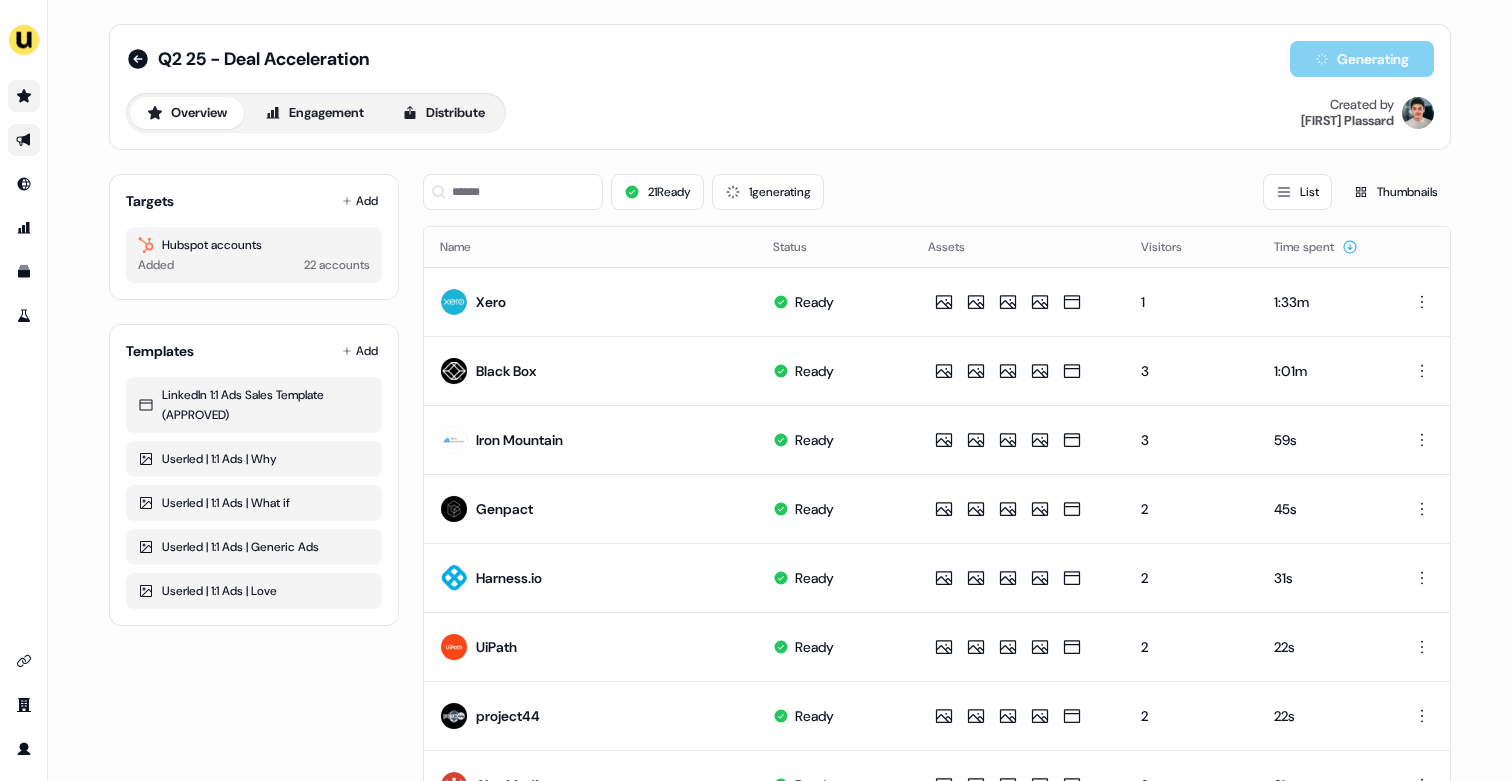 scroll, scrollTop: 930, scrollLeft: 0, axis: vertical 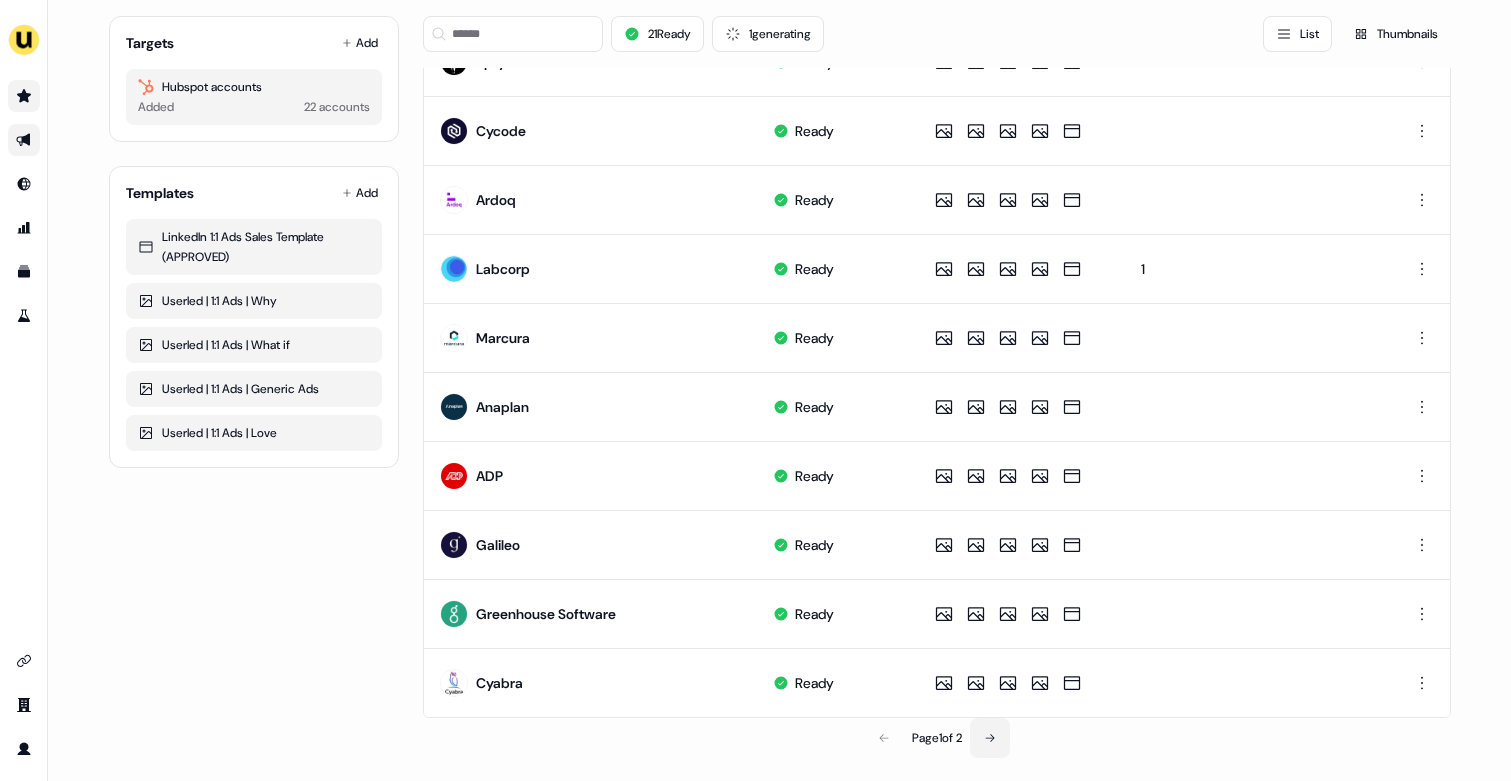 click 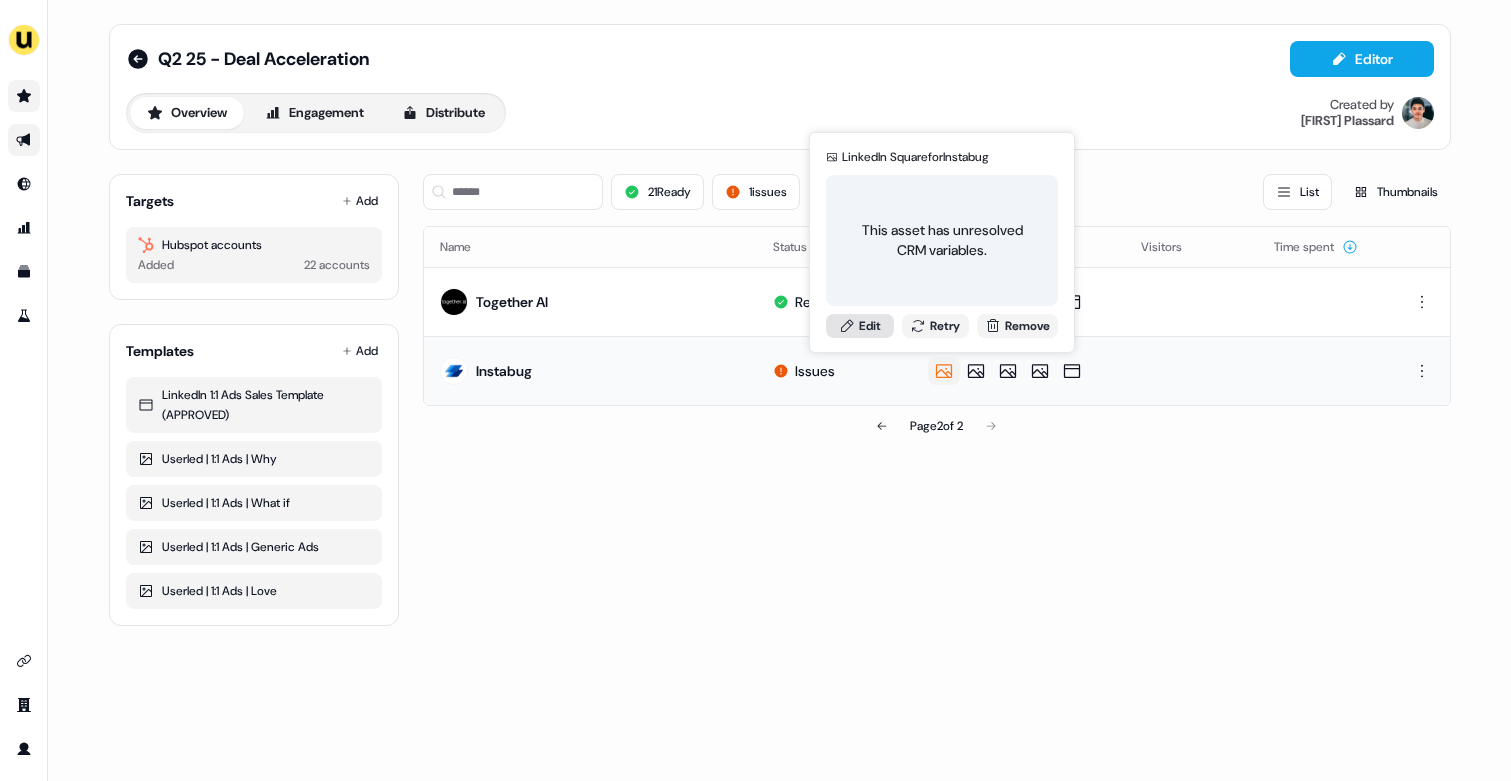 click on "Edit" at bounding box center (860, 326) 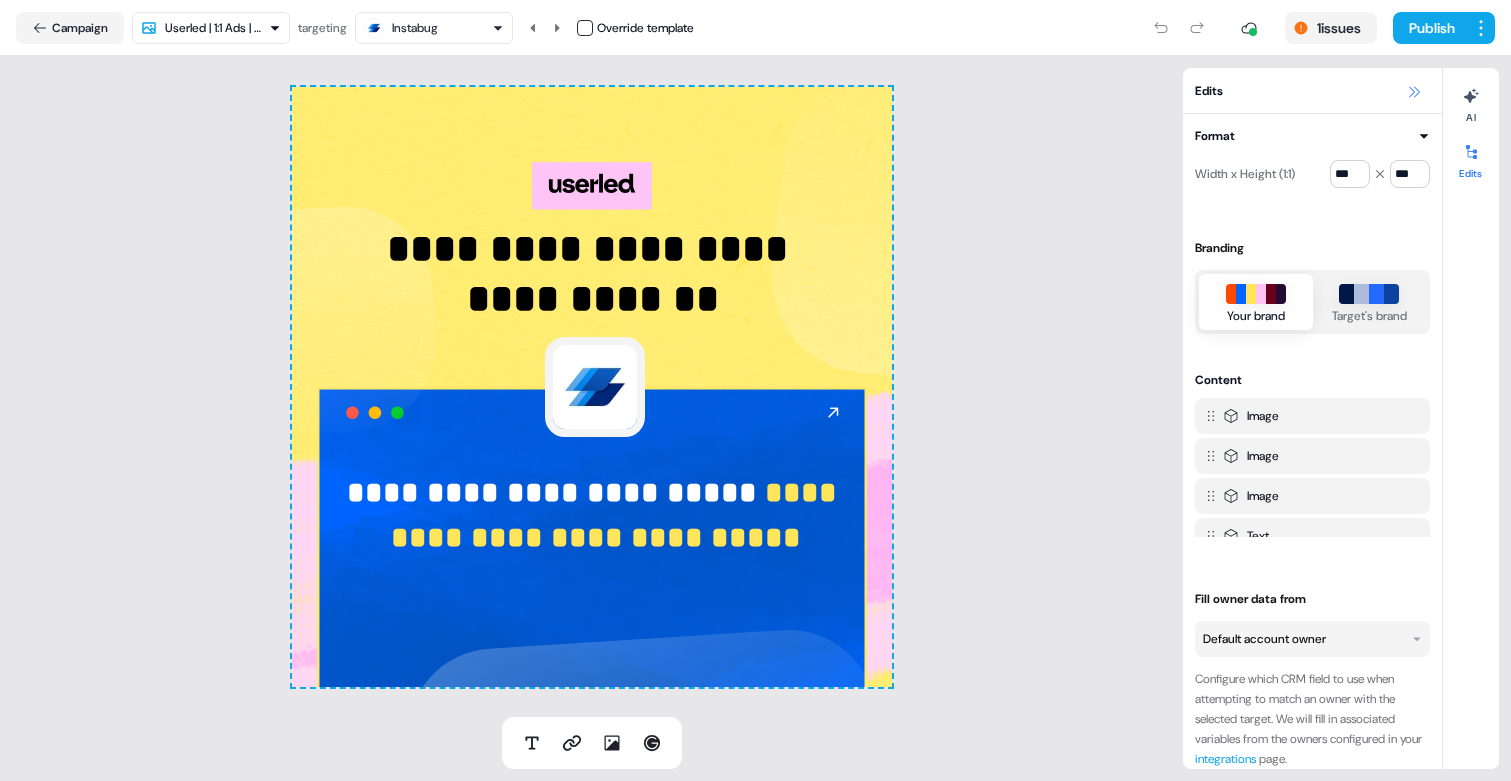 click 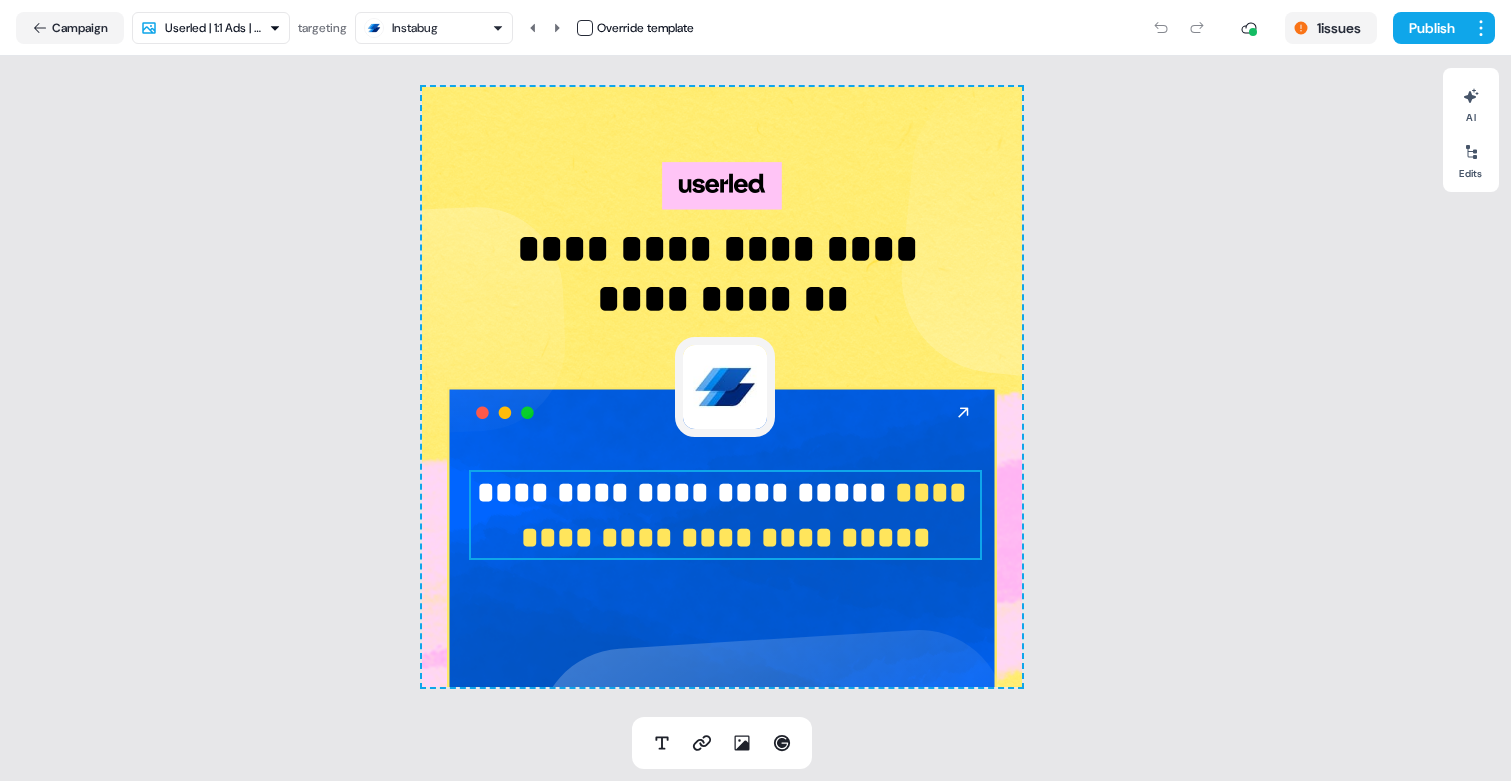 click on "**********" at bounding box center [748, 515] 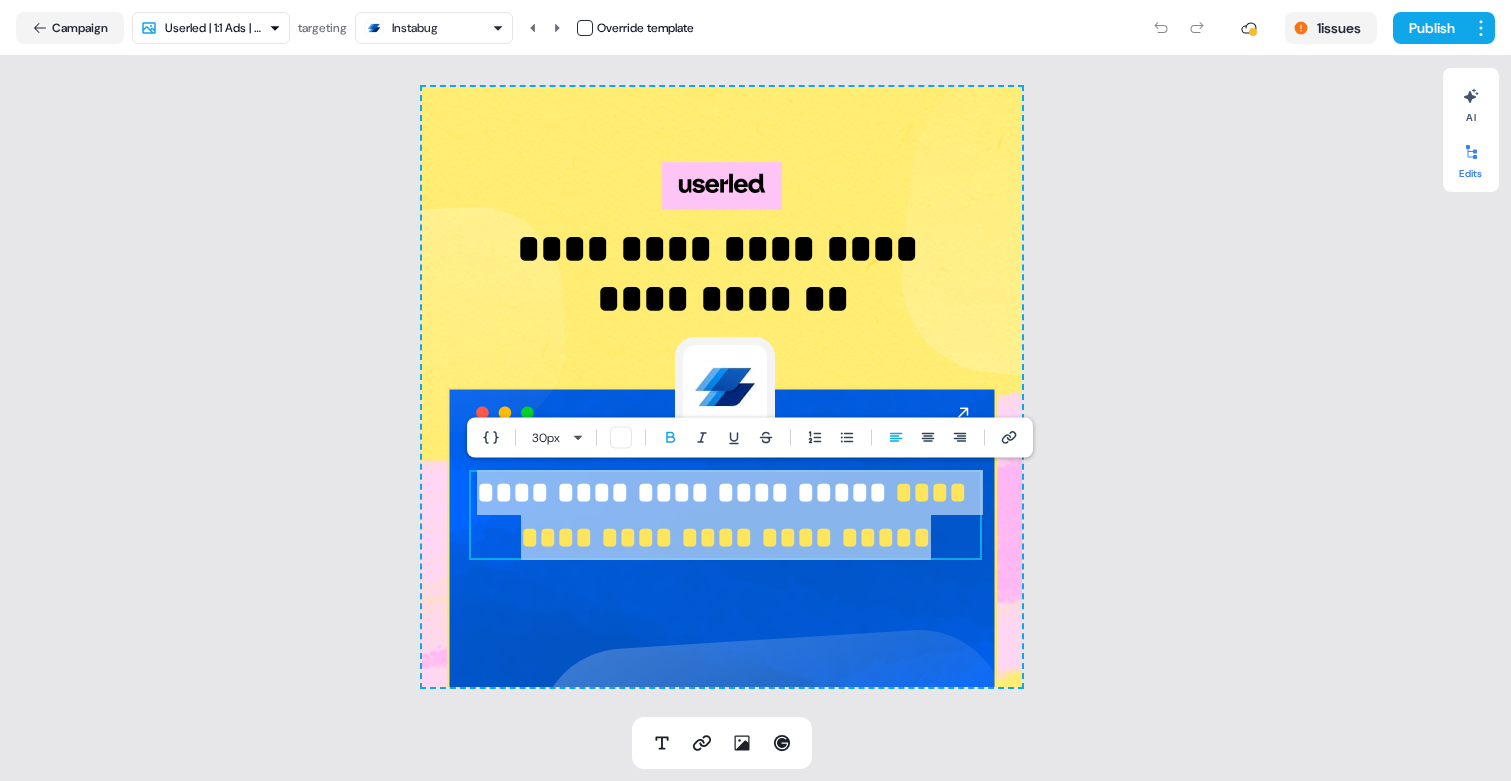 click at bounding box center [1471, 152] 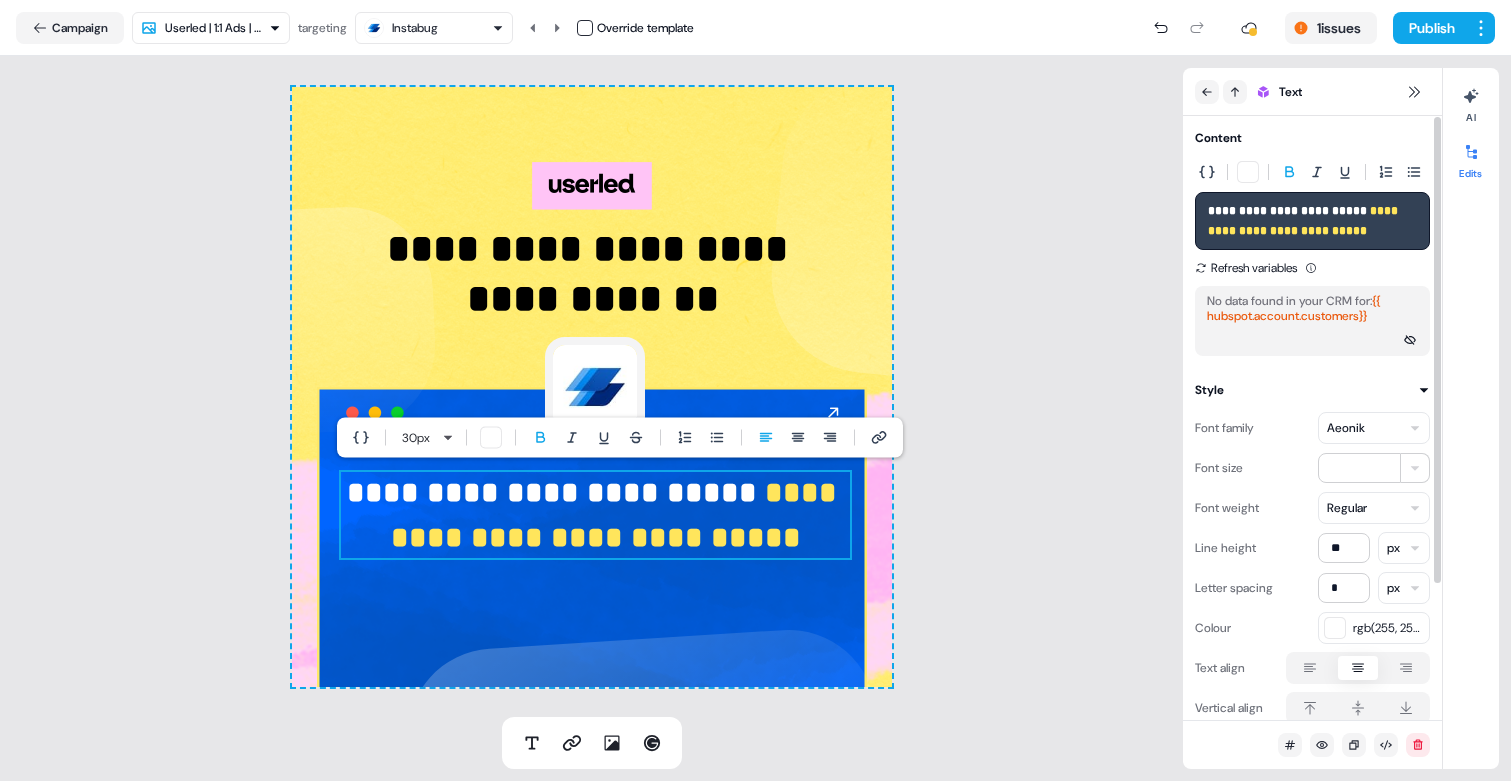 click on "**********" at bounding box center [1312, 242] 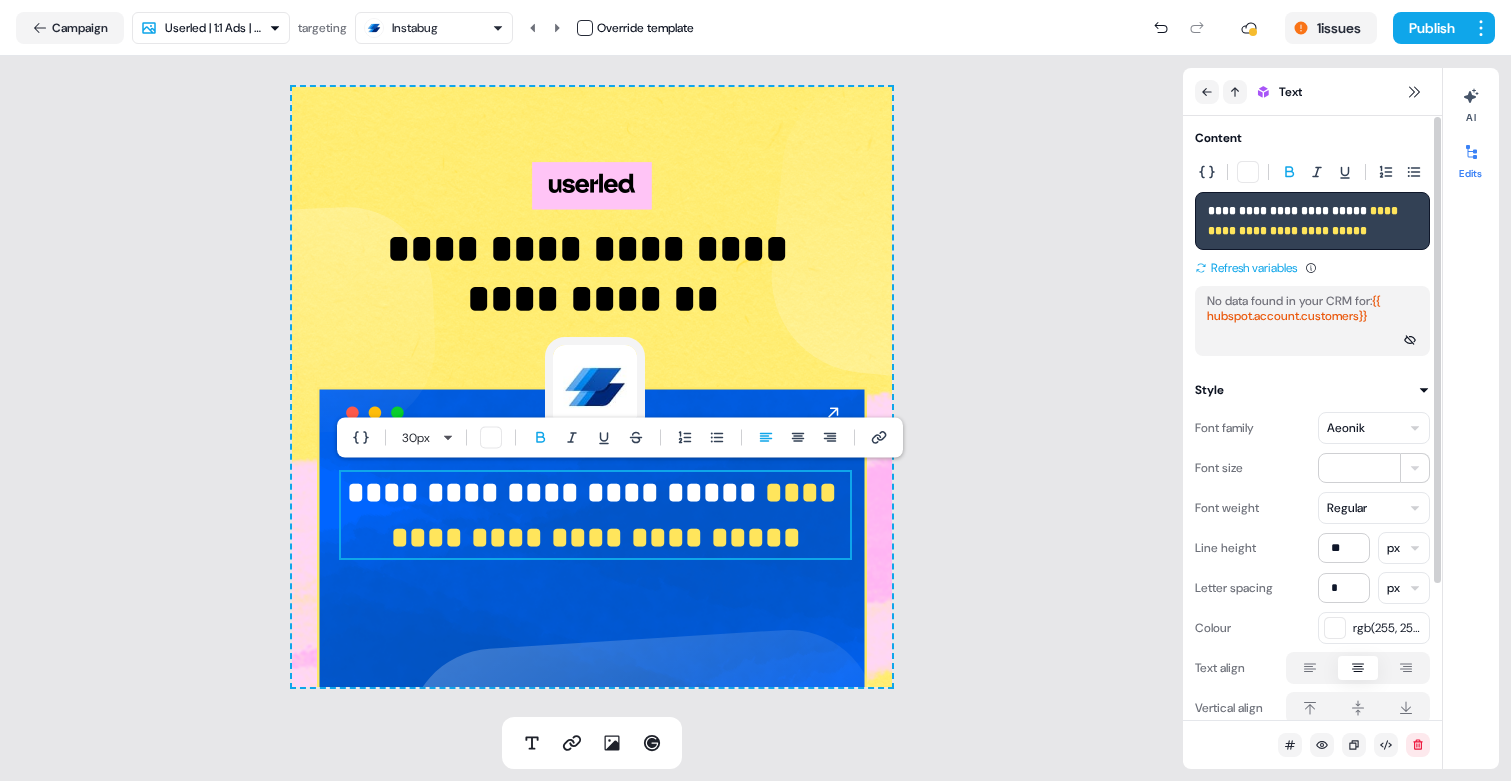 click on "Refresh variables" at bounding box center (1246, 268) 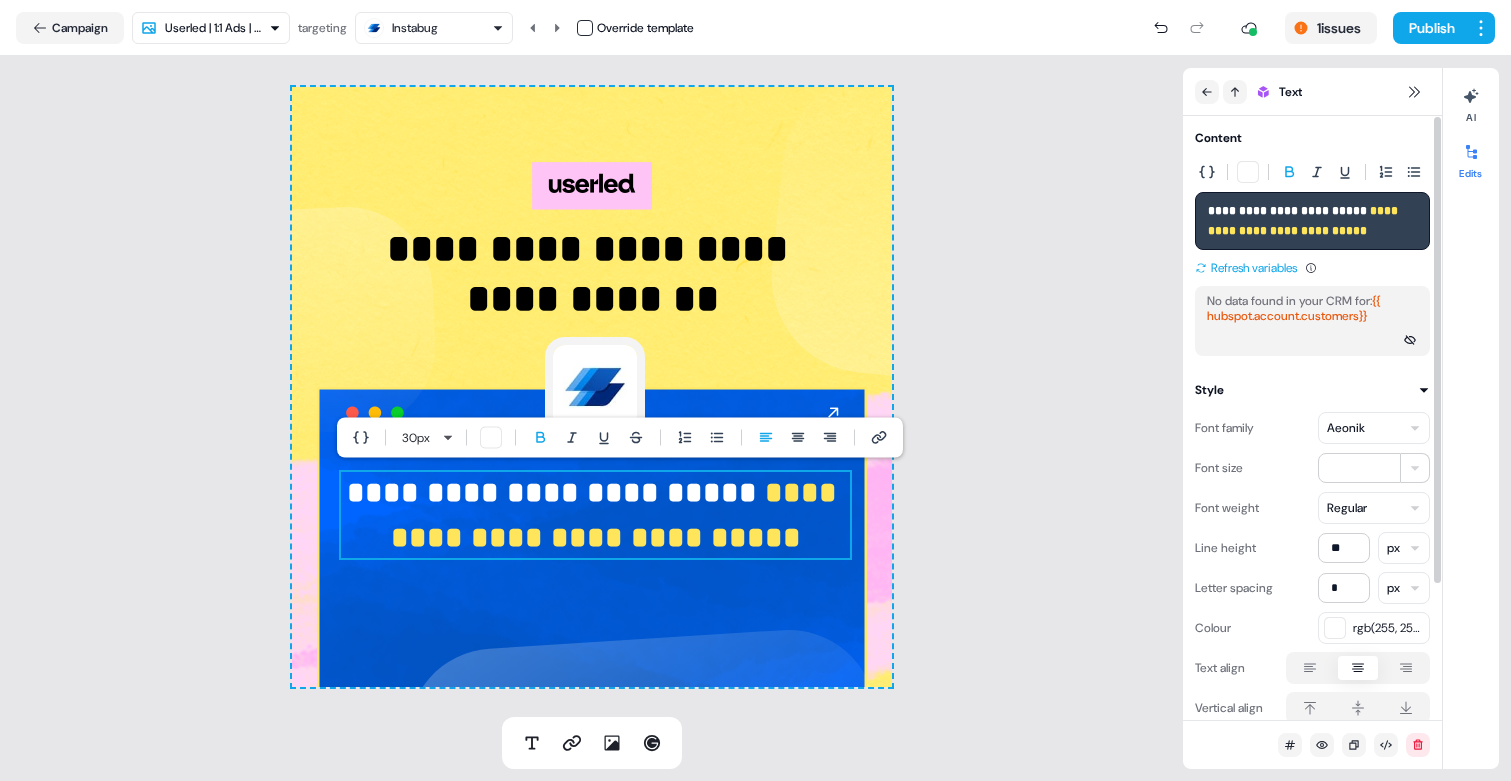 click on "Refresh variables" at bounding box center (1246, 268) 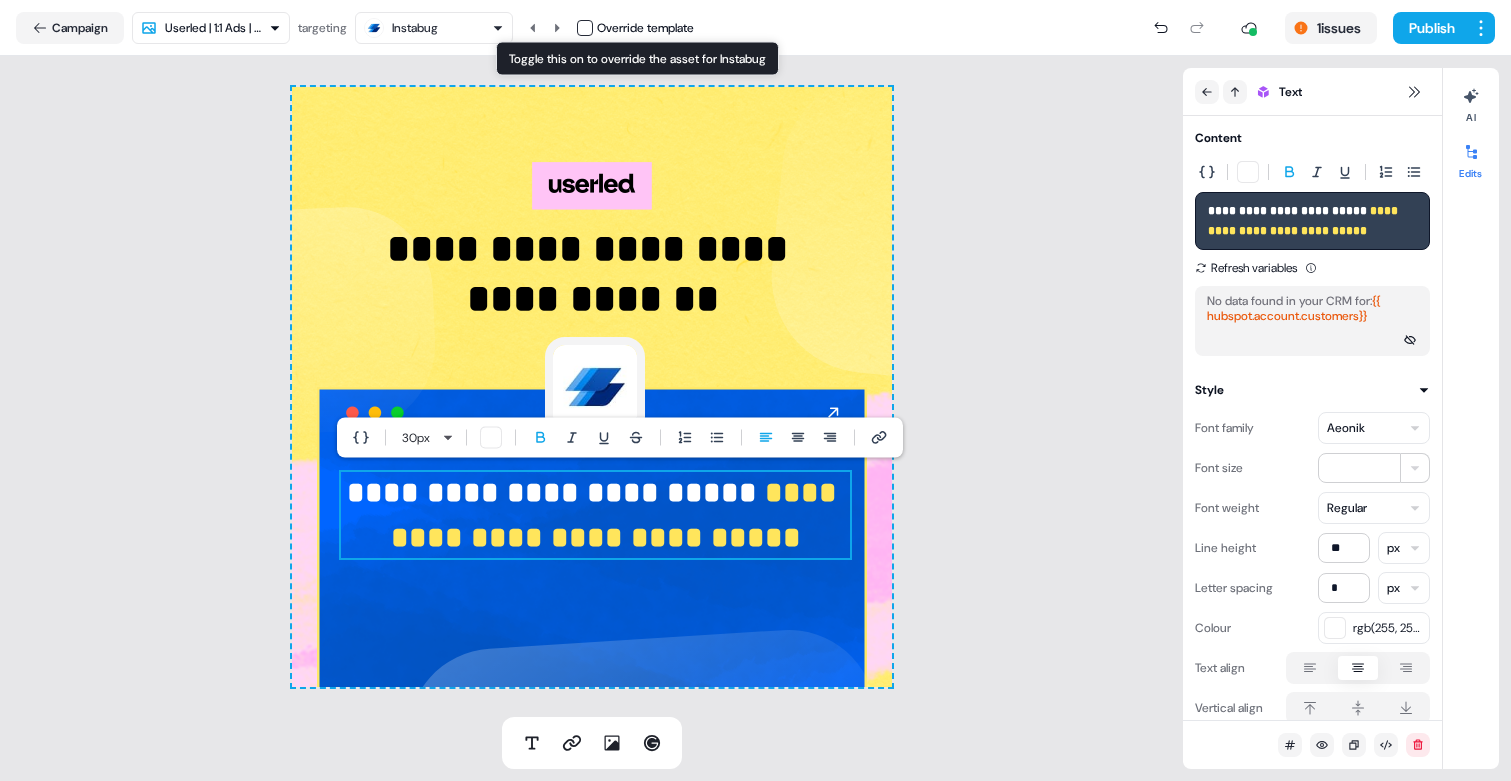 click at bounding box center (585, 28) 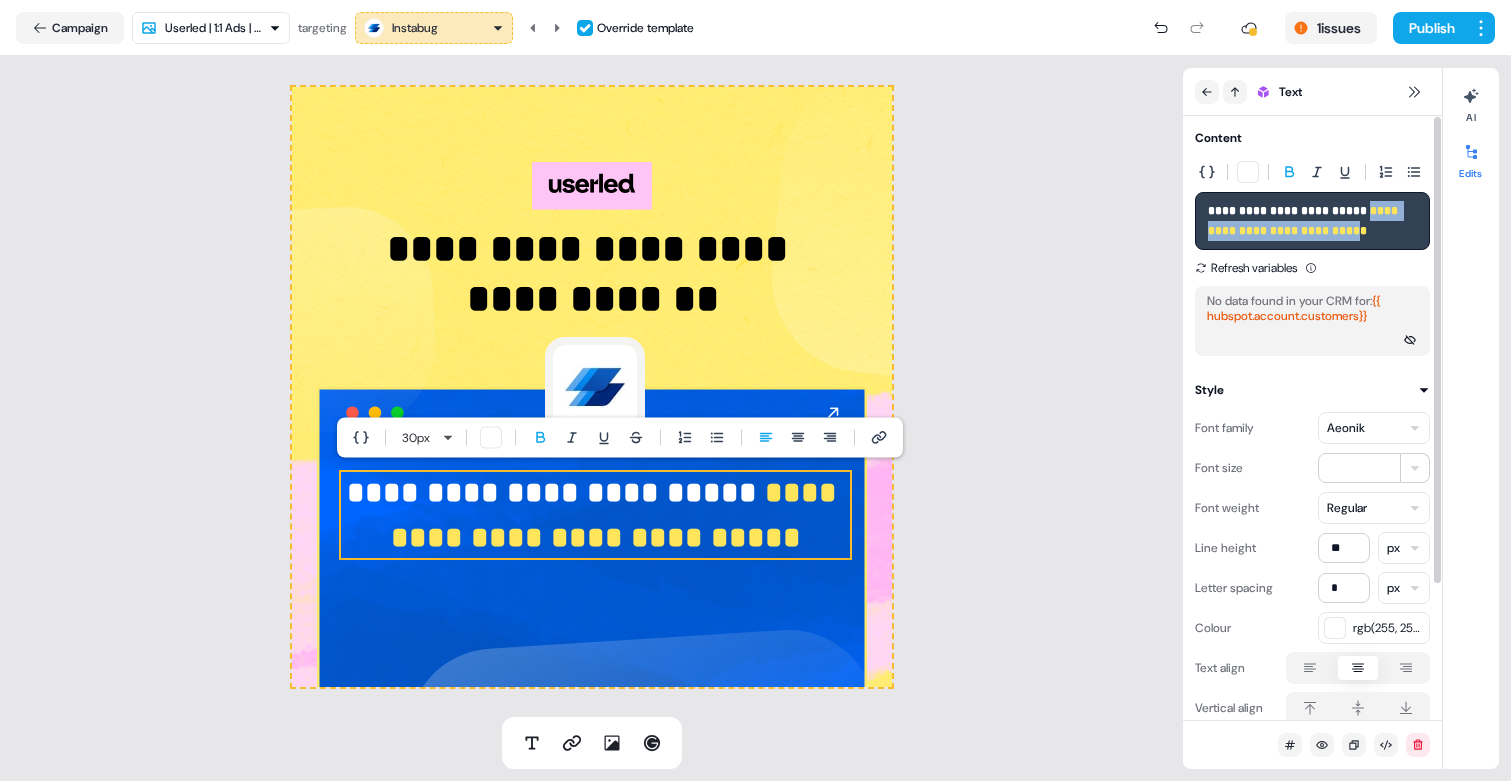 drag, startPoint x: 1368, startPoint y: 214, endPoint x: 1384, endPoint y: 241, distance: 31.38471 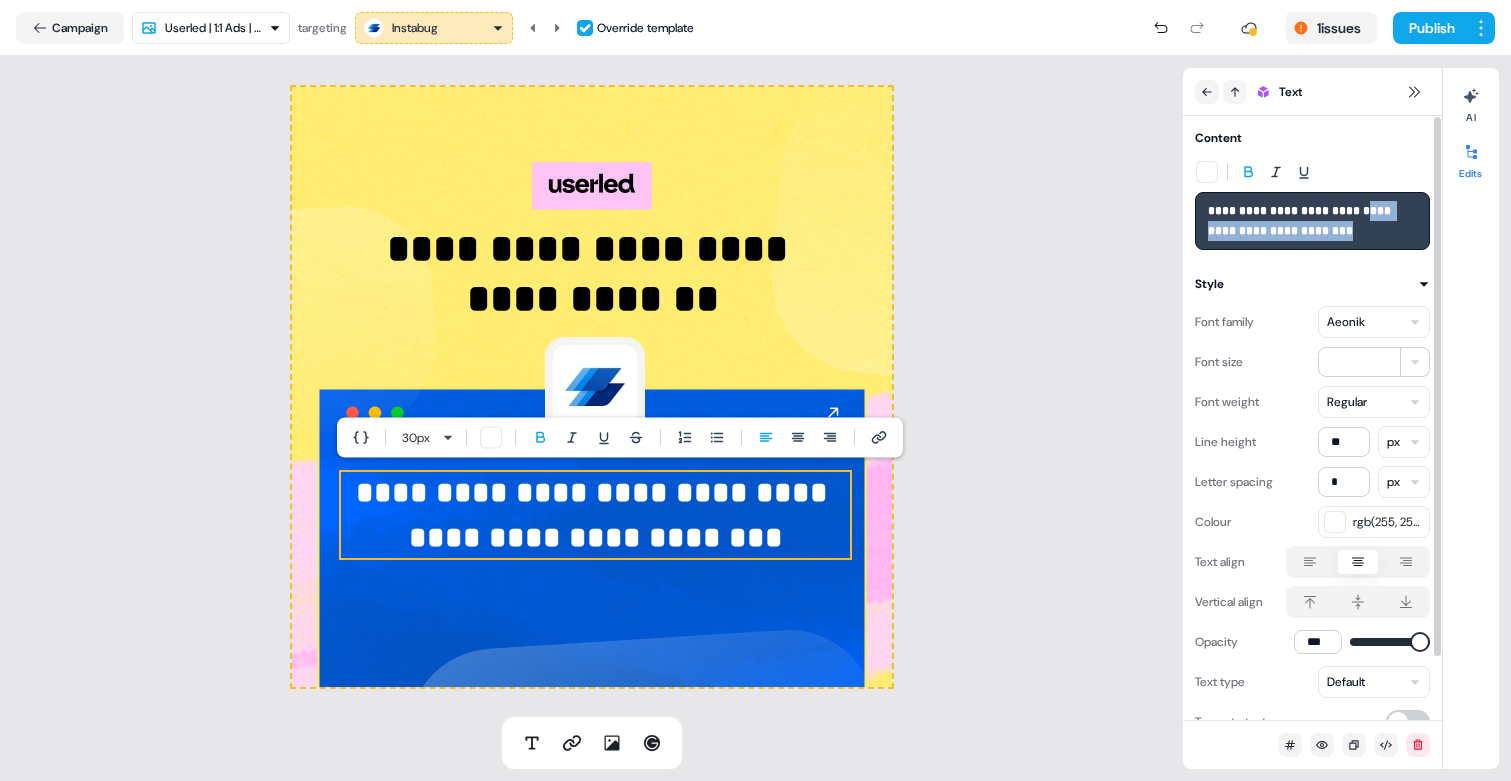 click at bounding box center (1207, 172) 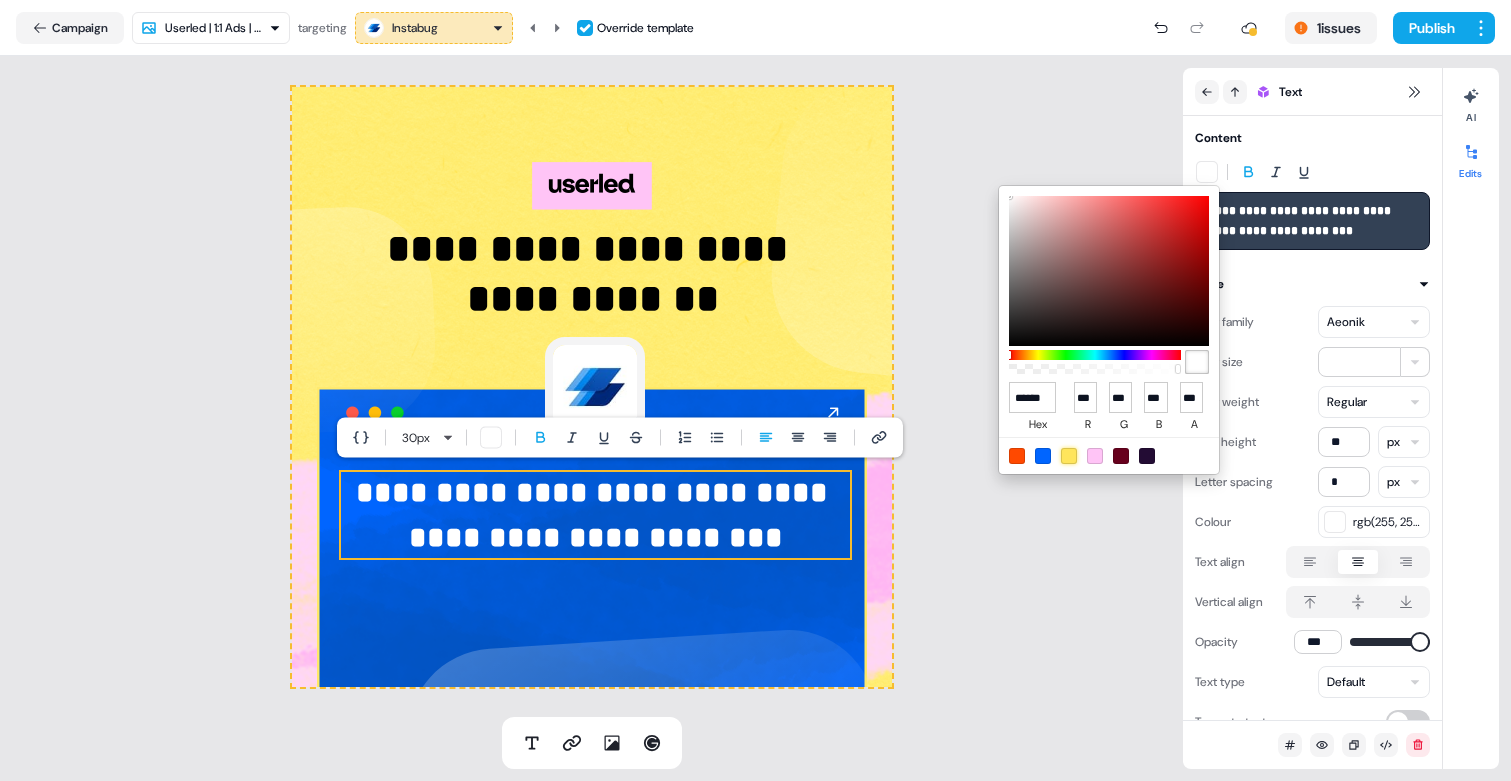 click at bounding box center (1069, 456) 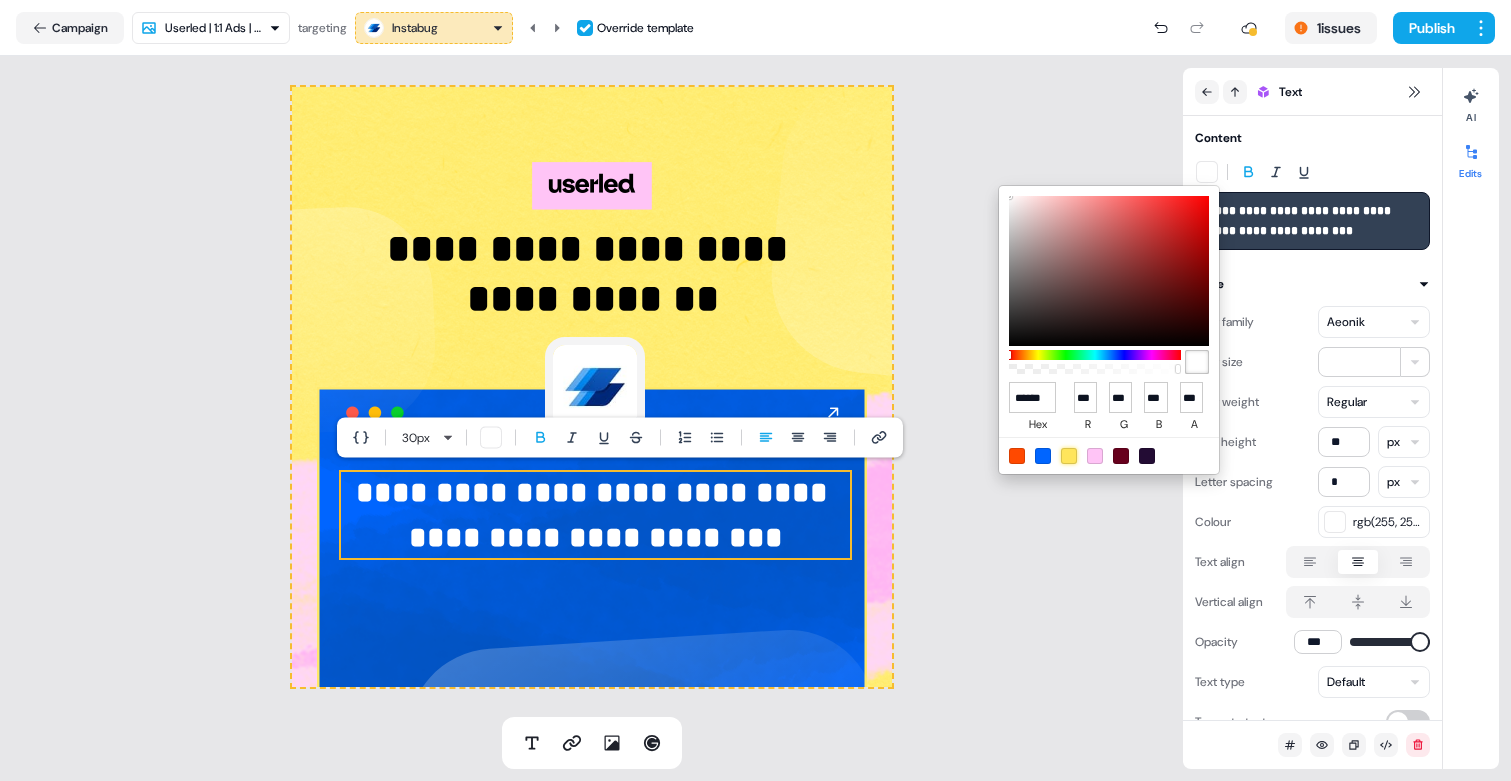 type on "***" 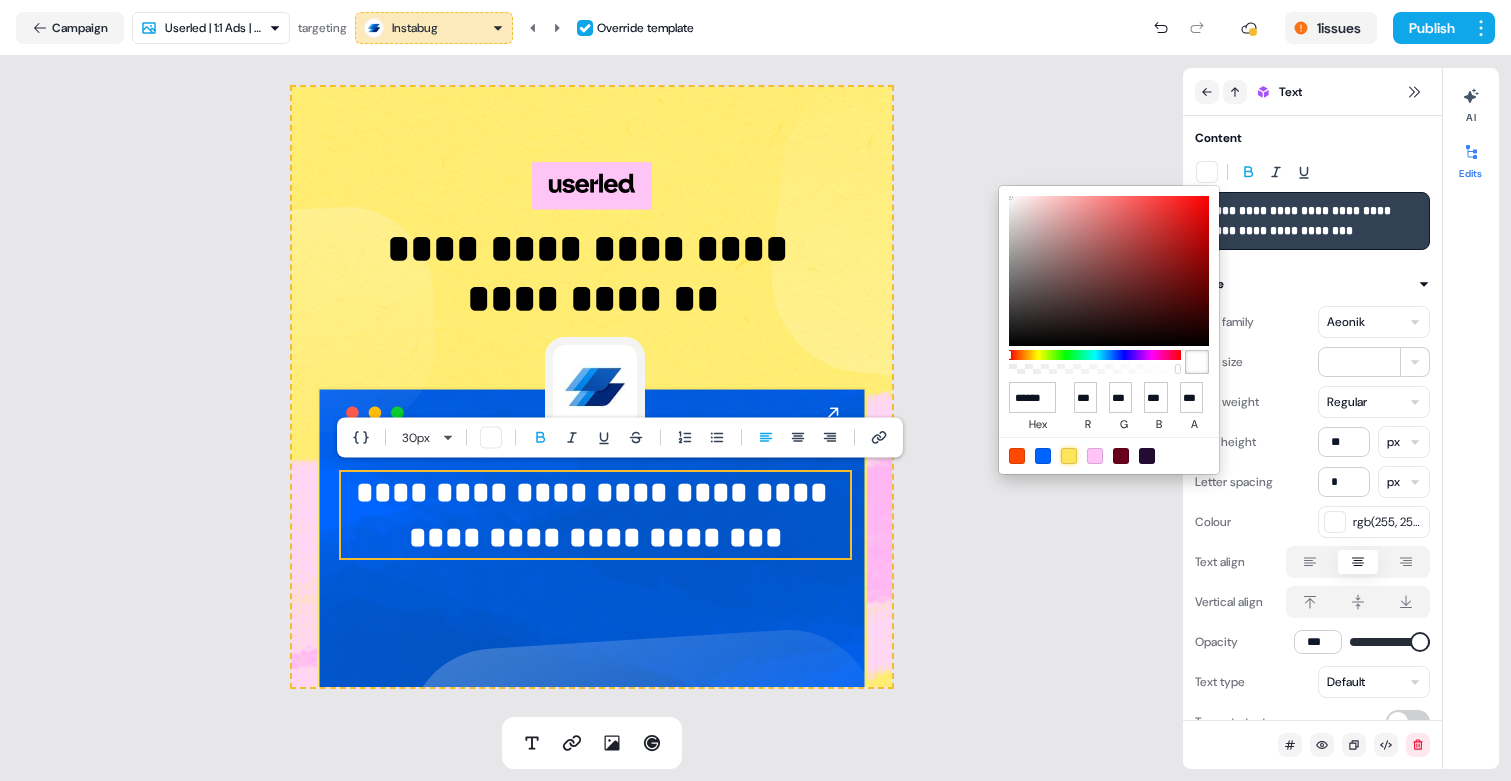 type on "**" 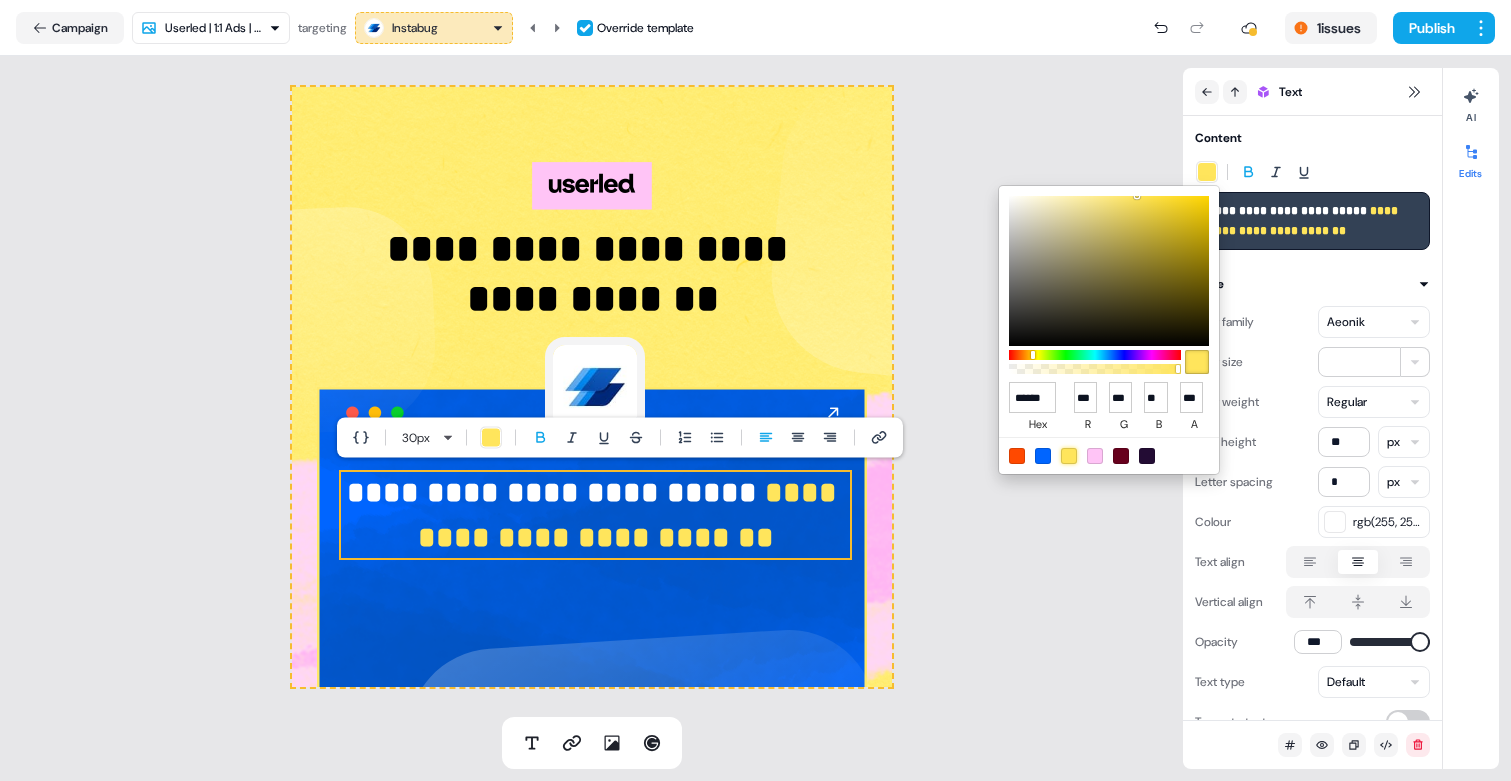 click on "**********" at bounding box center (755, 390) 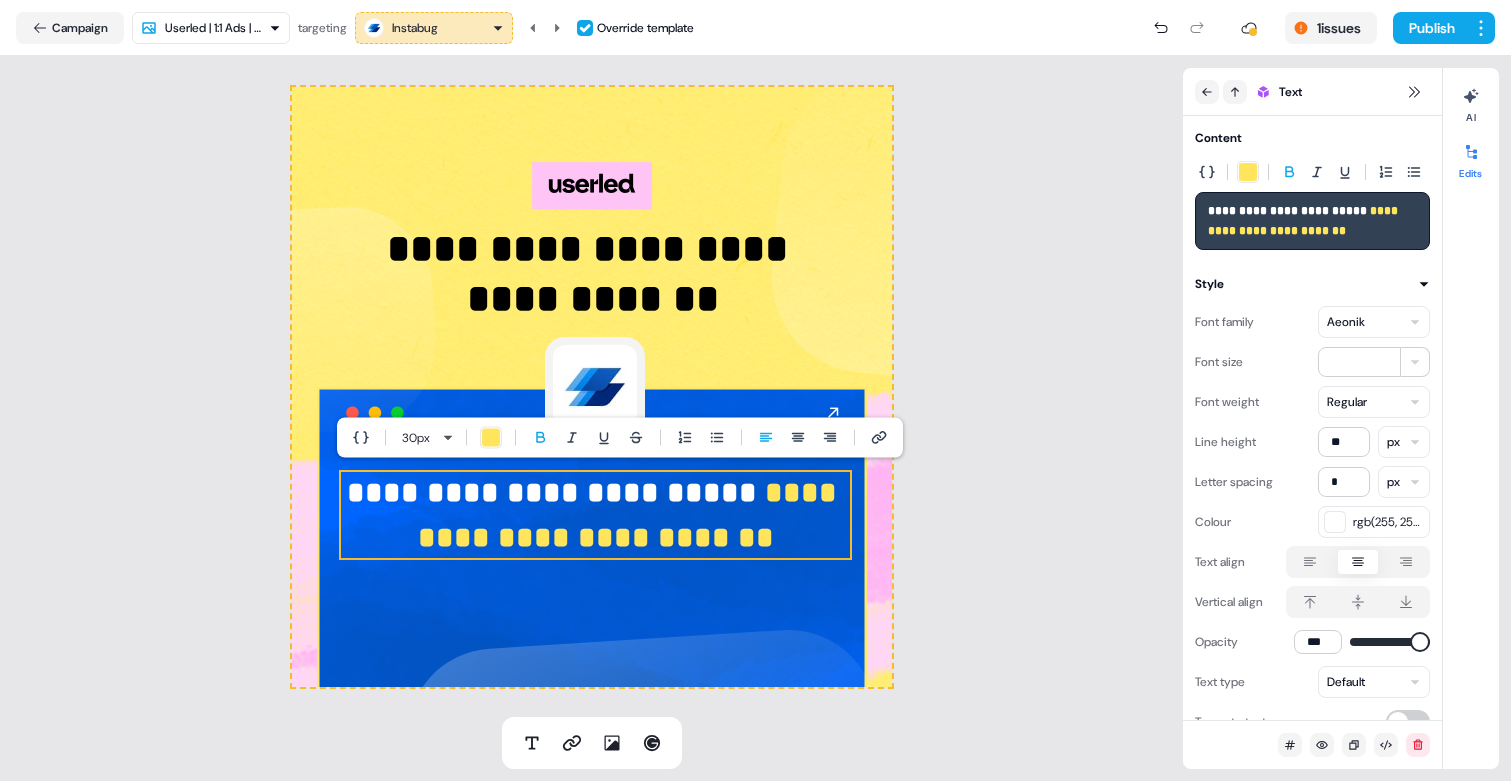 click on "**********" at bounding box center [755, 390] 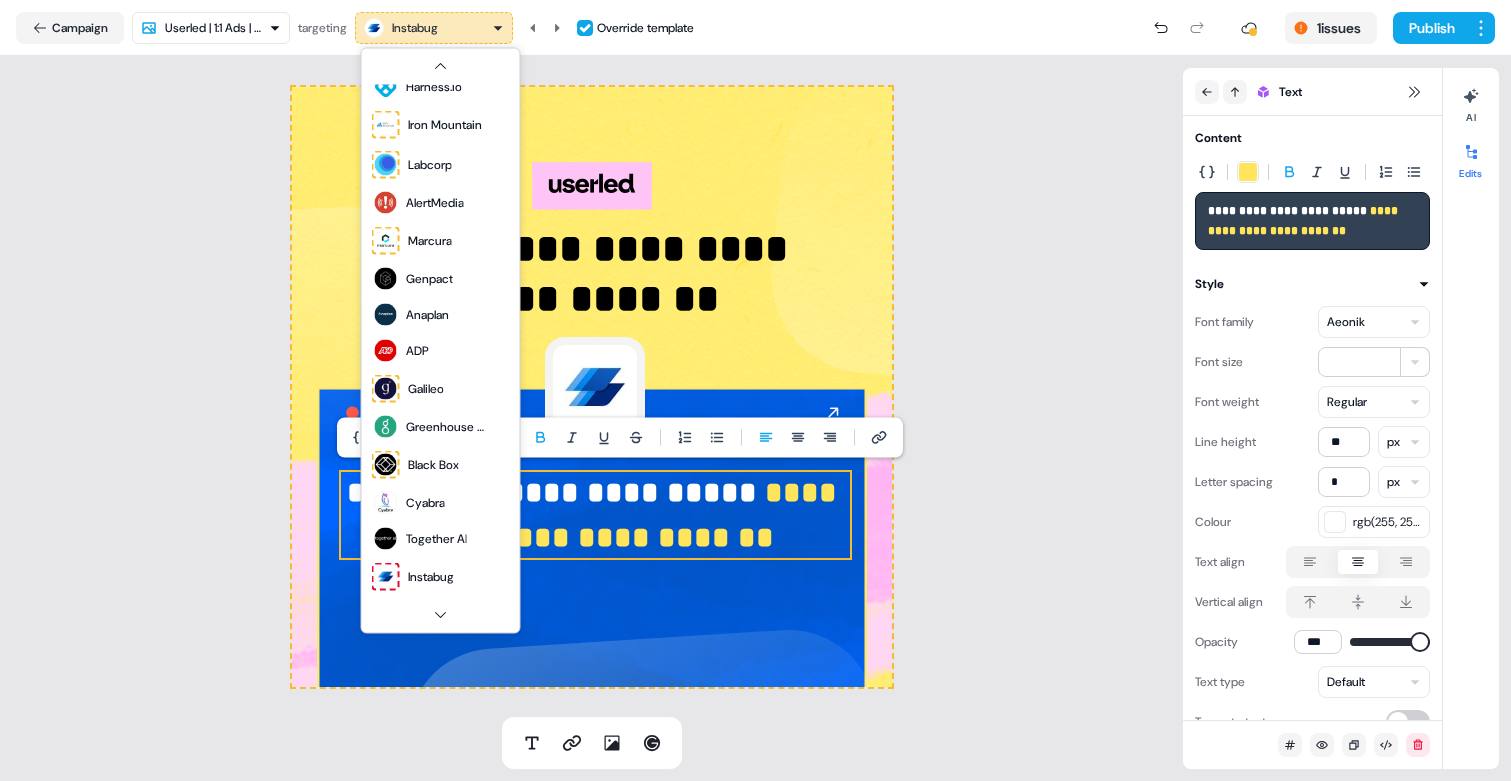 scroll, scrollTop: 302, scrollLeft: 0, axis: vertical 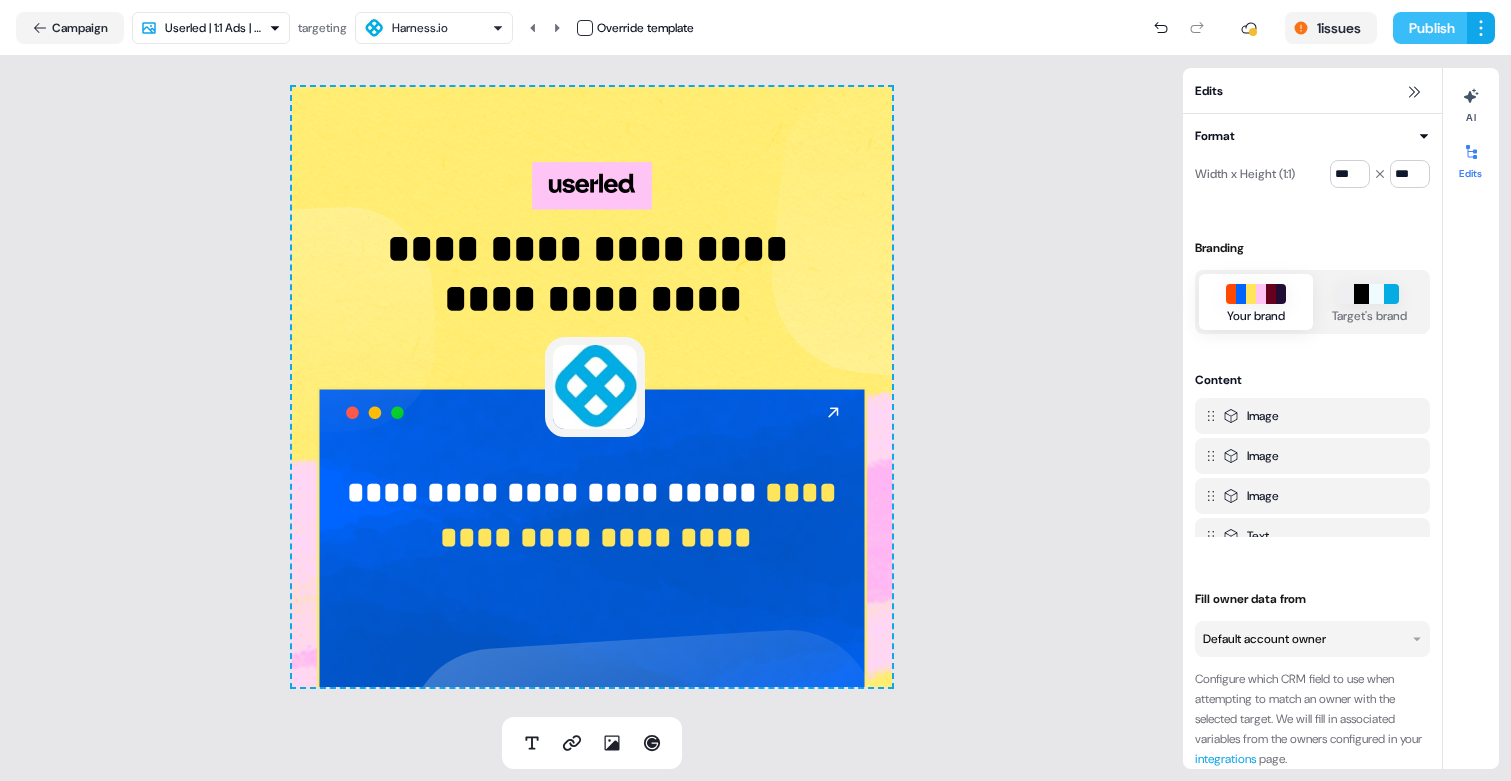 click on "Publish" at bounding box center [1430, 28] 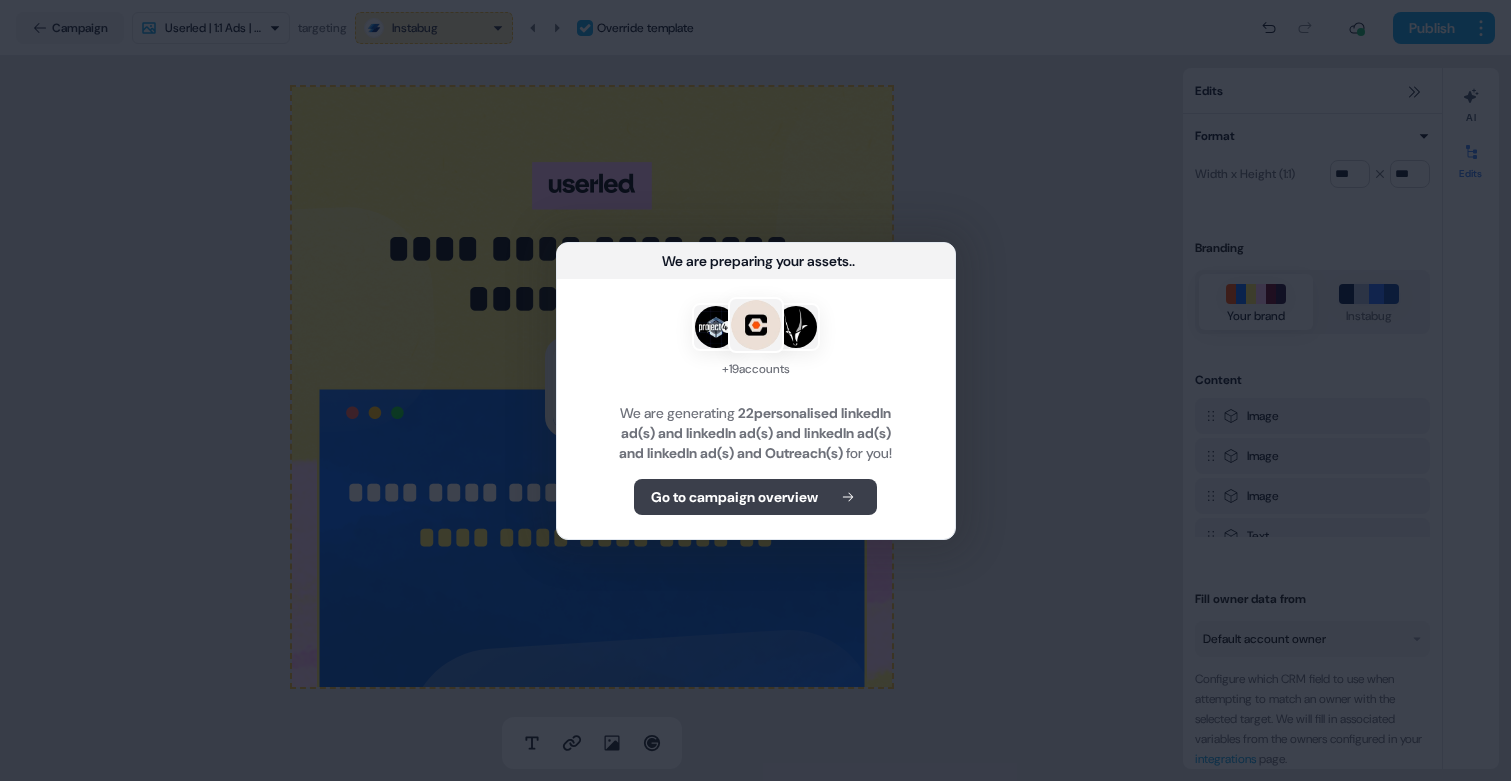 click on "Go to campaign overview" at bounding box center [734, 497] 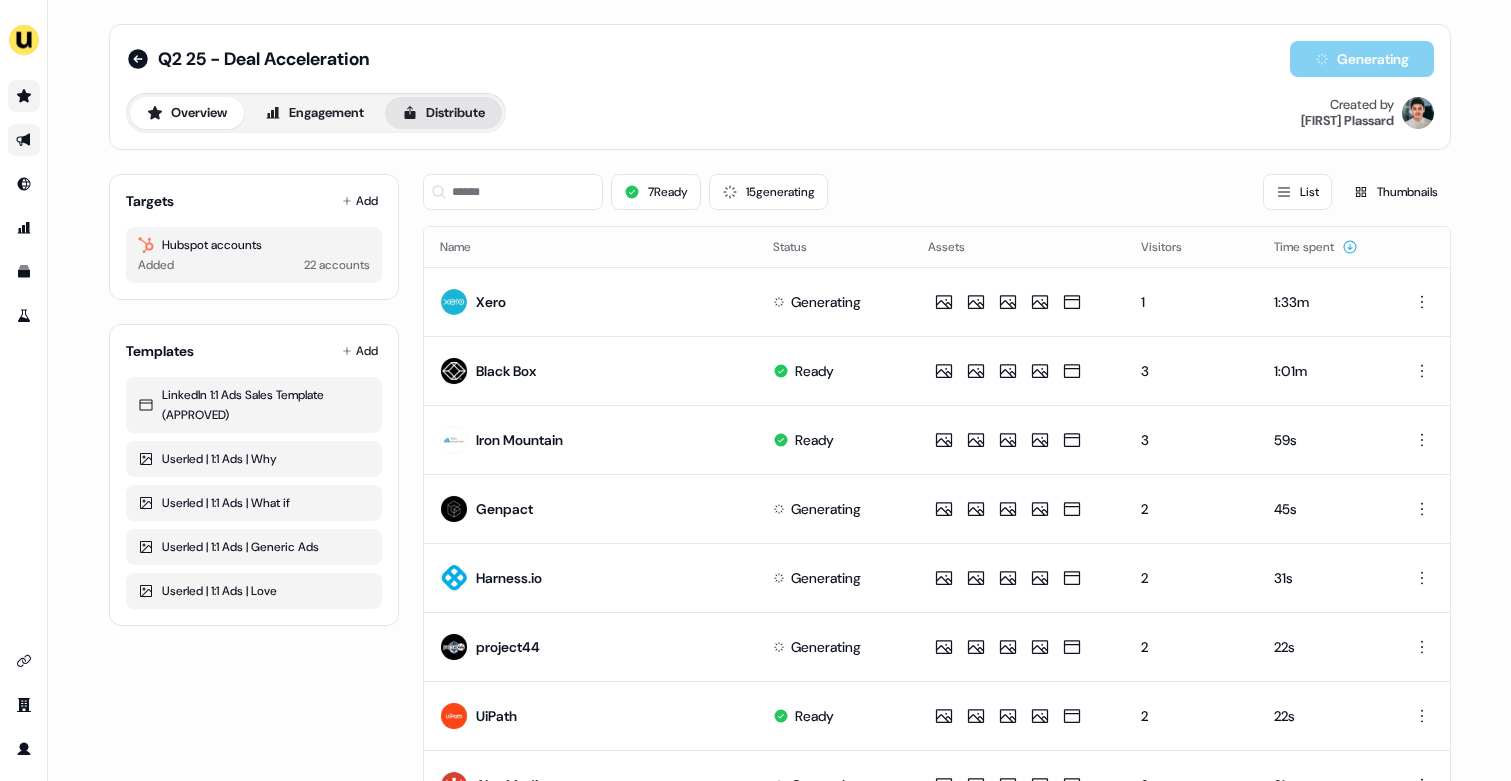 click on "Distribute" at bounding box center [443, 113] 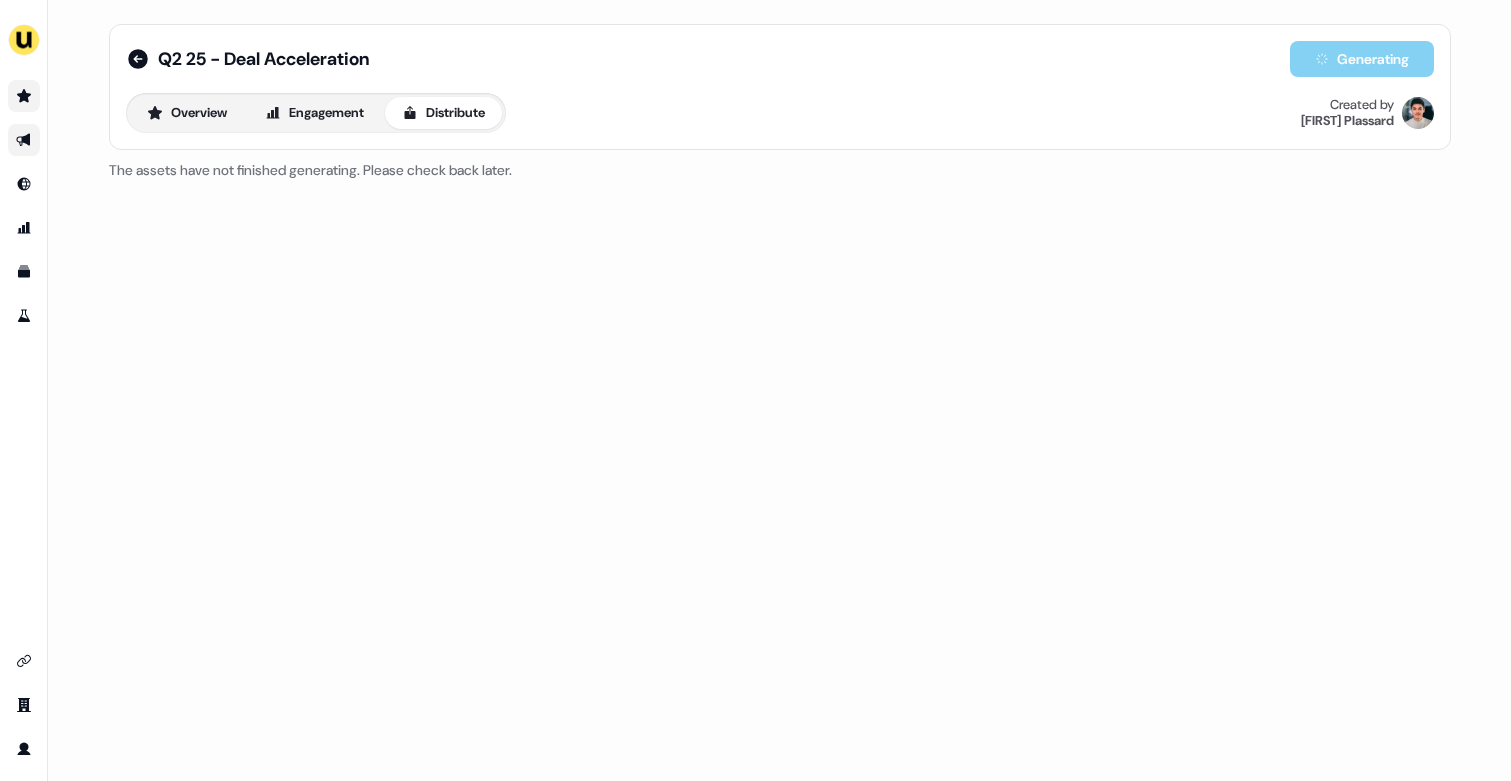 type 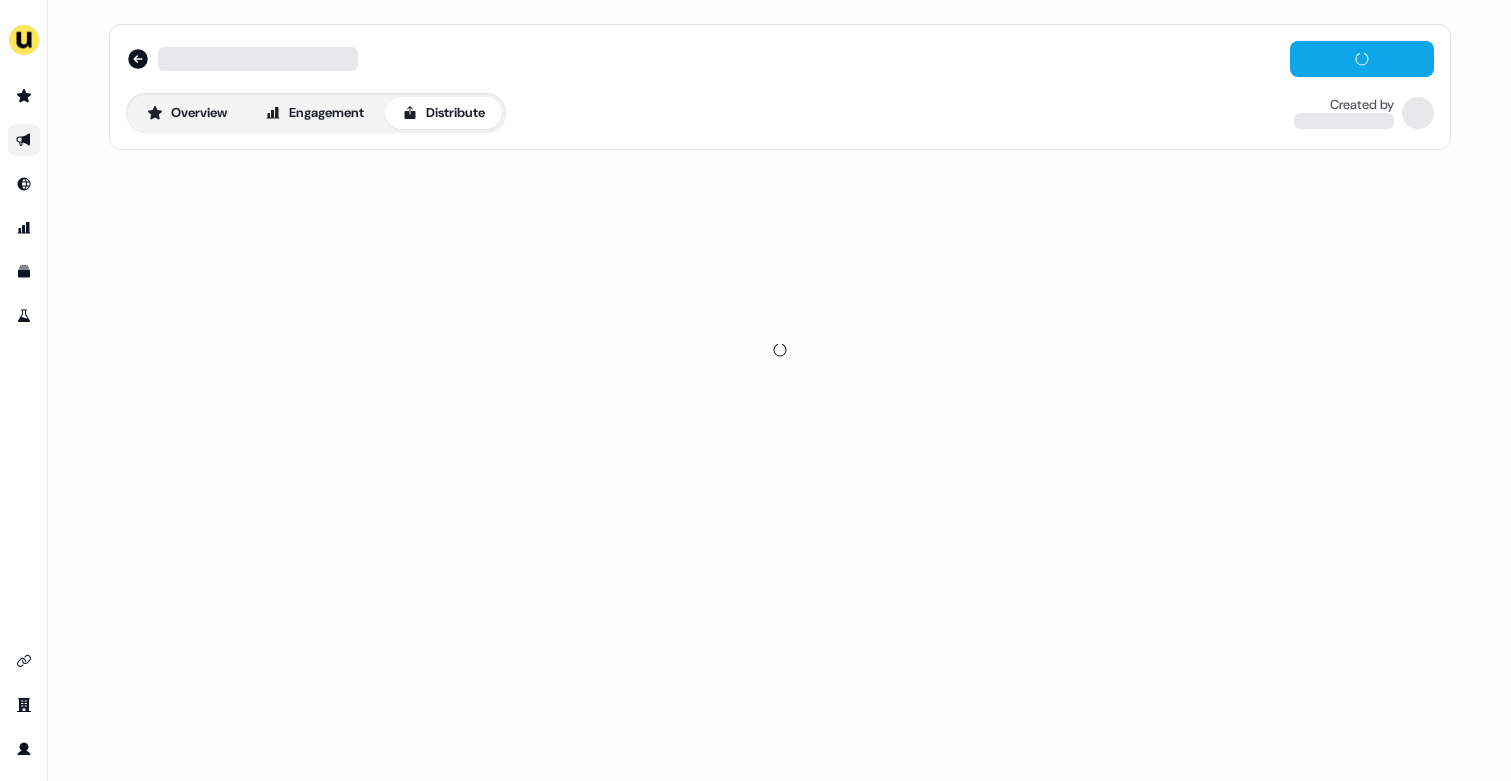 scroll, scrollTop: 0, scrollLeft: 0, axis: both 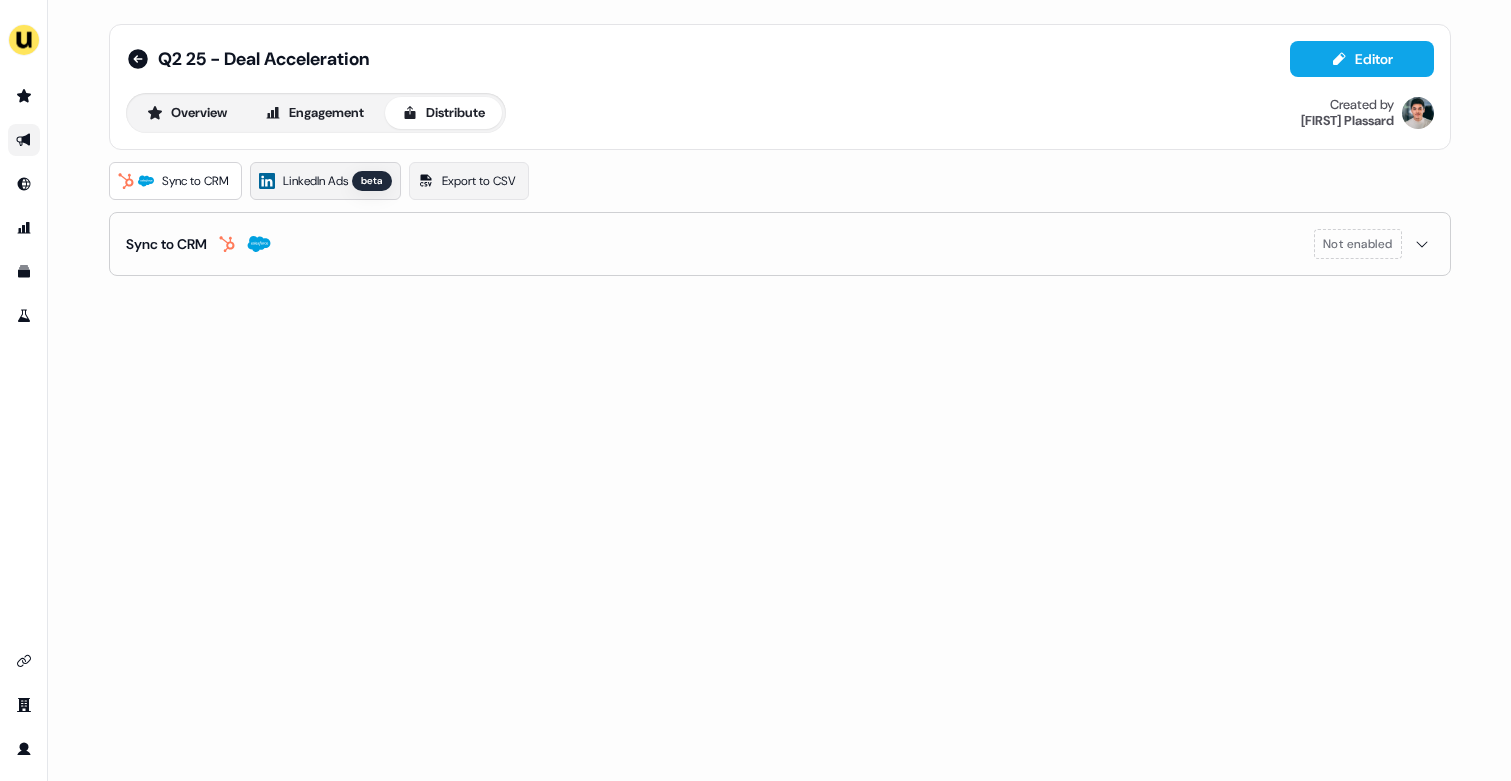 click on "LinkedIn Ads" at bounding box center [315, 181] 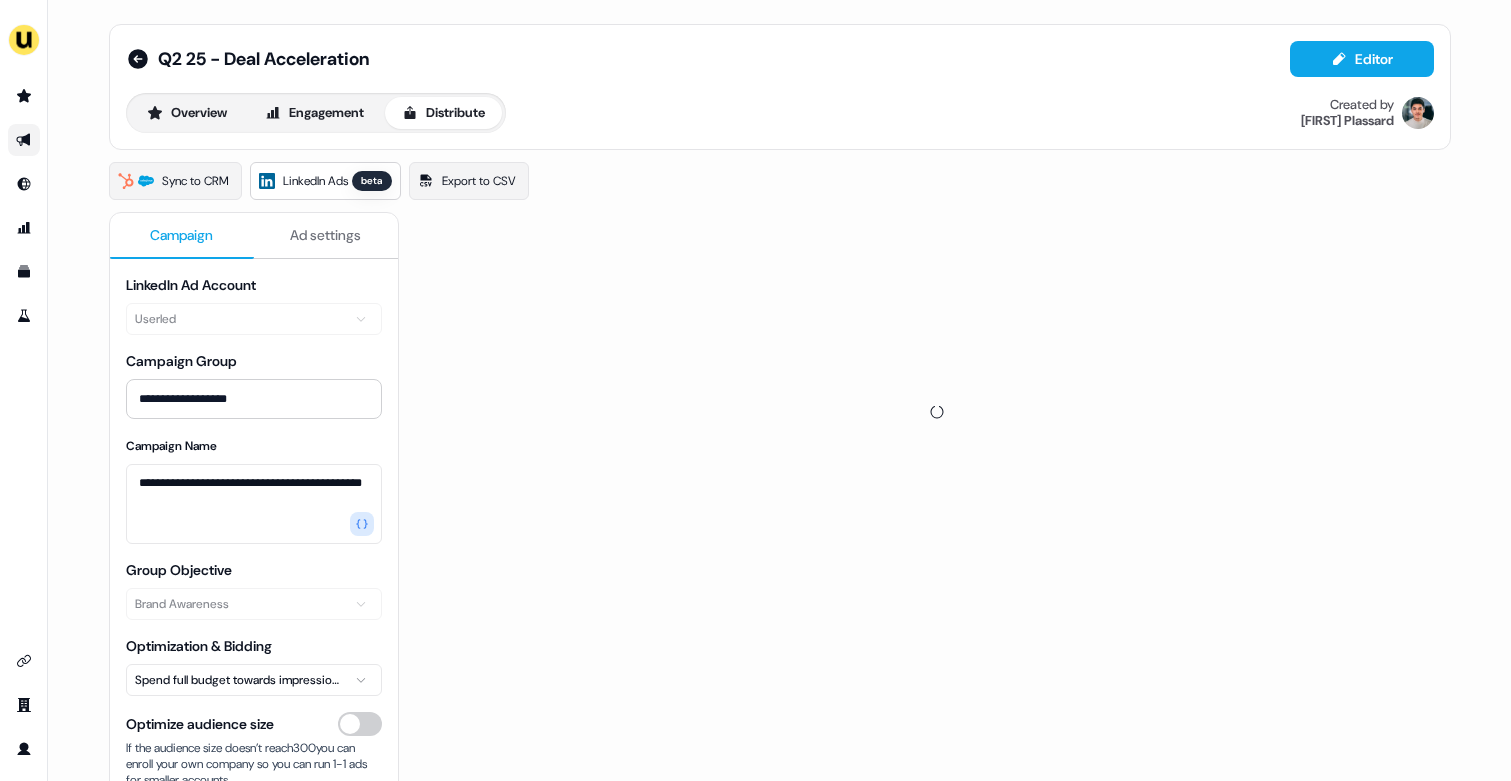 scroll, scrollTop: 11, scrollLeft: 0, axis: vertical 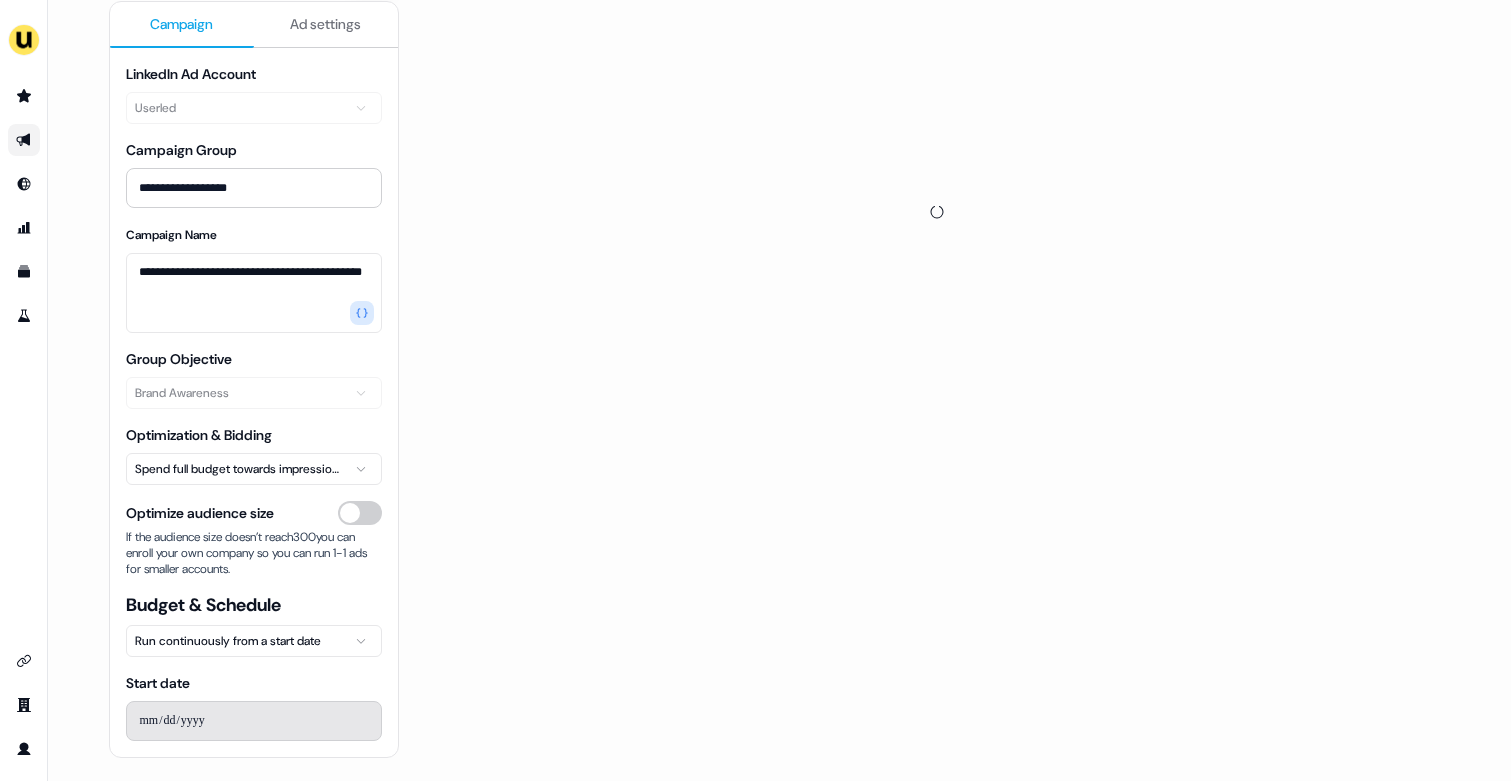 click on "**********" at bounding box center (755, 390) 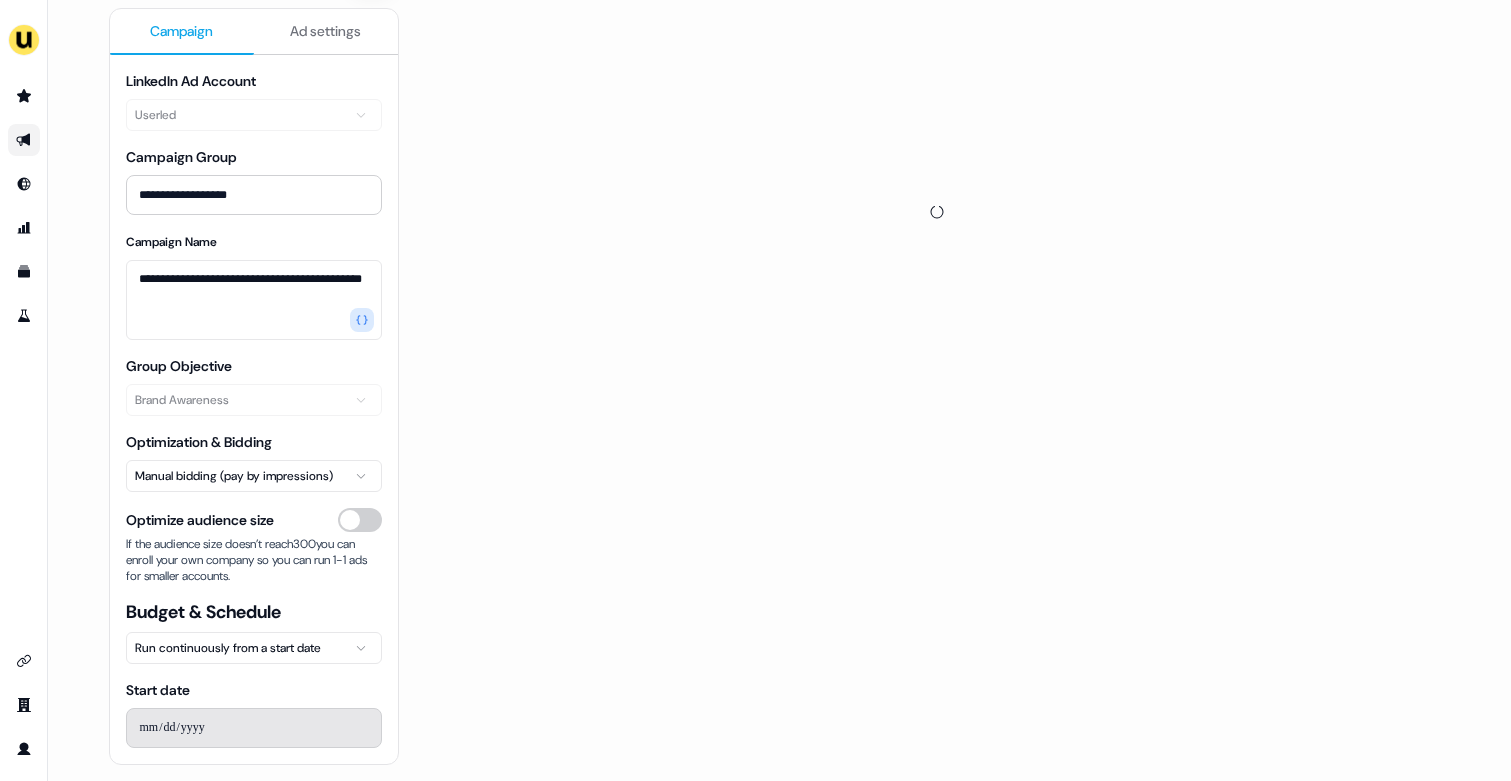 scroll, scrollTop: 0, scrollLeft: 0, axis: both 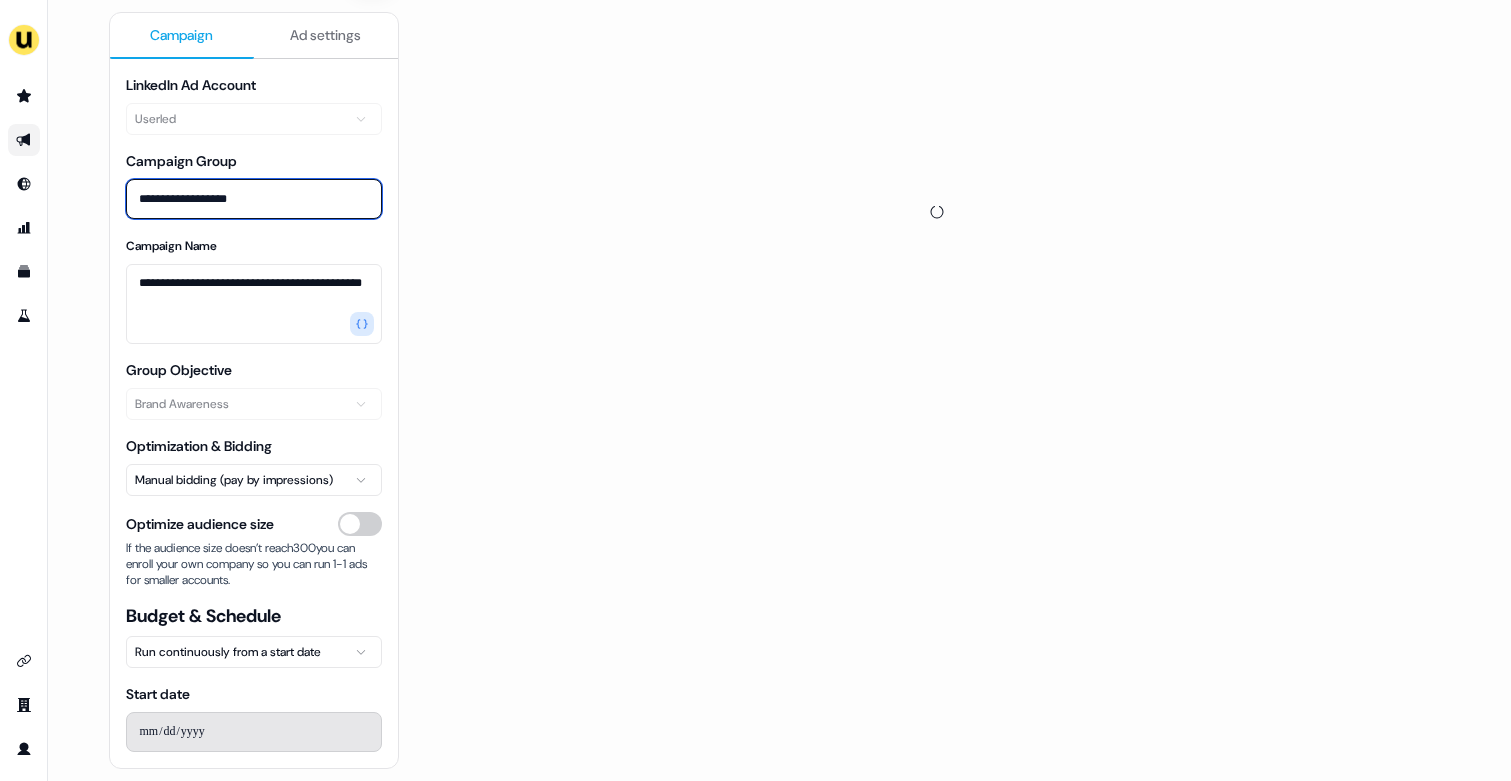 click on "**********" at bounding box center (254, 199) 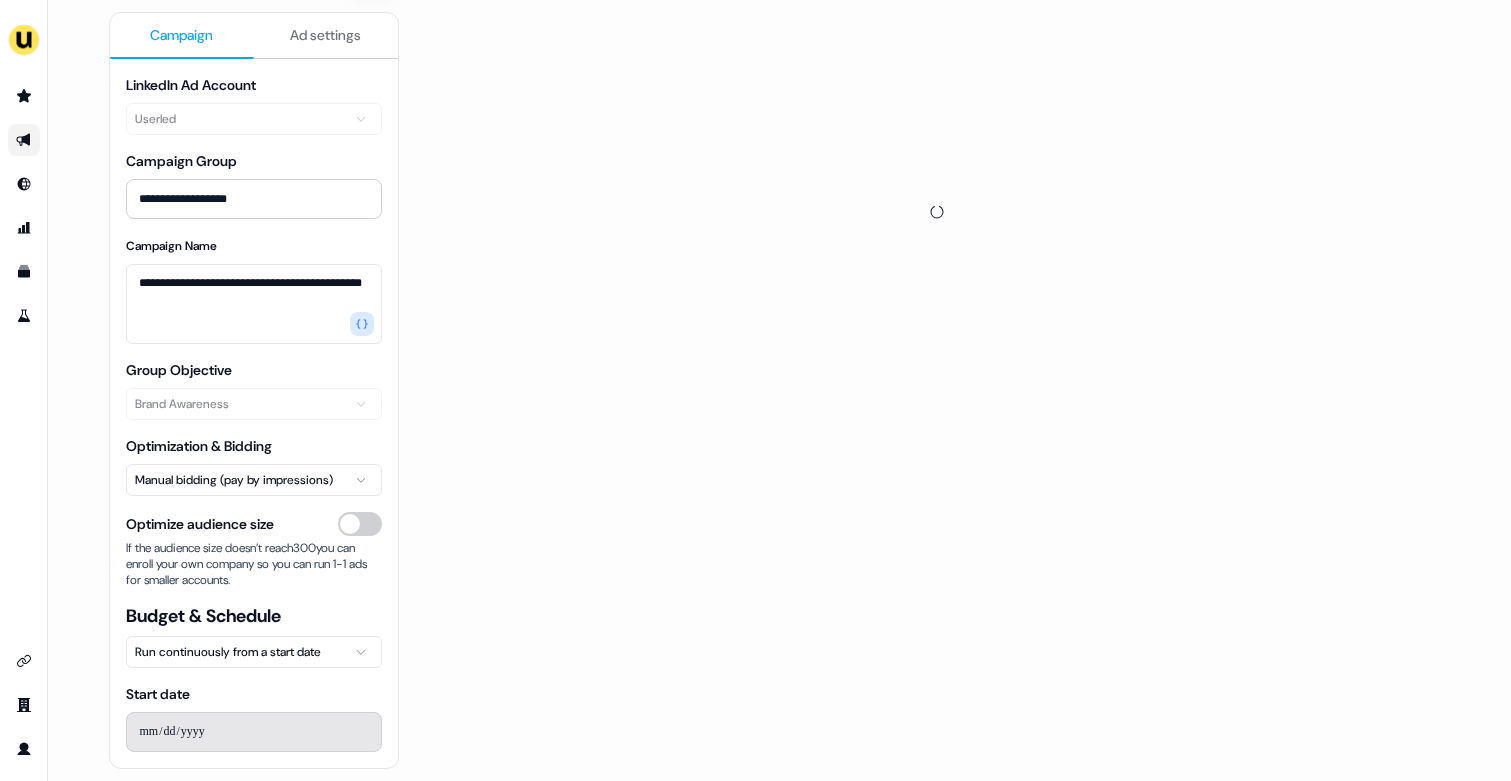 click on "**********" at bounding box center (254, 413) 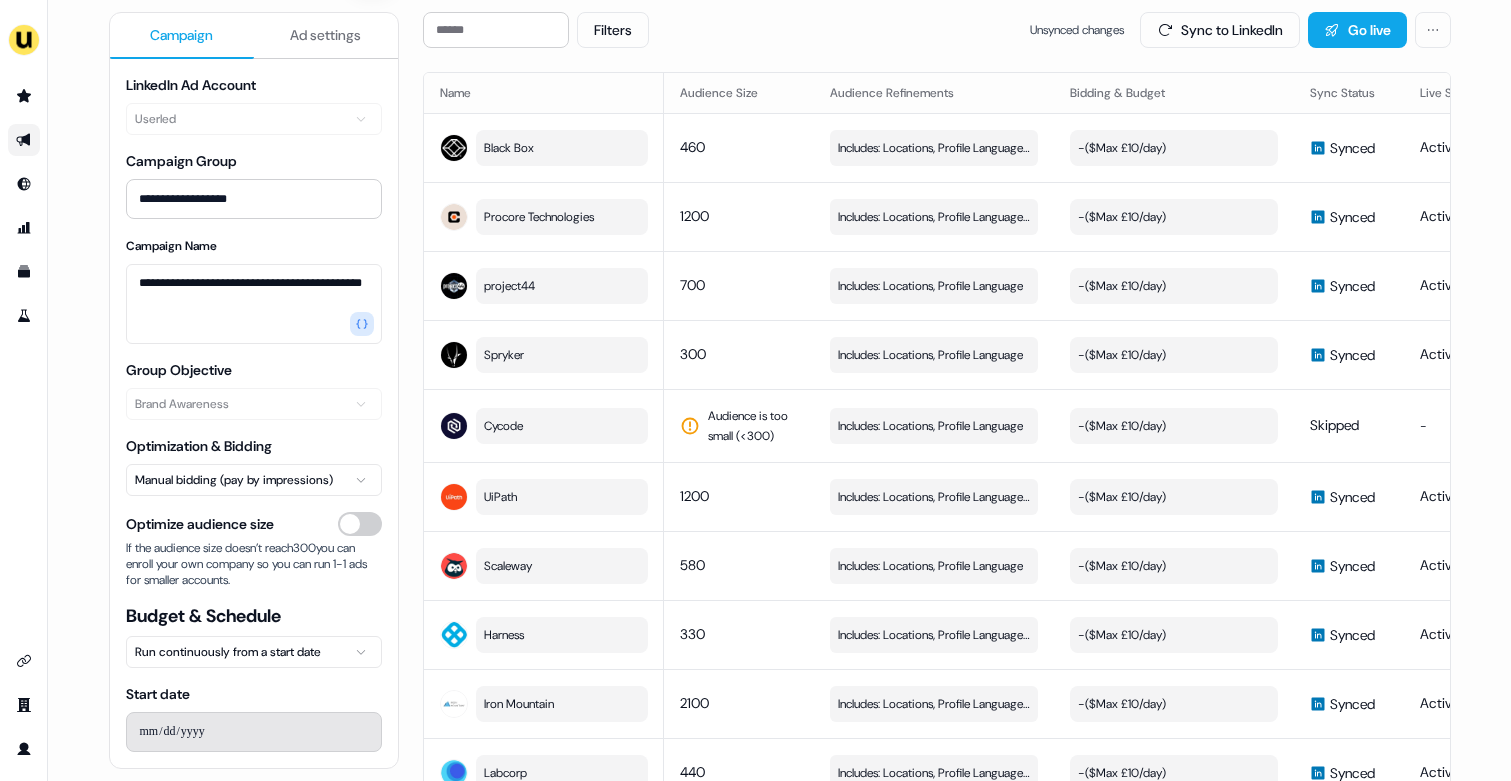 click on "Ad settings" at bounding box center [325, 35] 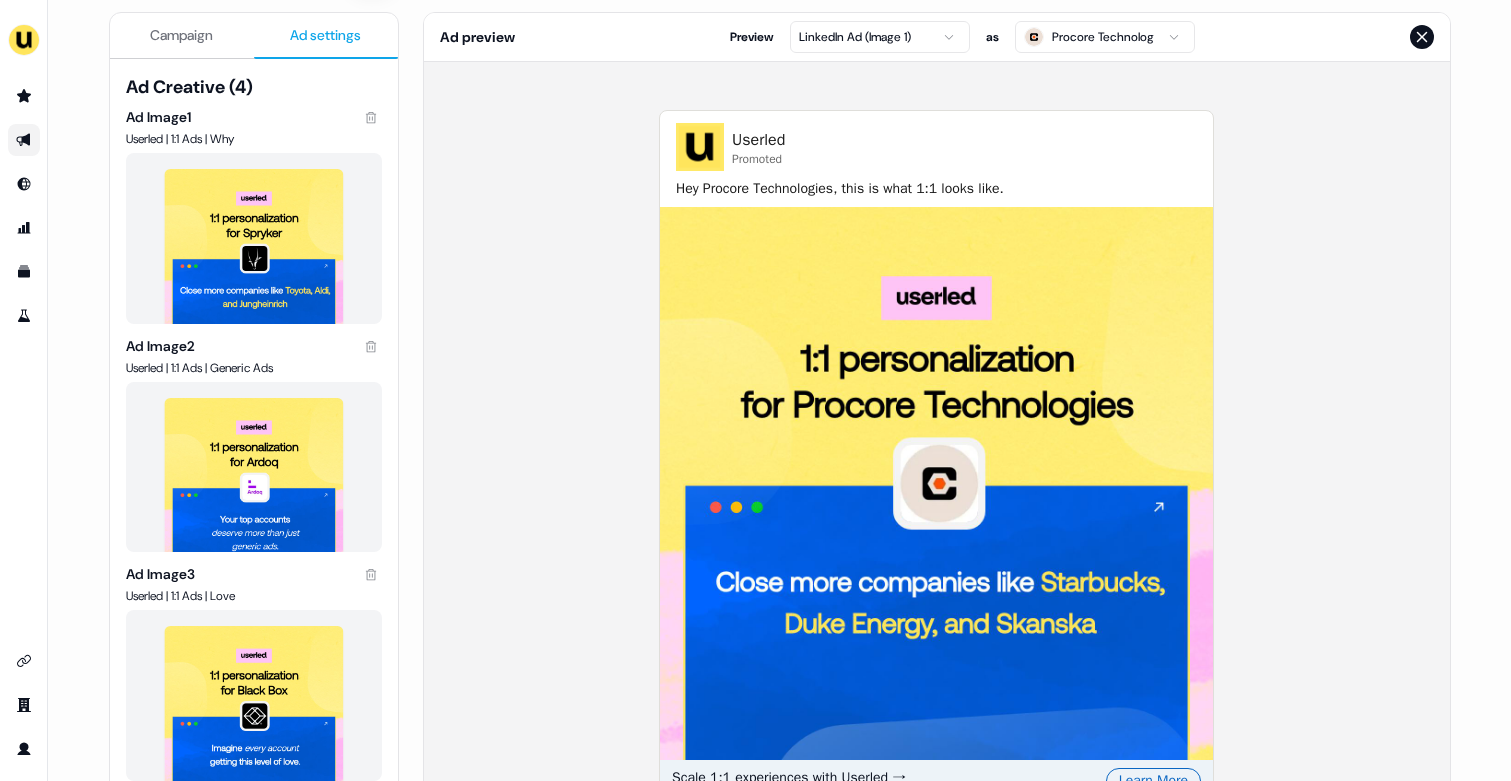 click on "Campaign" at bounding box center [181, 35] 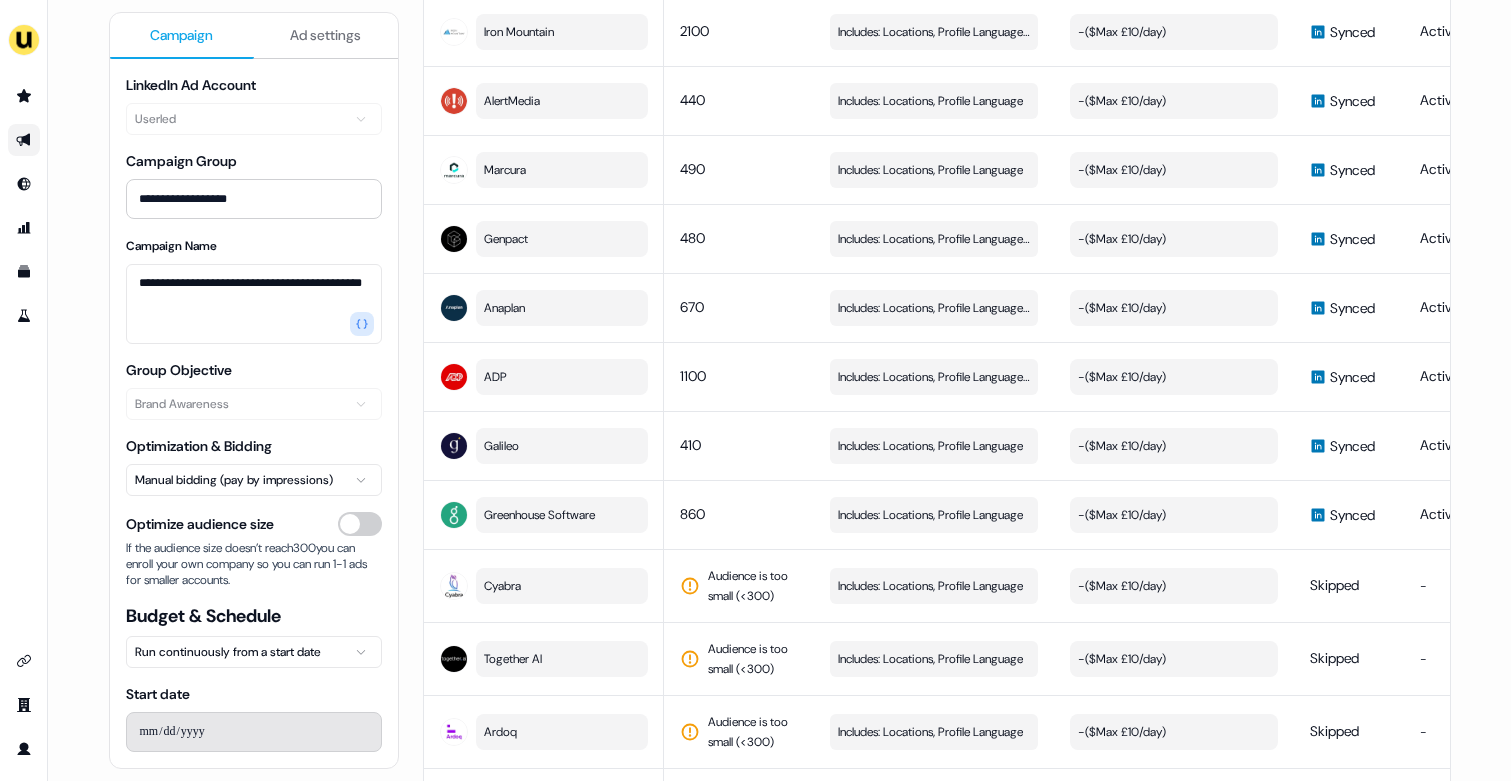 scroll, scrollTop: 1101, scrollLeft: 0, axis: vertical 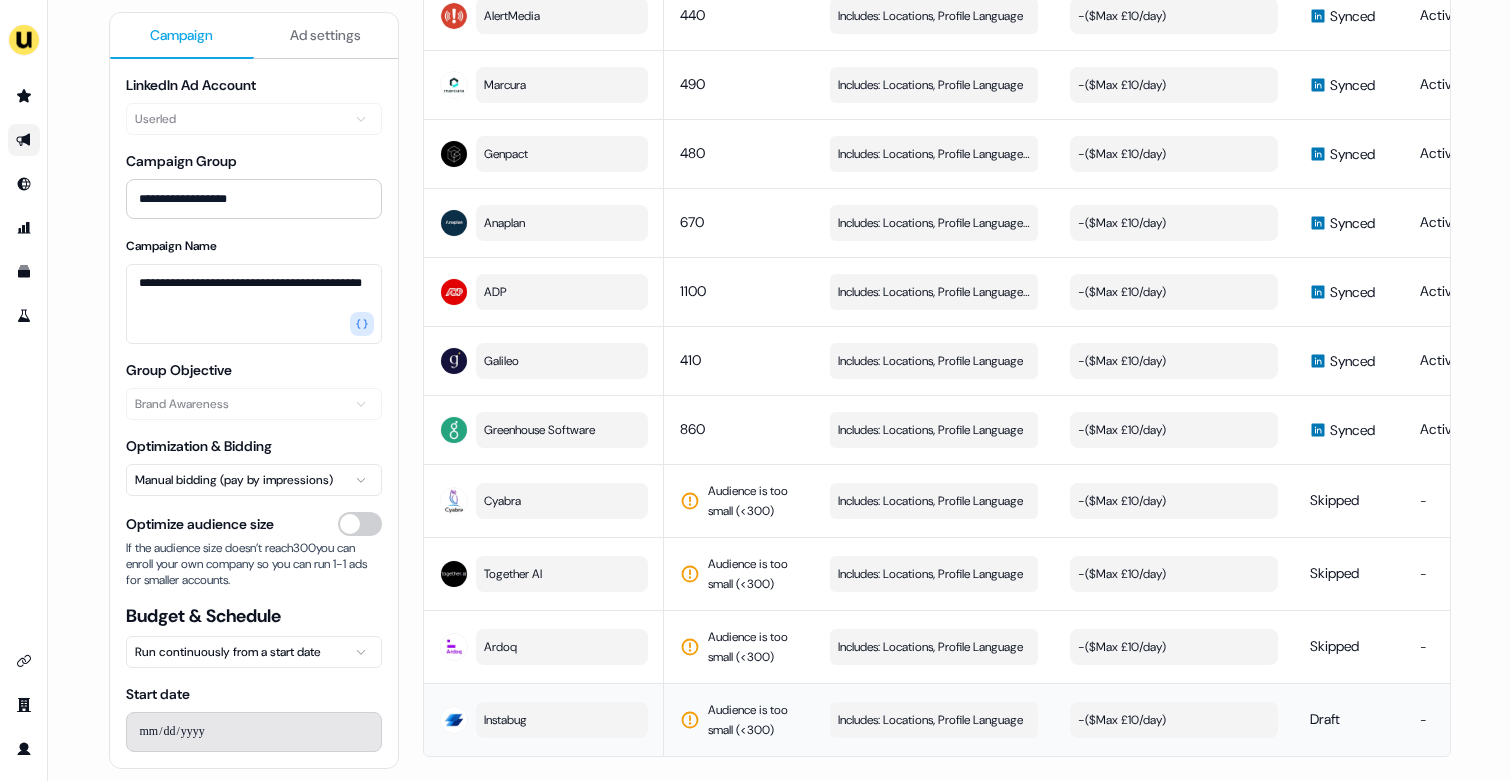 click on "Audience is too small (< 300 )" at bounding box center [753, 720] 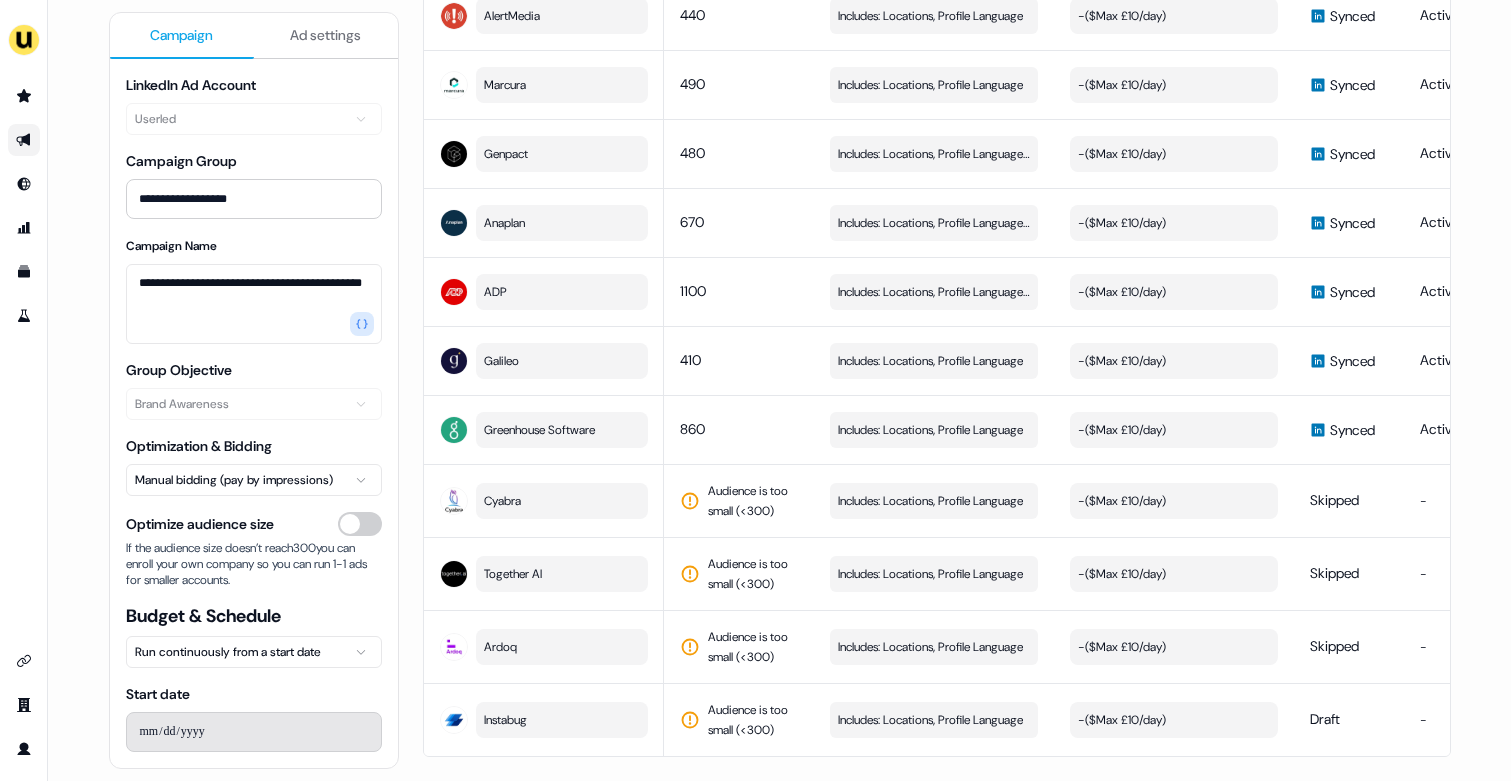scroll, scrollTop: 11, scrollLeft: 0, axis: vertical 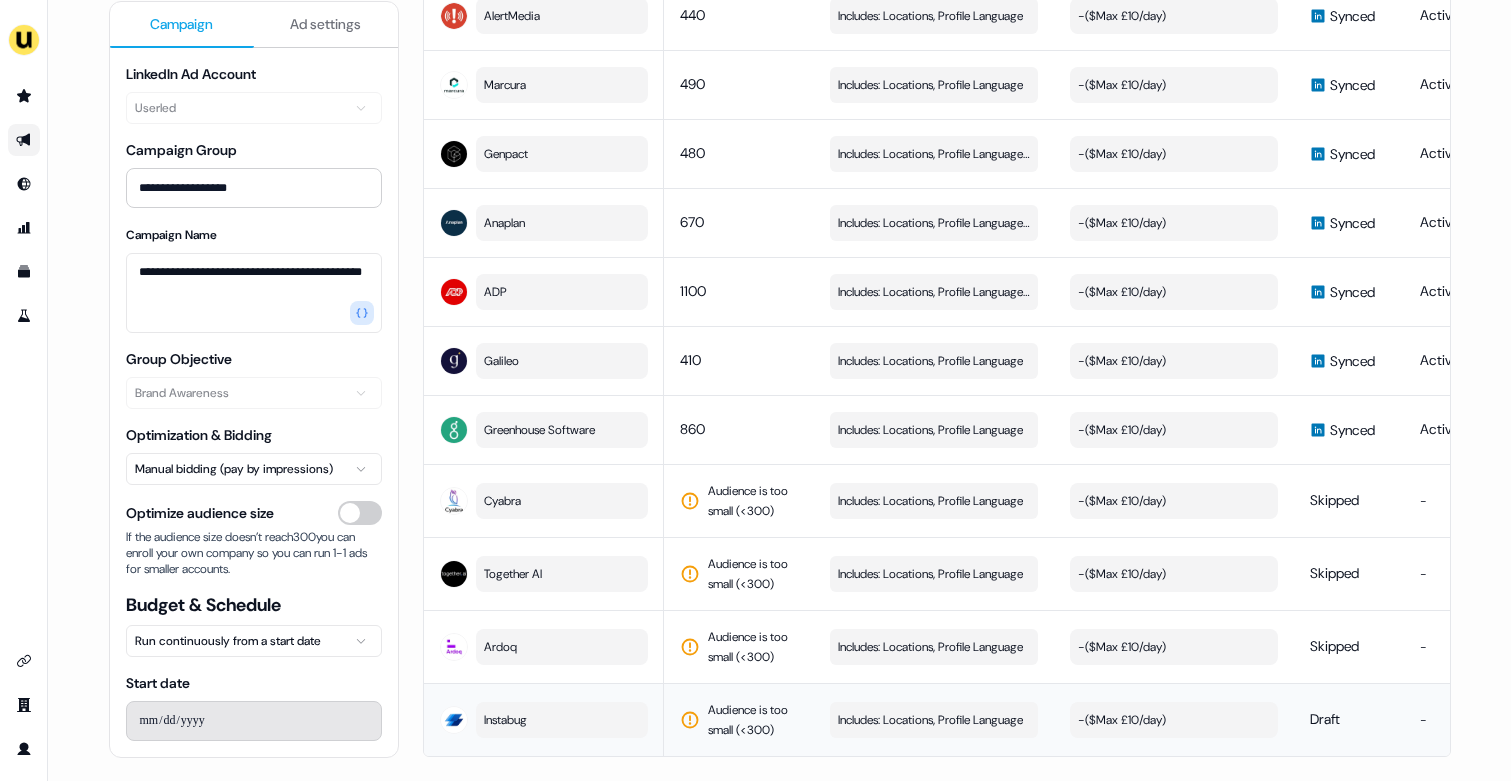 click on "Audience is too small (< 300 )" at bounding box center [753, 720] 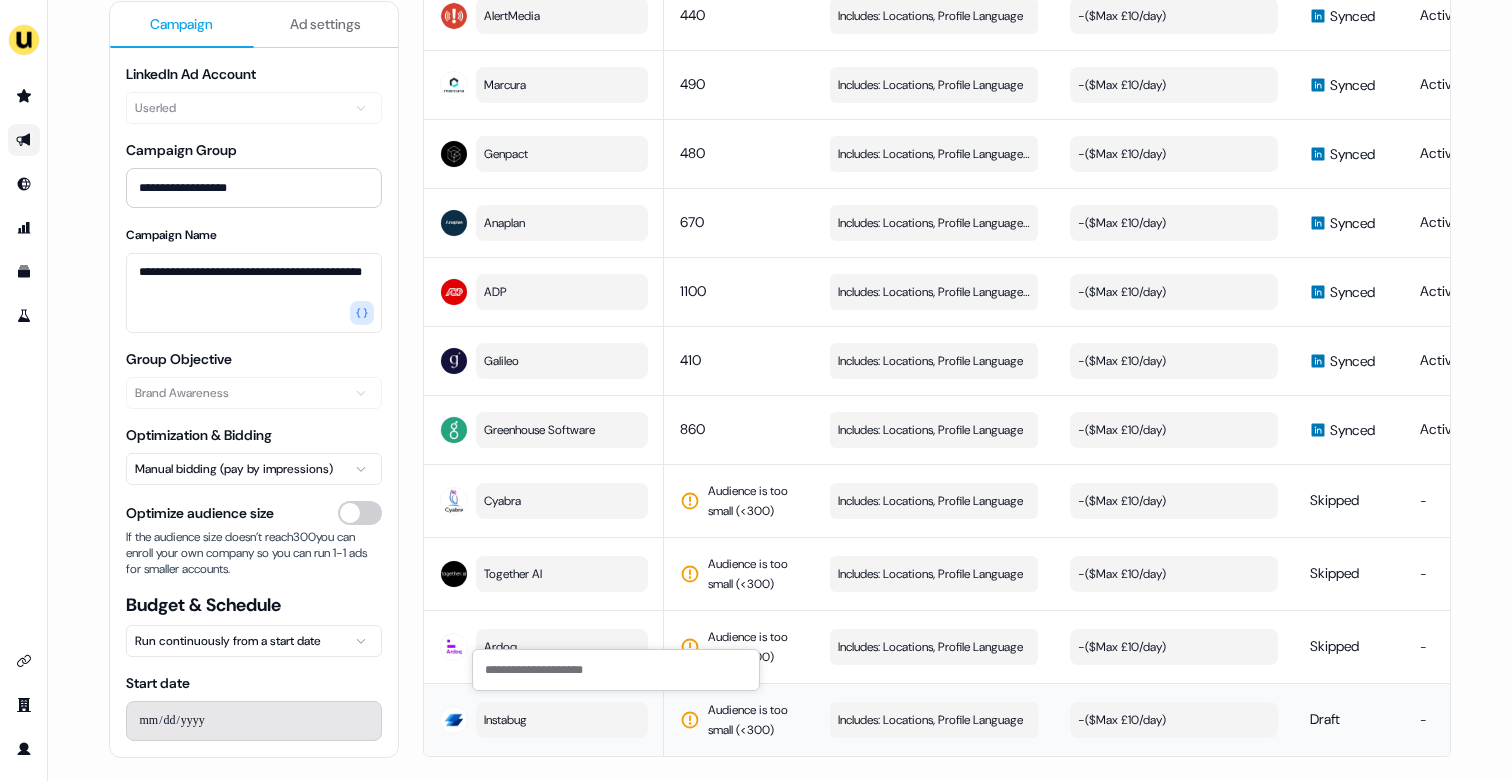 click on "Audience is too small (< 300 )" at bounding box center [753, 720] 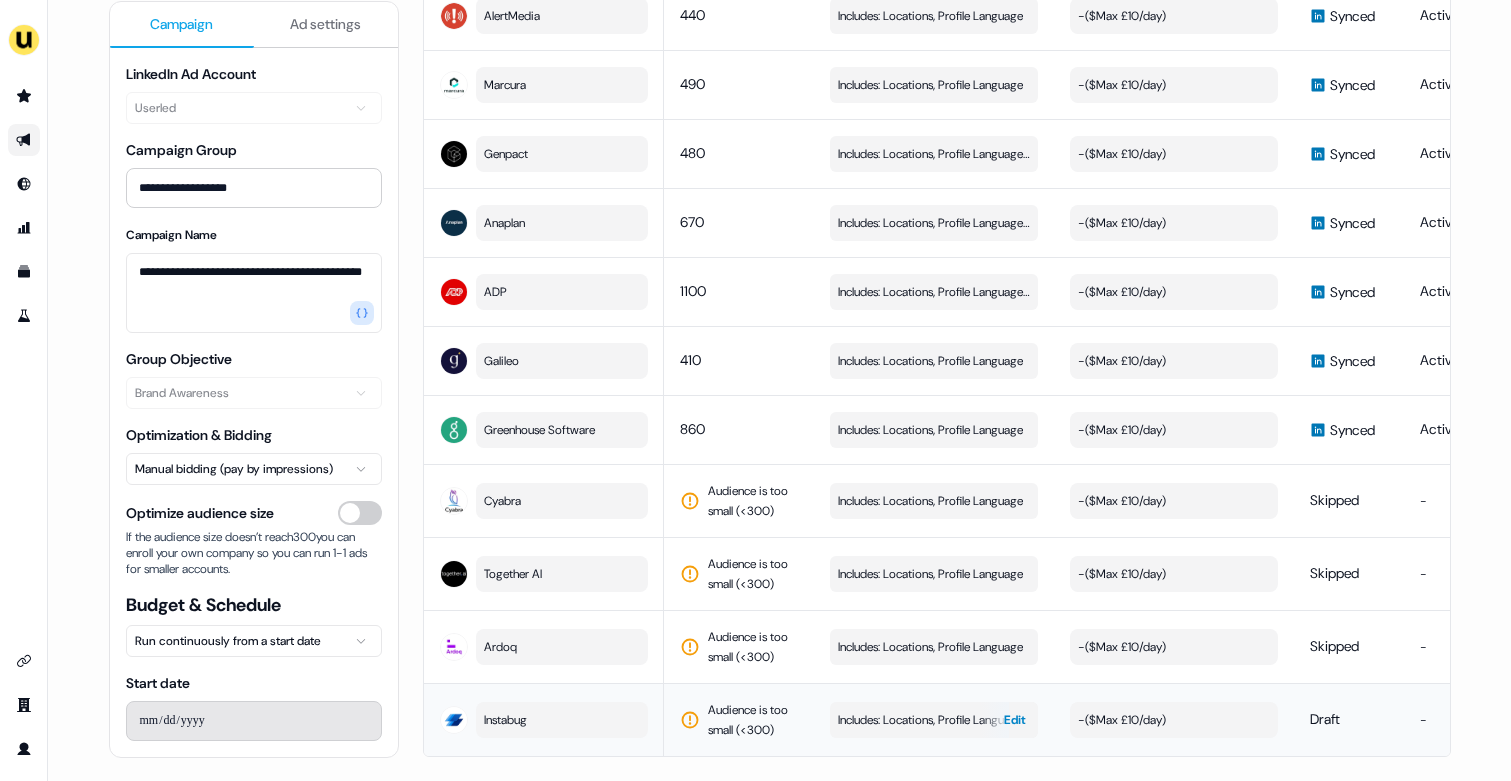 click on "Includes: Locations, Profile Language Edit" at bounding box center [934, 720] 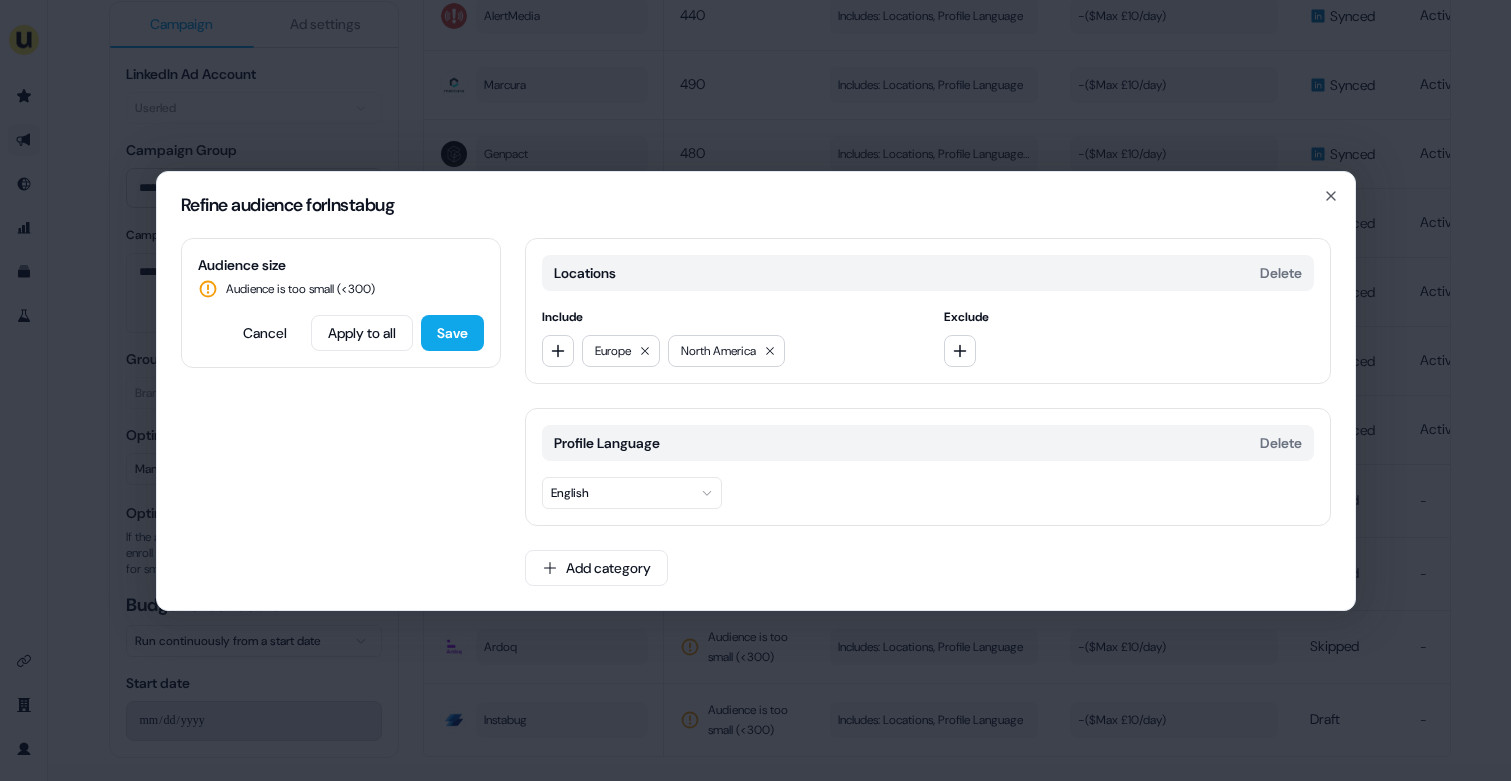 click on "Refine audience for  Instabug Audience size Audience is too small (< 300 ) Cancel Apply to all Save Locations Delete Include Europe North America Exclude Profile Language Delete English Add category Close" at bounding box center (755, 390) 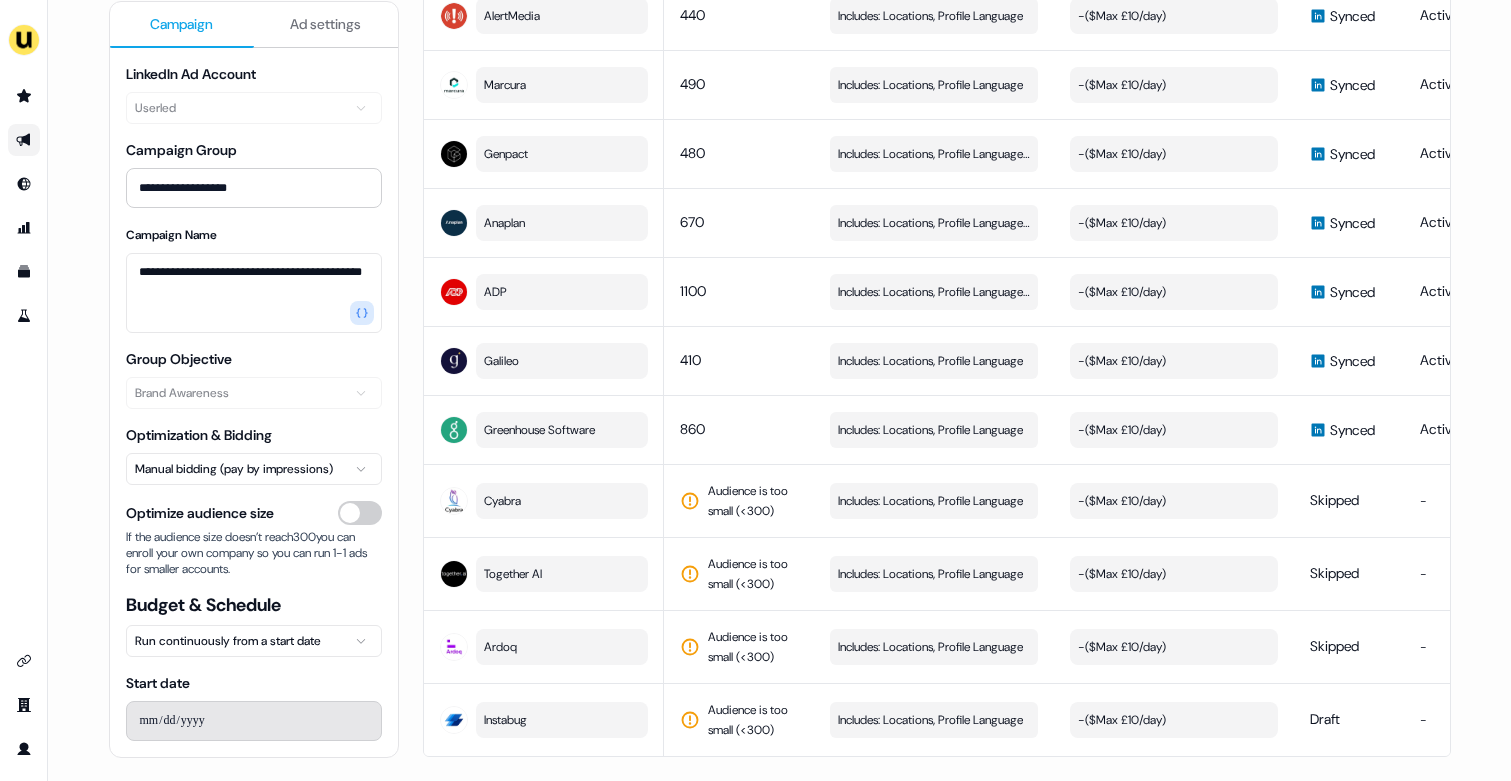 click on "Optimize audience size If the audience size doesn’t reach  300  you can enroll your own company so you can run 1-1 ads for smaller accounts." at bounding box center (254, 539) 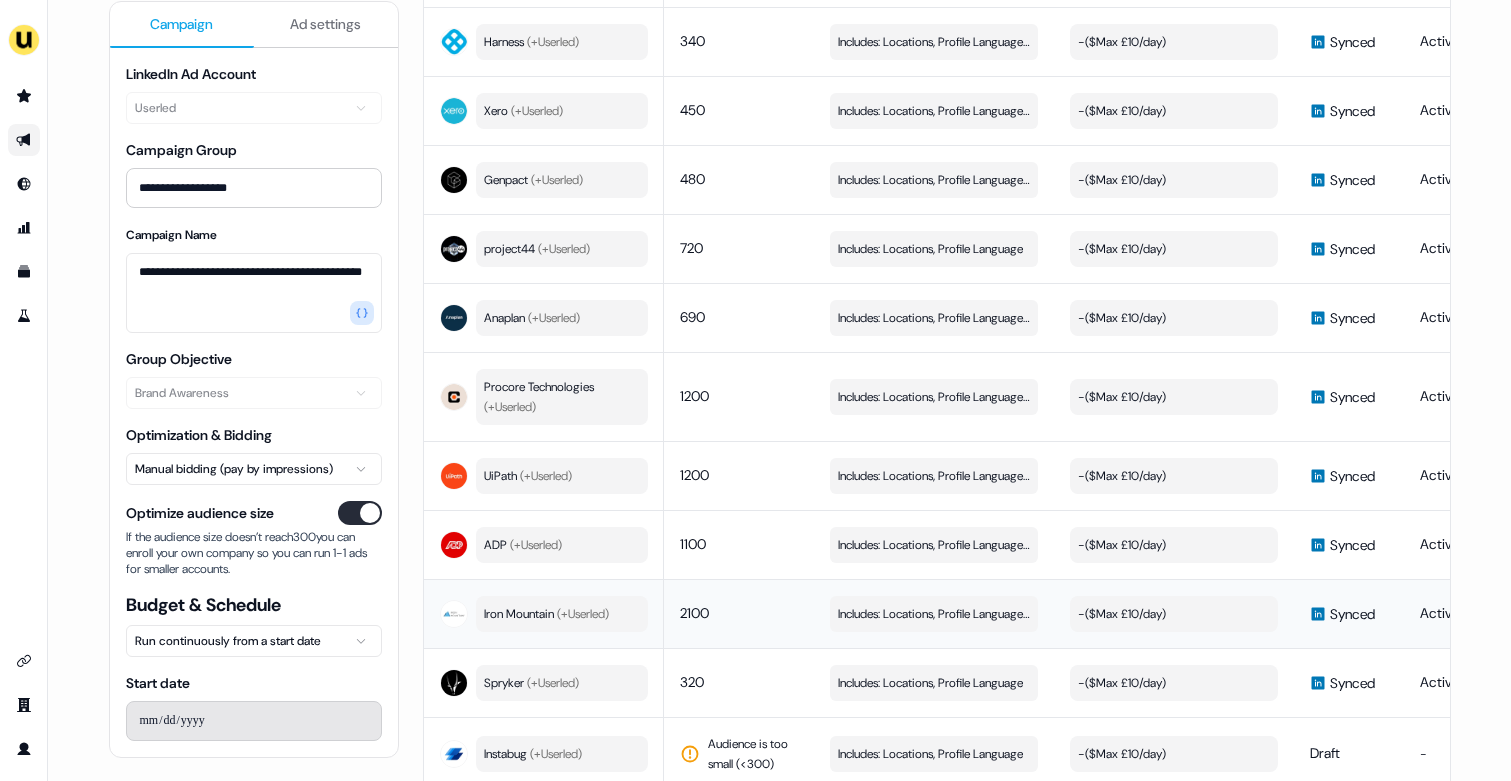 scroll, scrollTop: 1141, scrollLeft: 0, axis: vertical 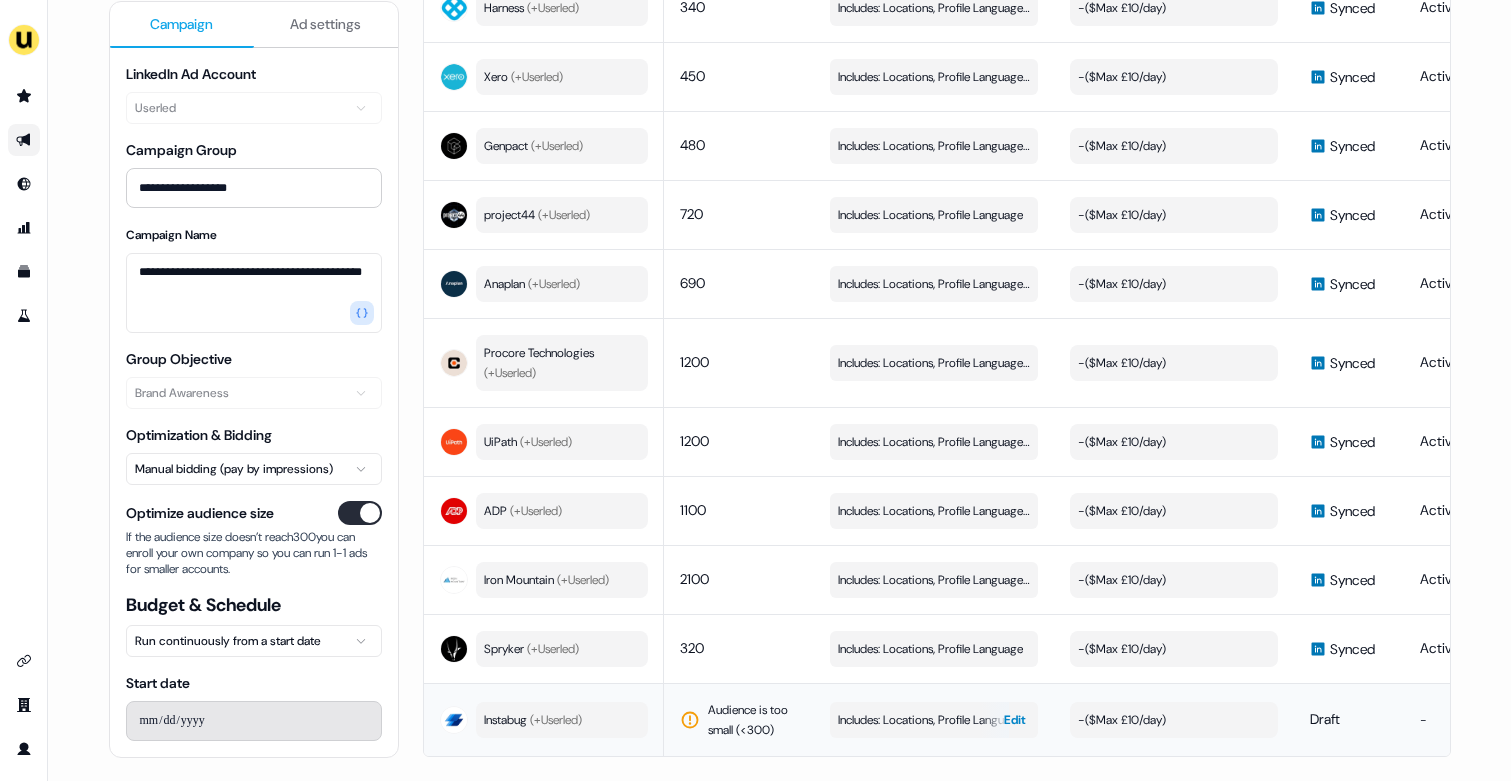 click on "Includes: Locations, Profile Language" at bounding box center [930, 720] 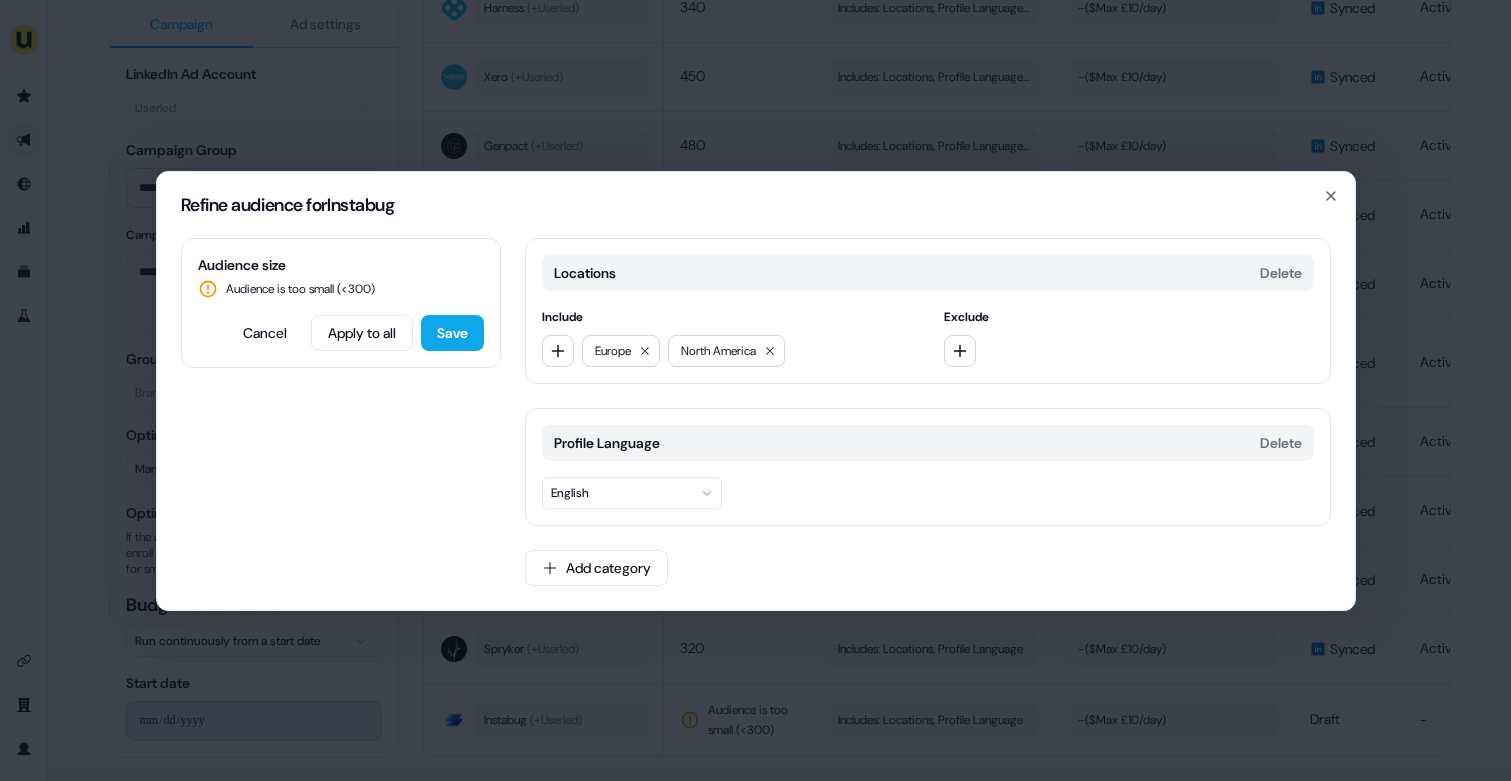 type 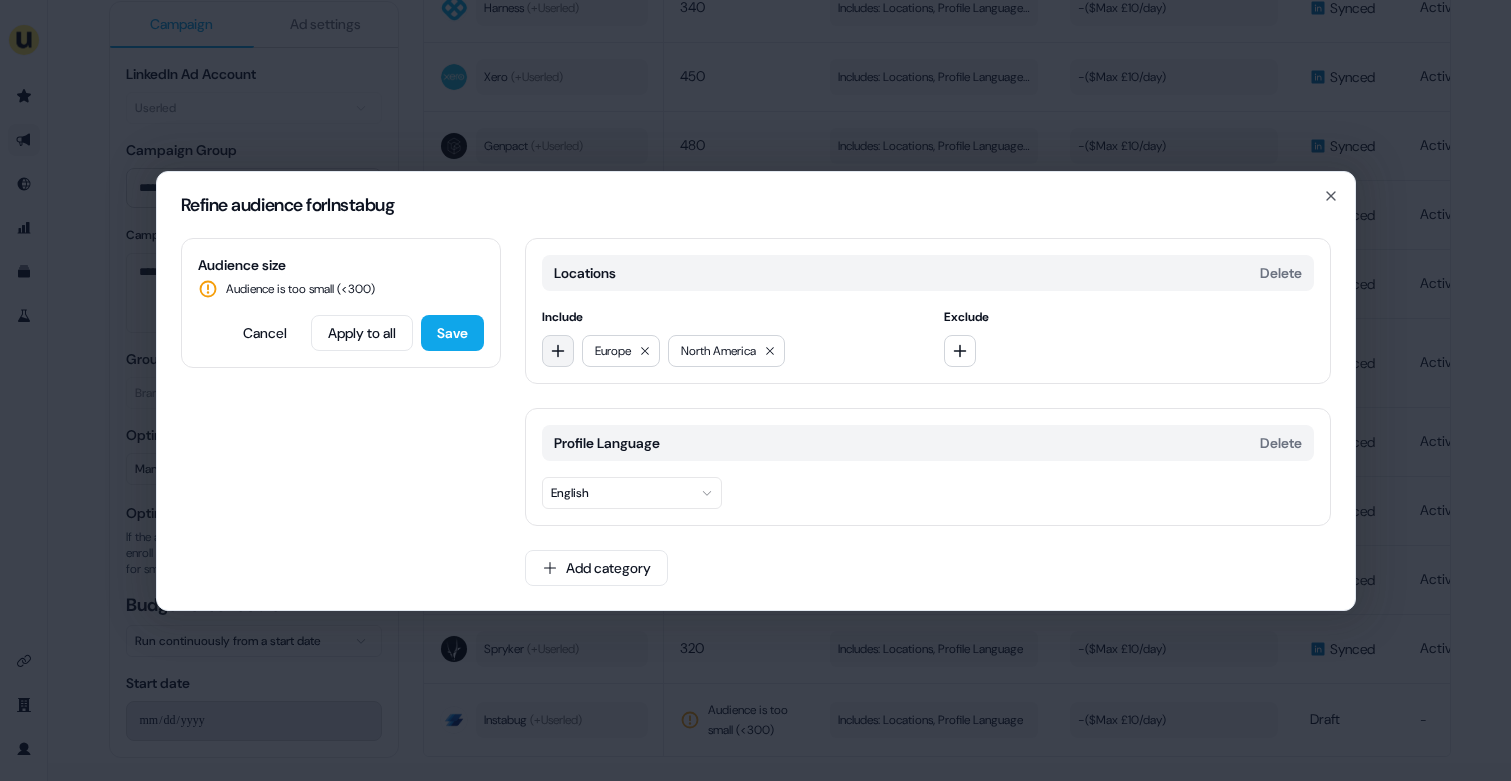 click 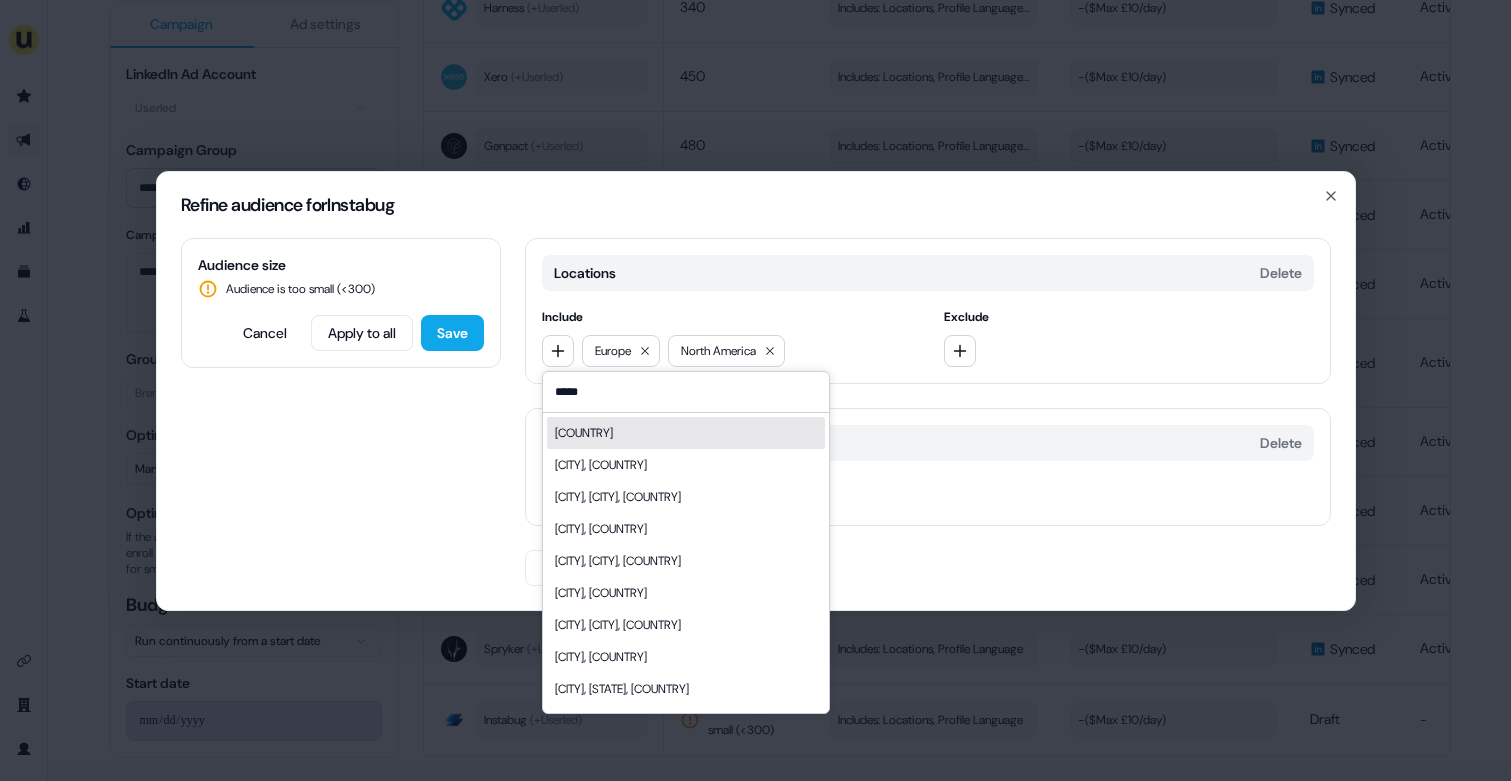 type on "*****" 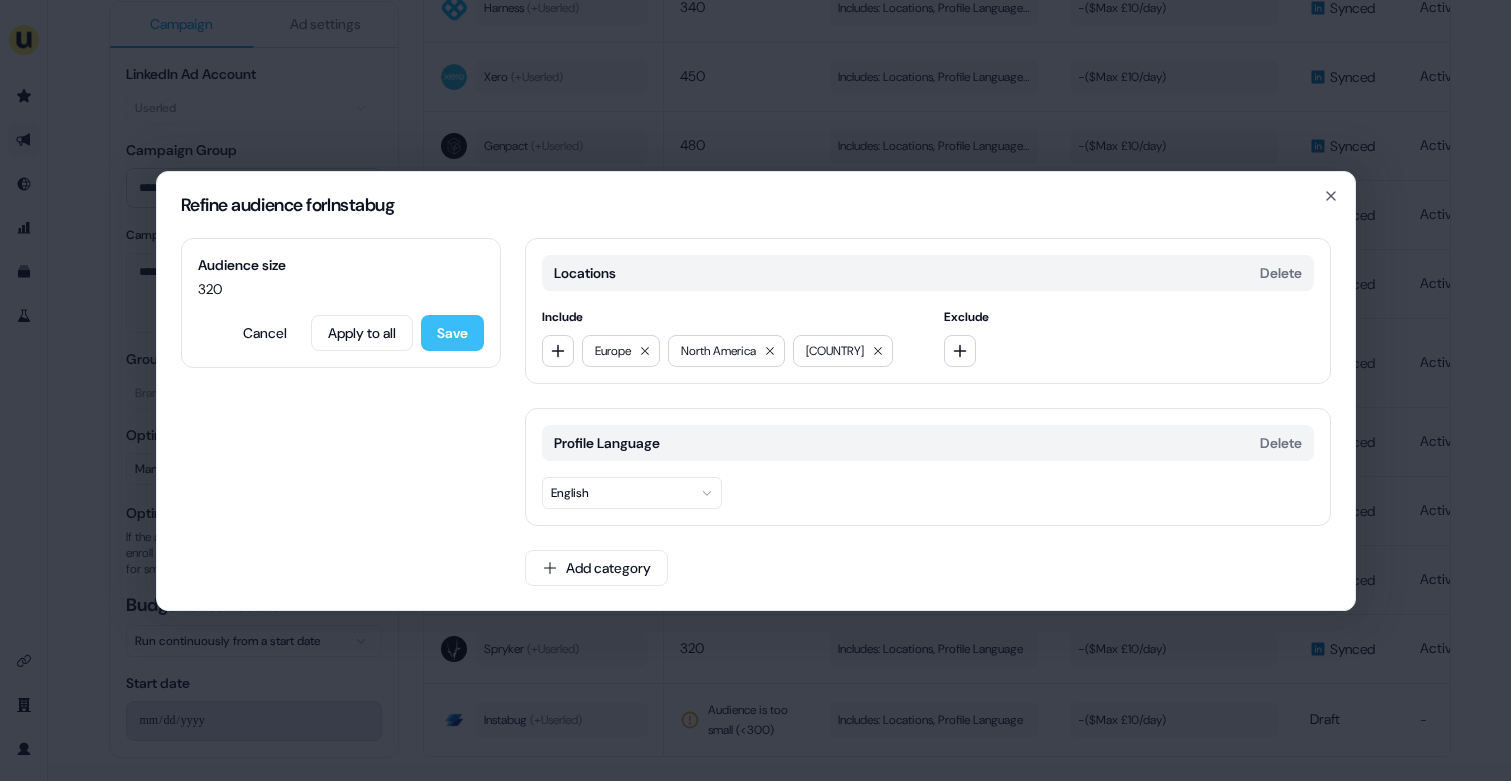 click on "Save" at bounding box center (452, 333) 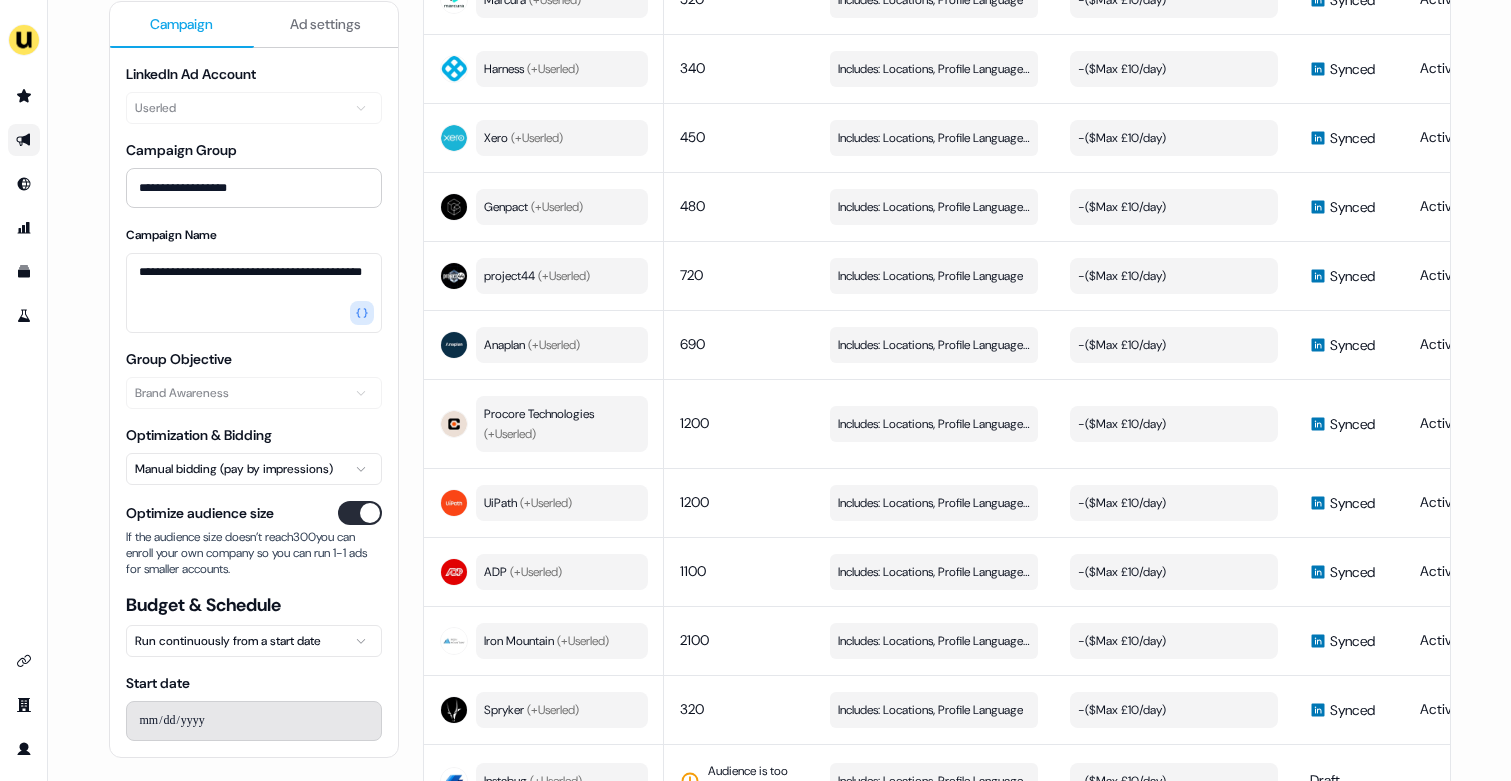 scroll, scrollTop: 1141, scrollLeft: 0, axis: vertical 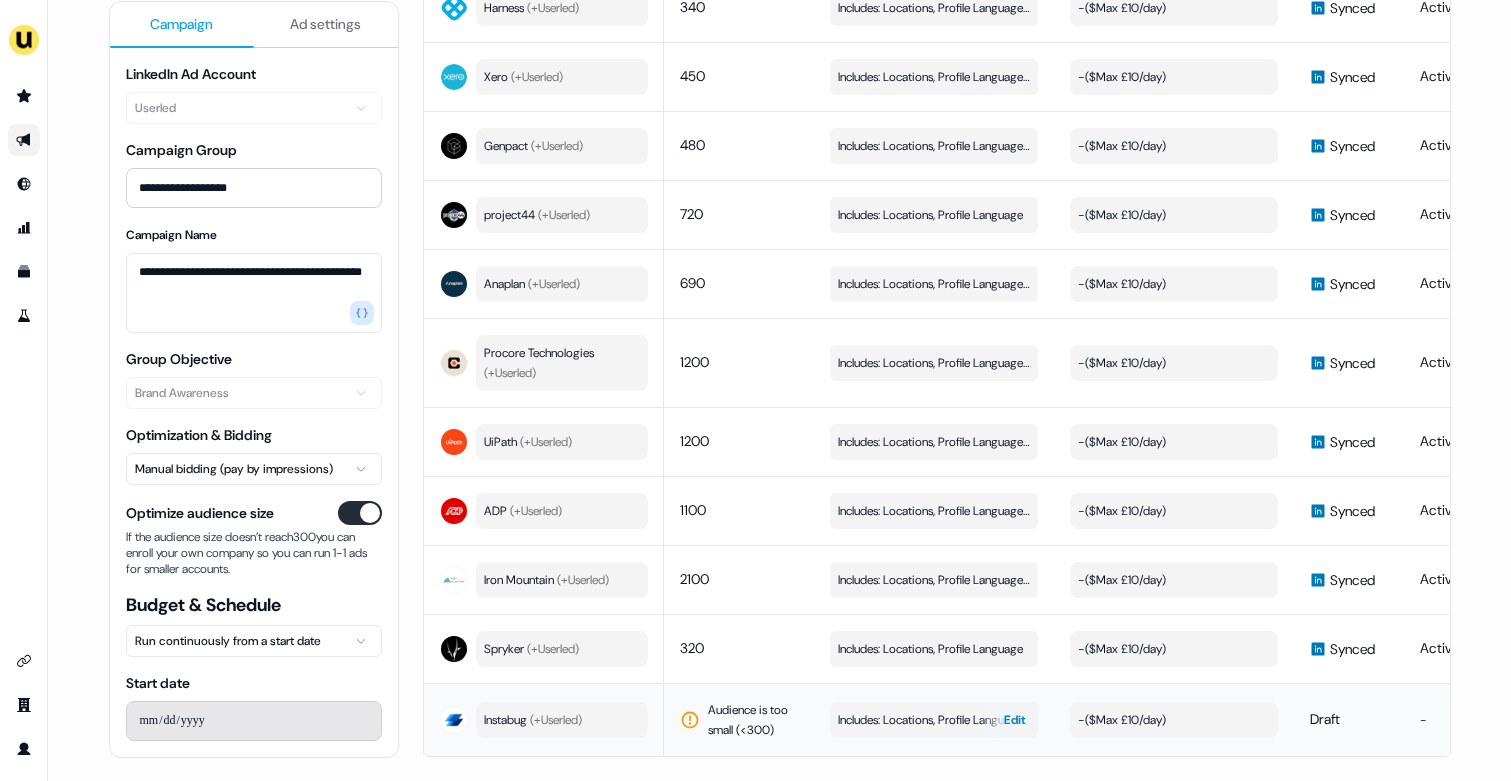 click on "Includes: Locations, Profile Language" at bounding box center (930, 720) 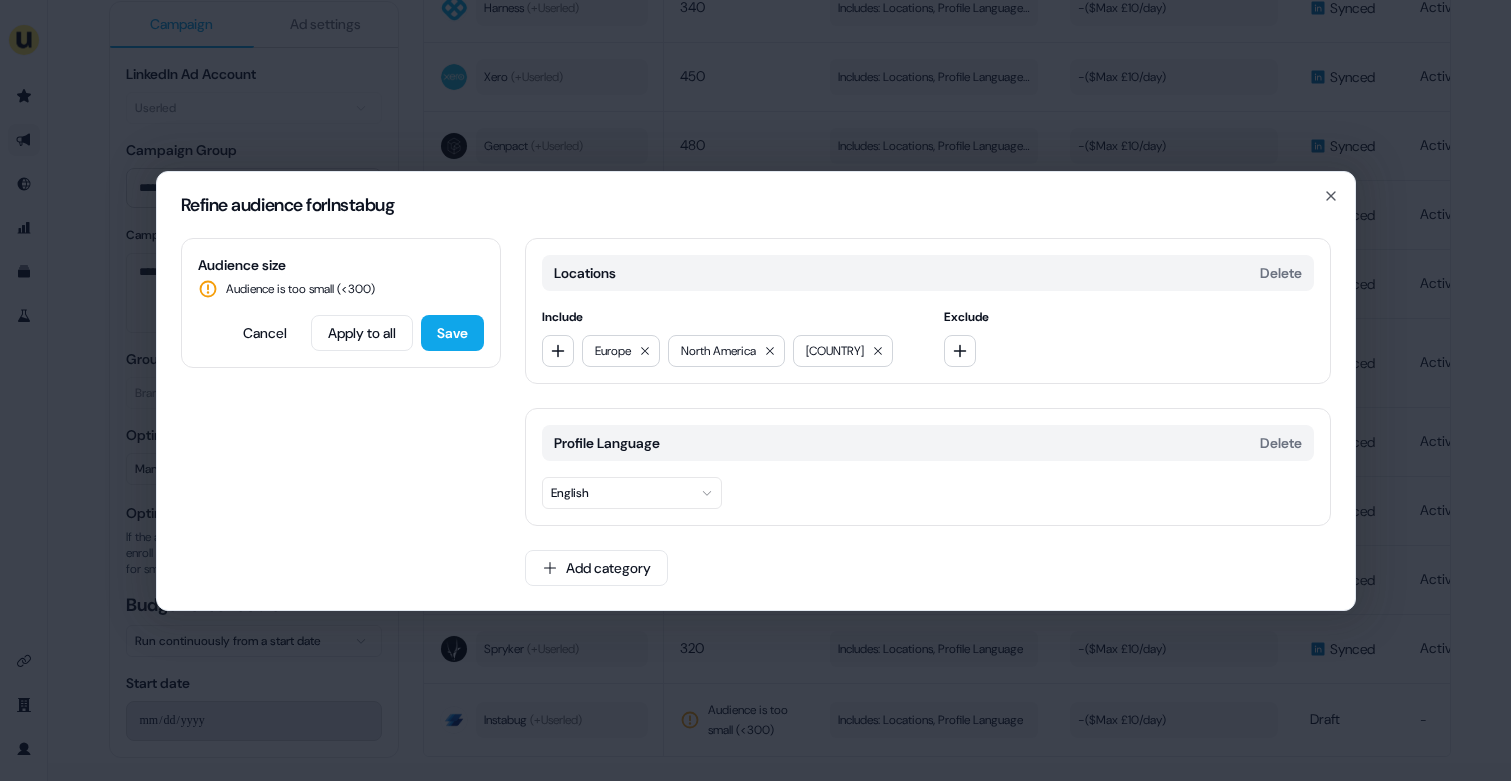 type 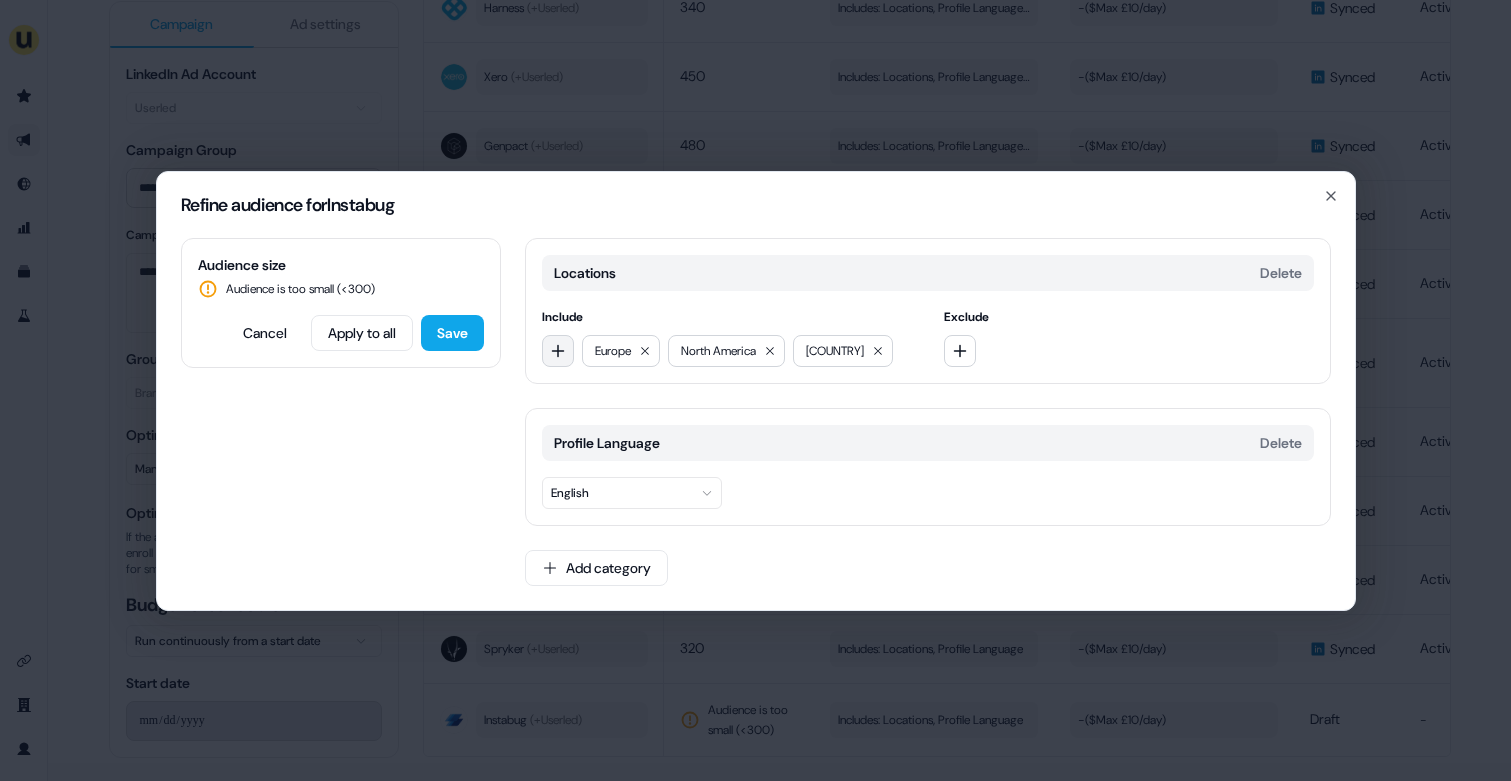 click at bounding box center [558, 351] 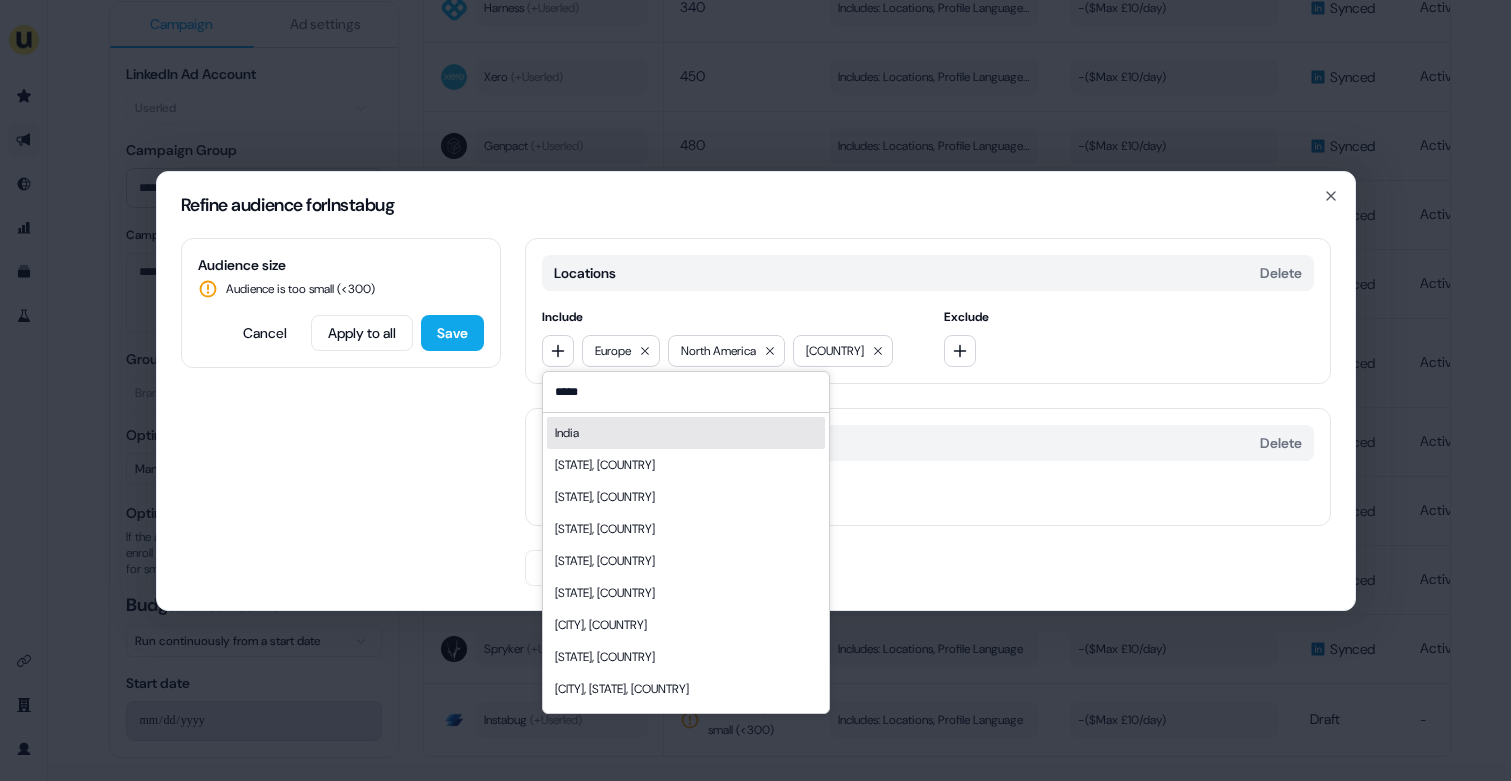 type on "*****" 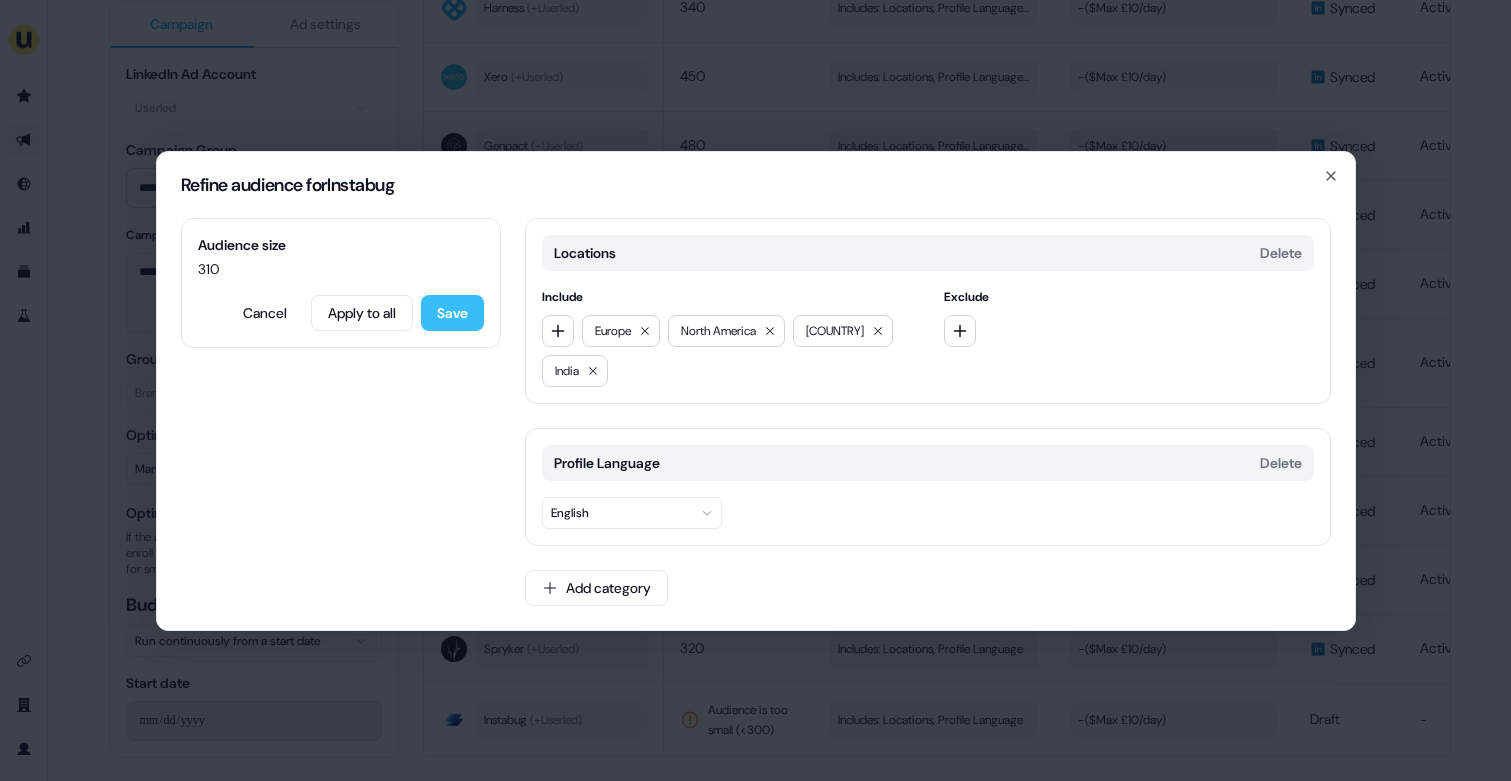 click on "Save" at bounding box center [452, 313] 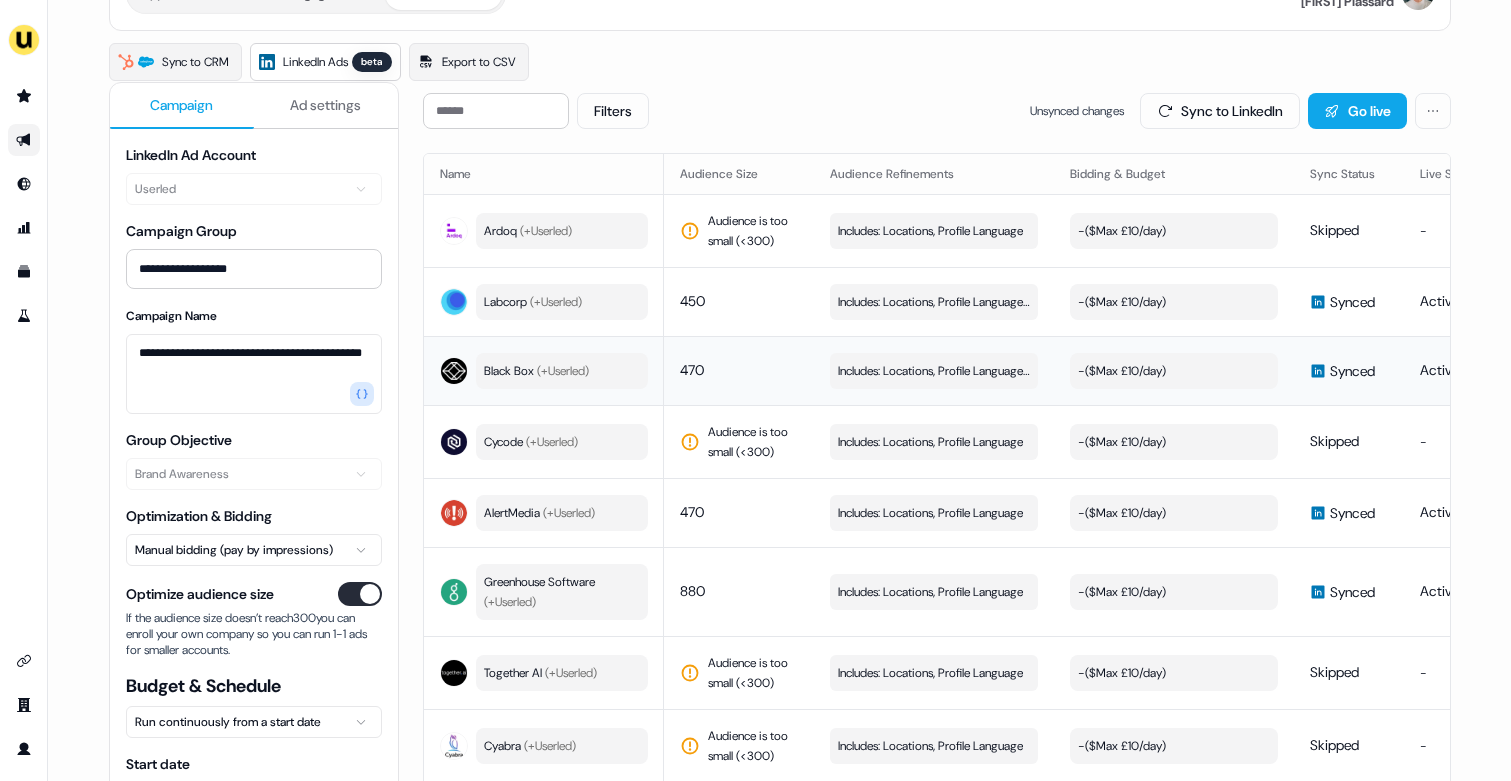 scroll, scrollTop: 69, scrollLeft: 0, axis: vertical 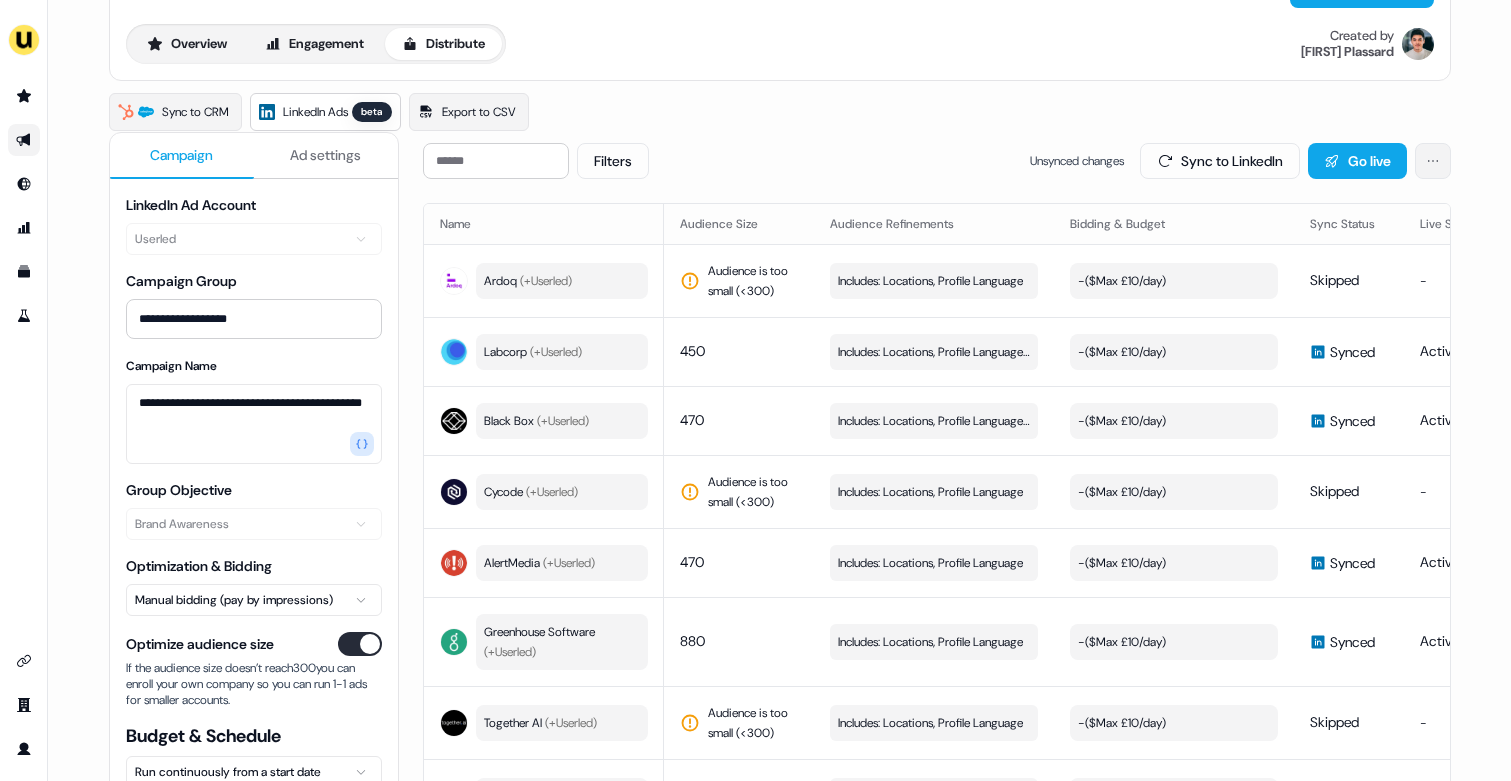 click on "**********" at bounding box center [755, 390] 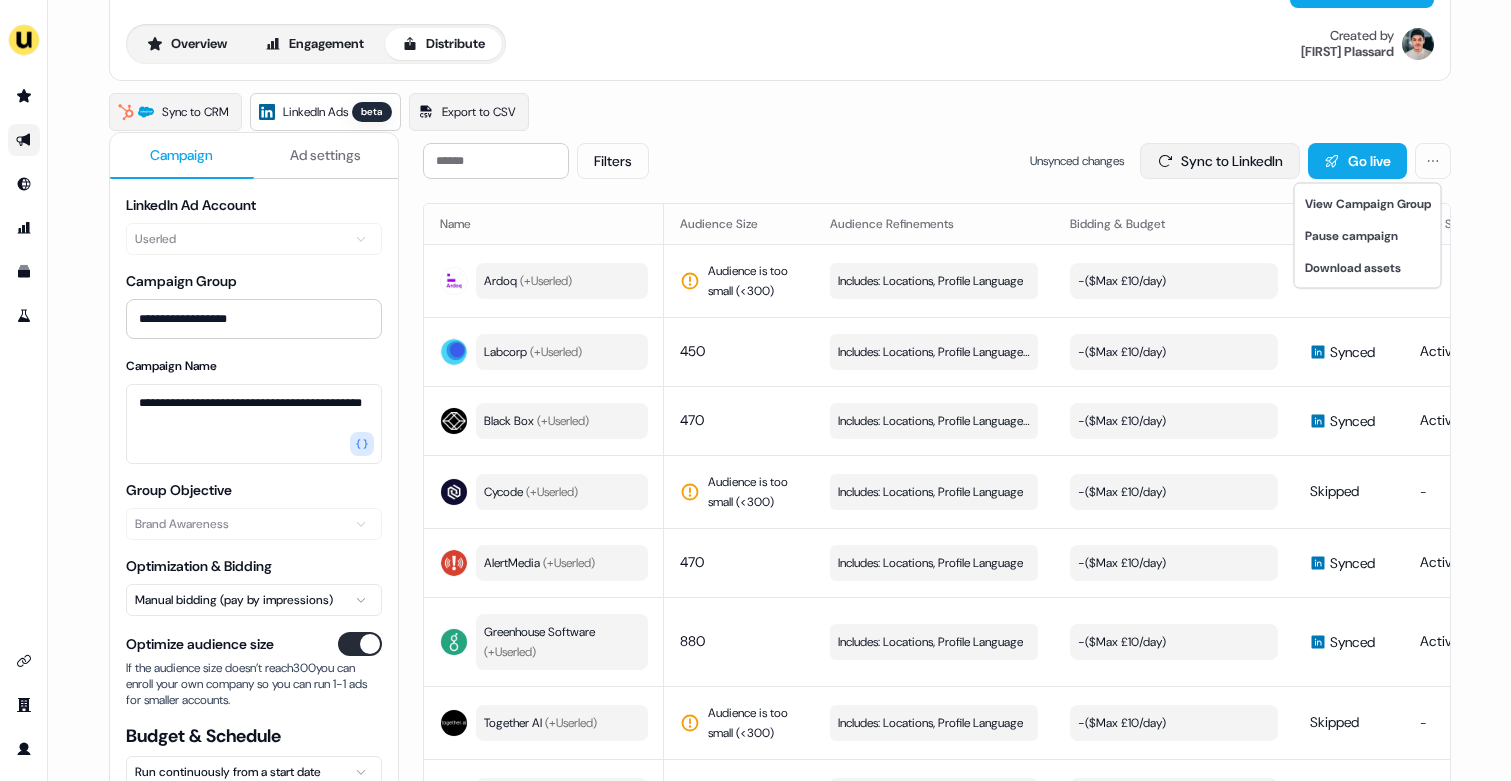 click on "**********" at bounding box center [755, 390] 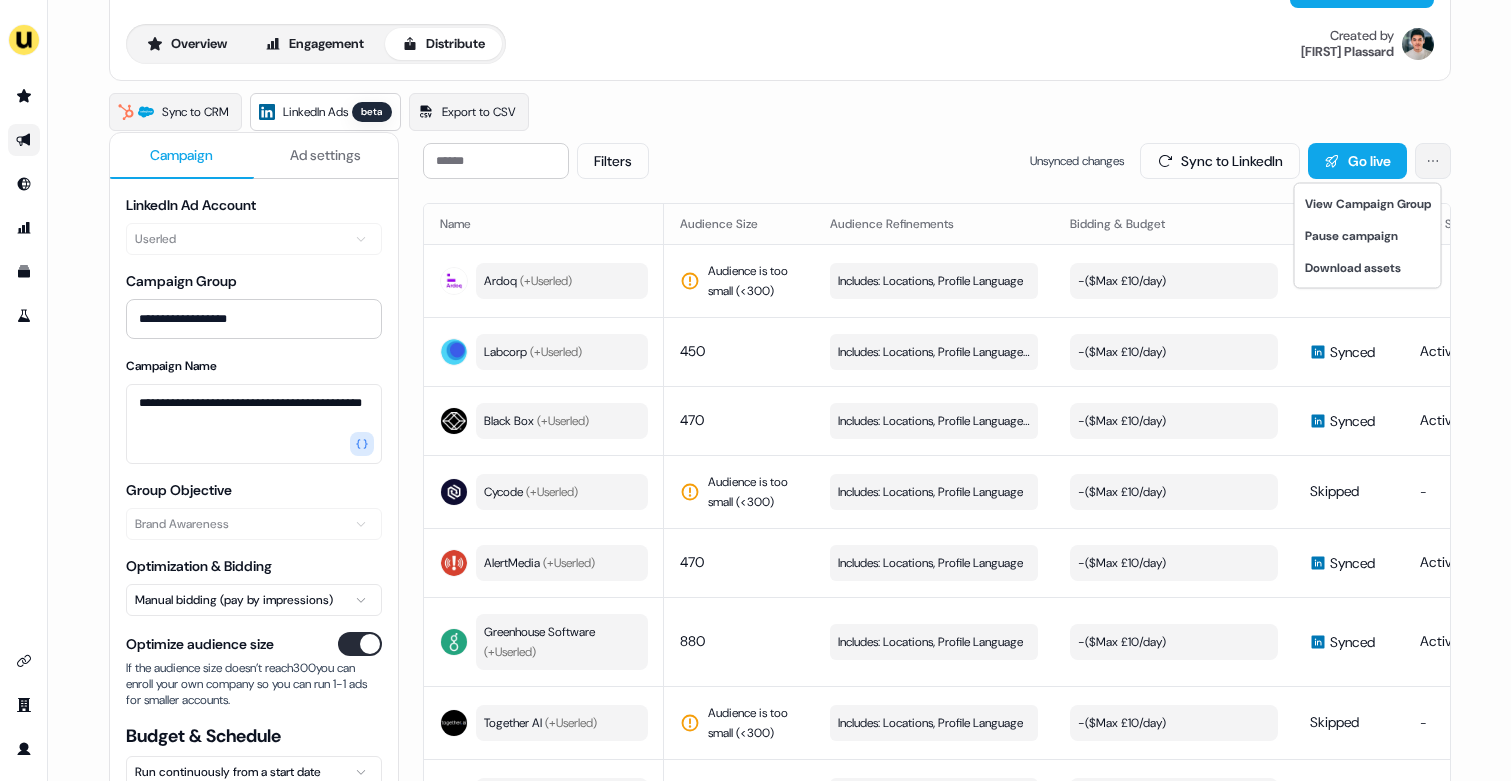 click on "**********" at bounding box center [755, 390] 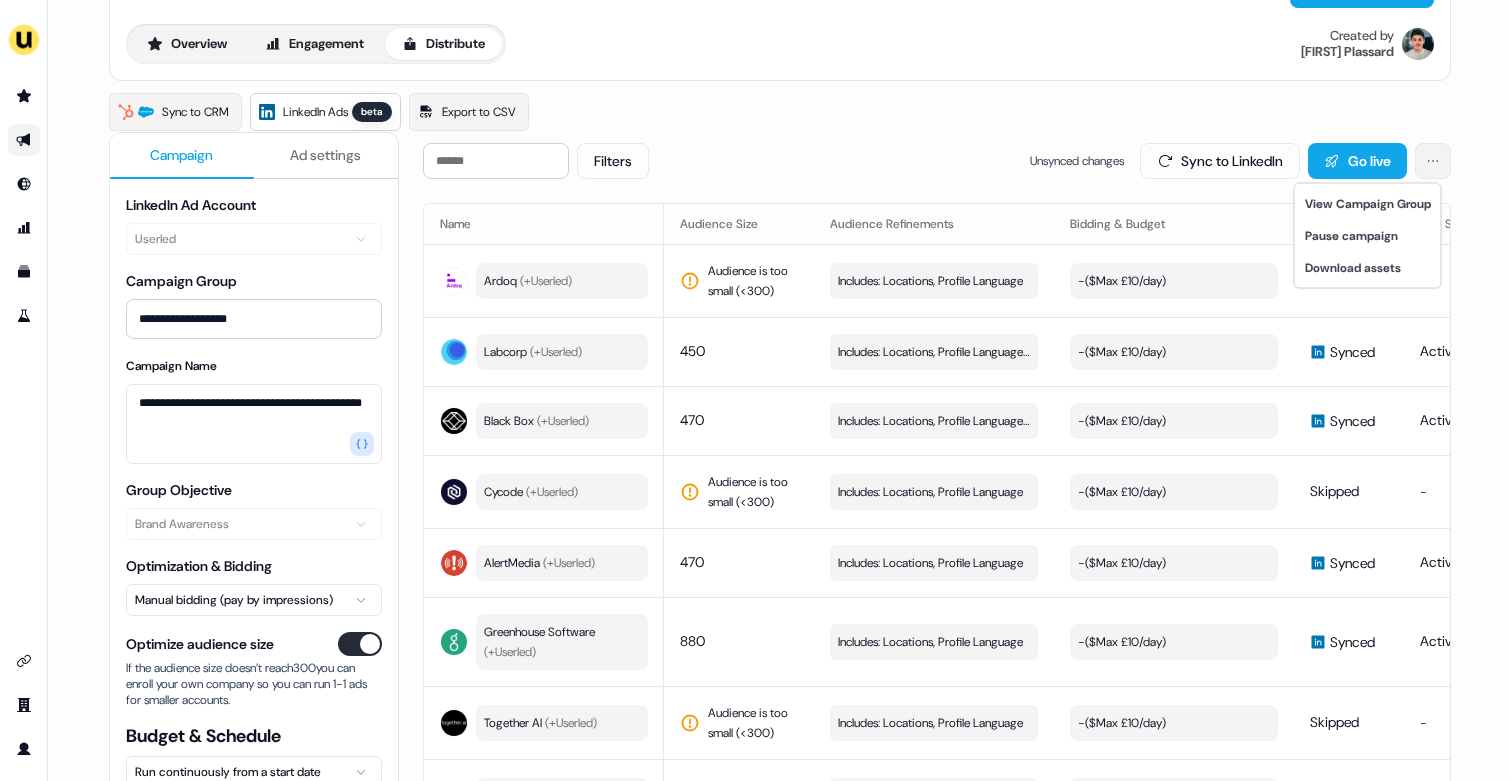 click on "**********" at bounding box center [755, 390] 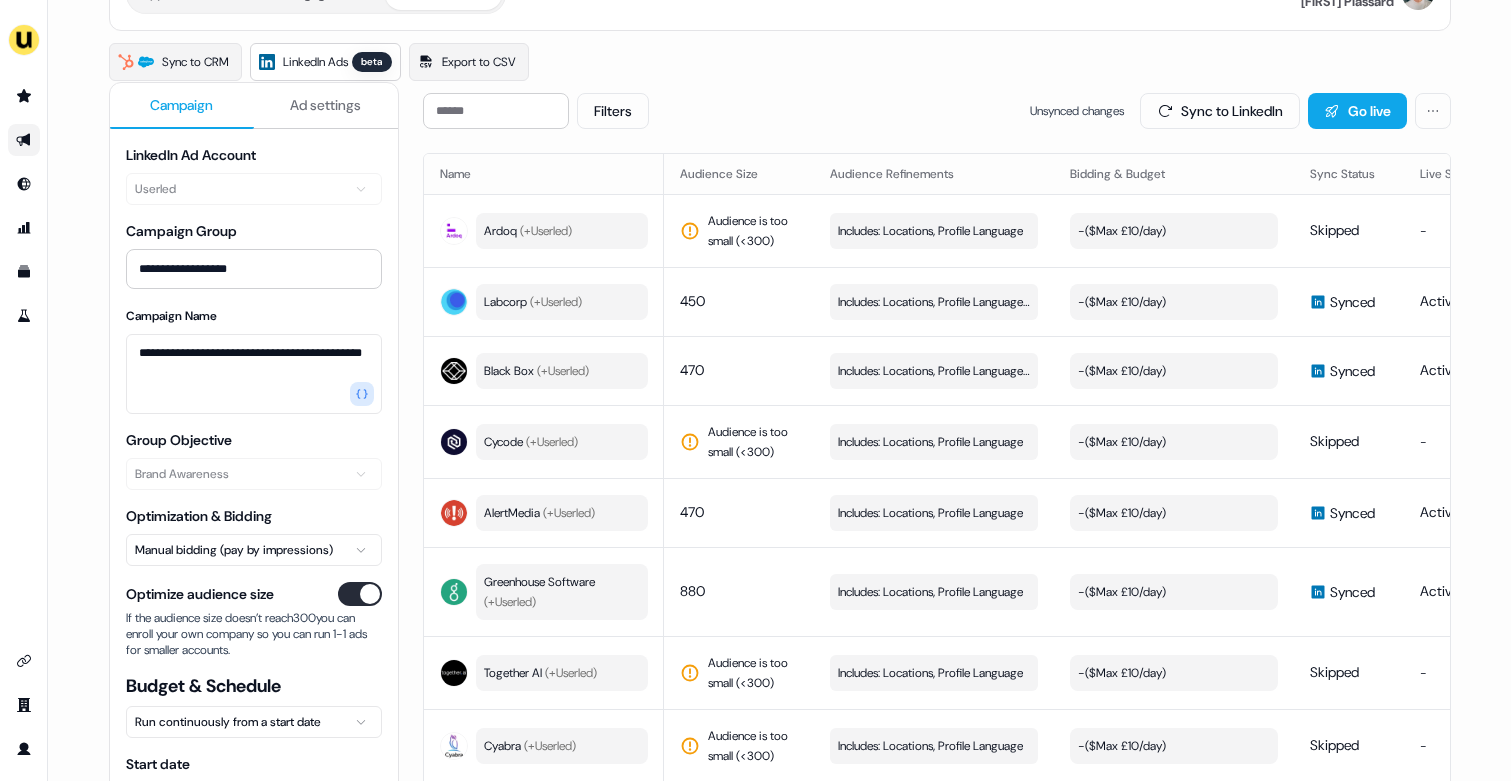 scroll, scrollTop: 0, scrollLeft: 0, axis: both 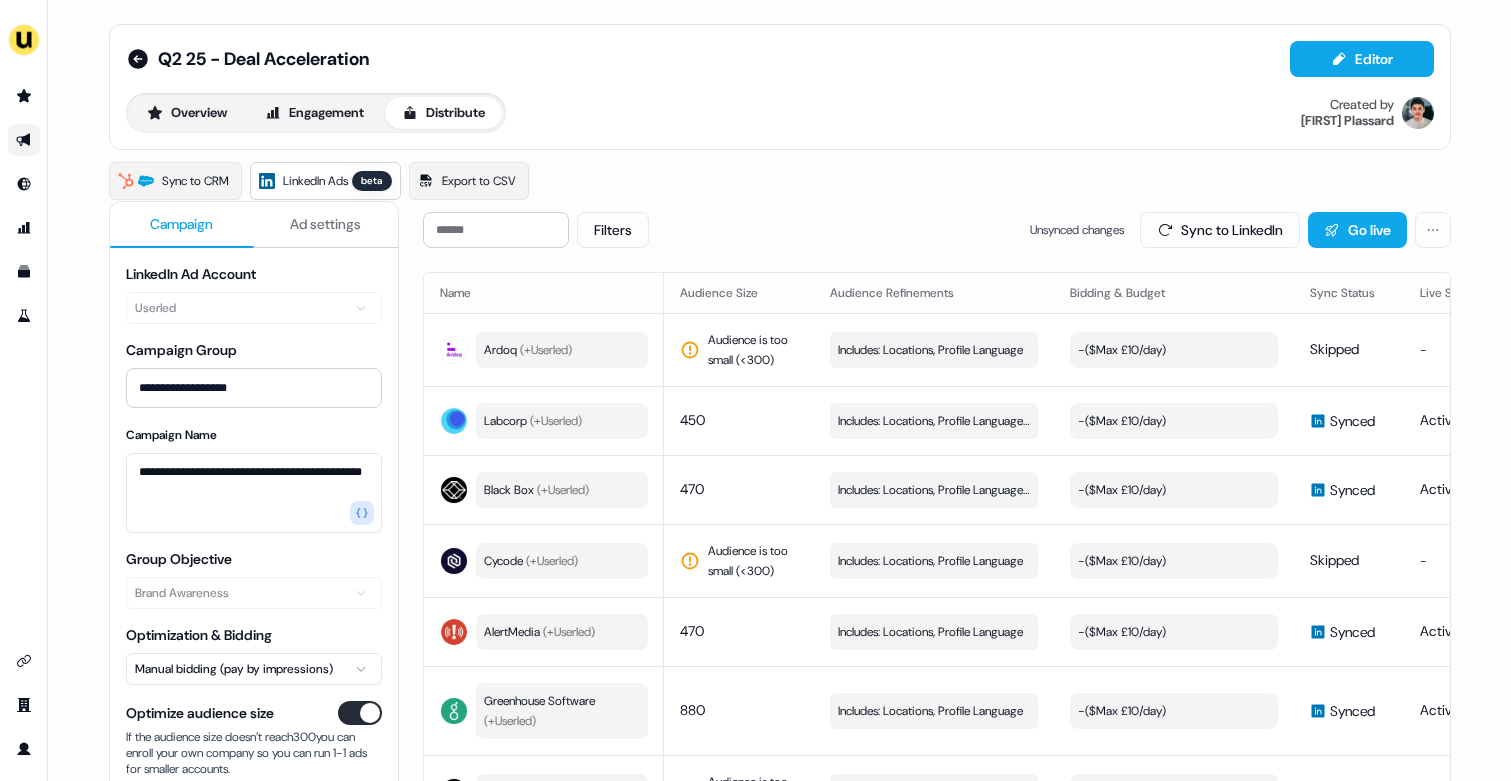 click on "Sync to LinkedIn" at bounding box center [1220, 230] 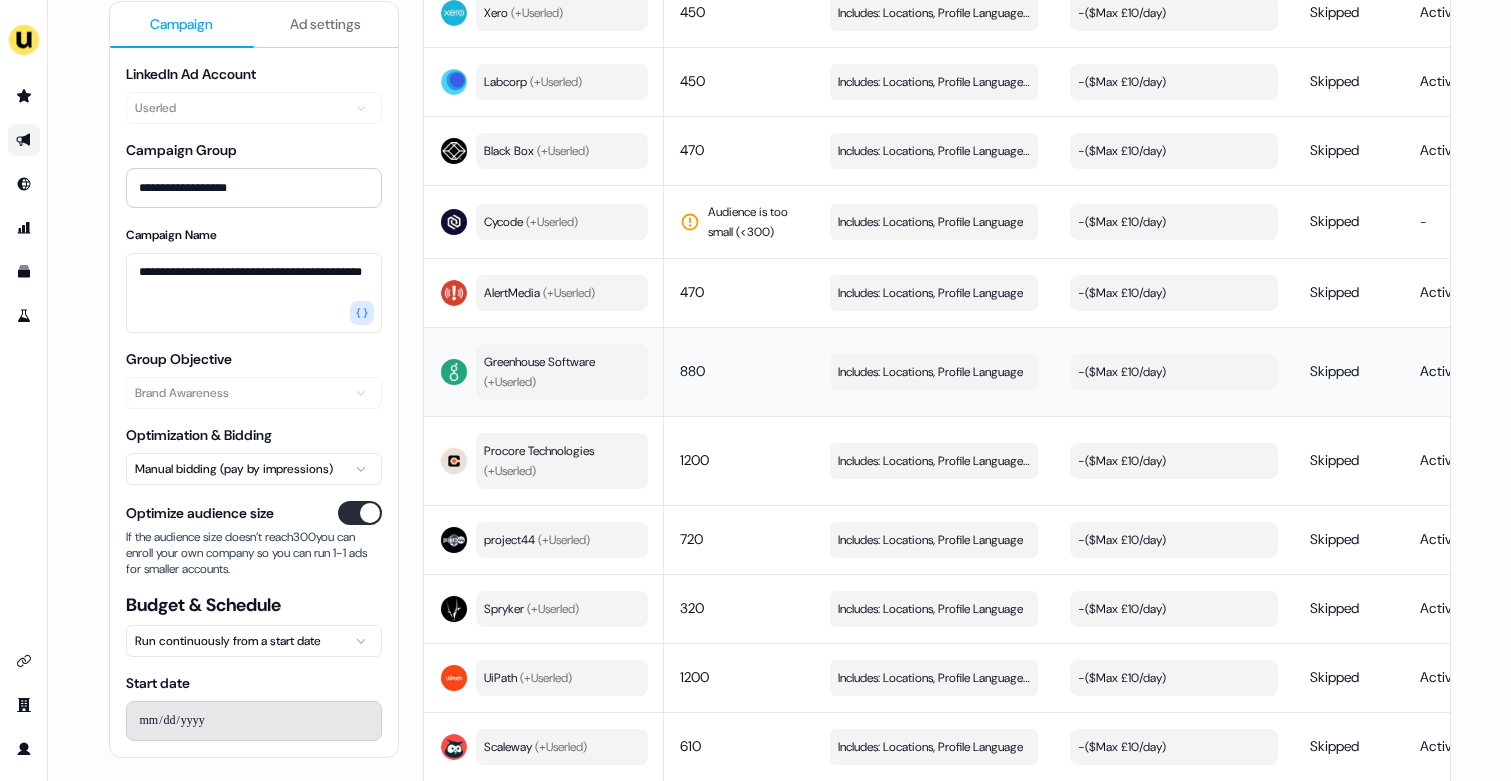 scroll, scrollTop: 249, scrollLeft: 0, axis: vertical 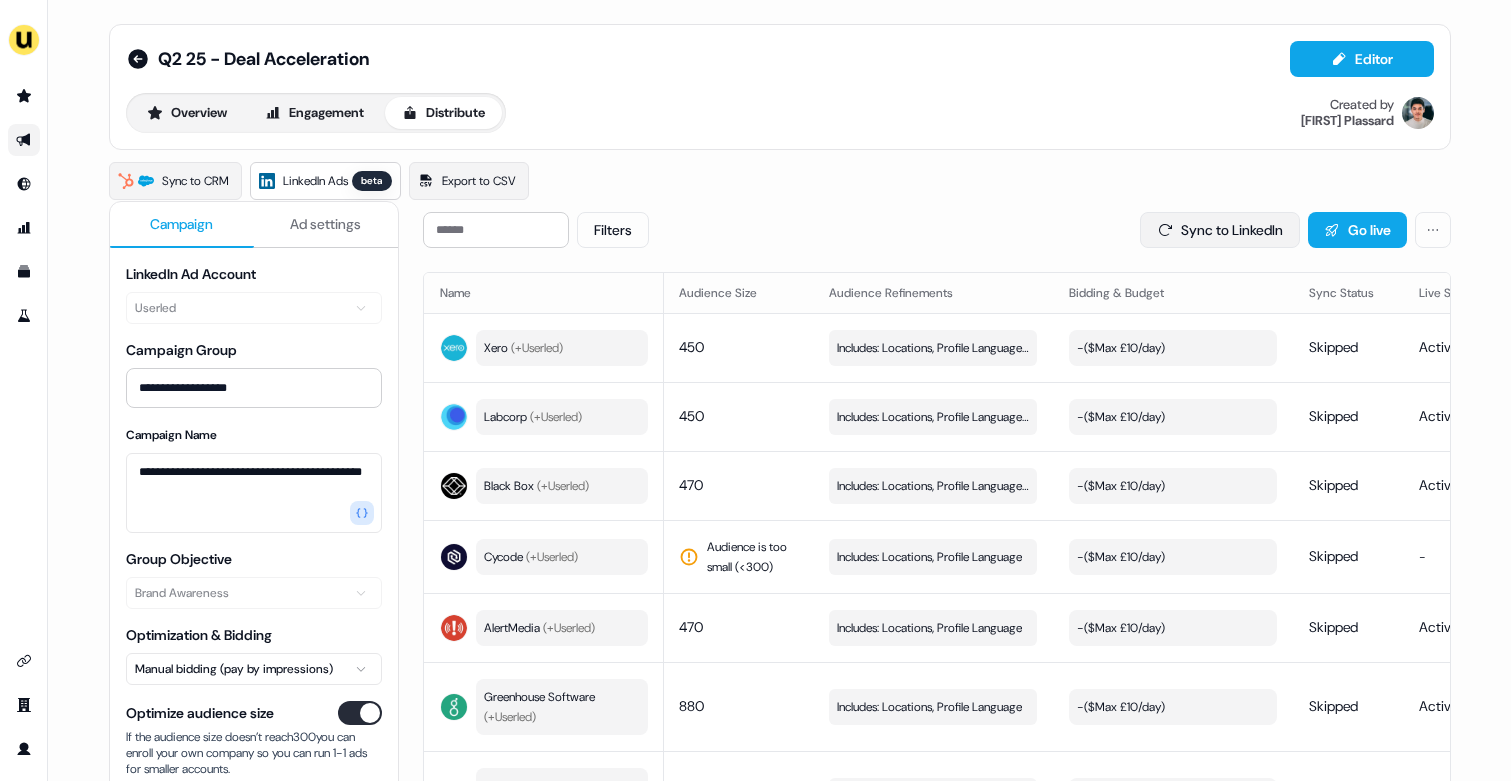 click on "Sync to LinkedIn" at bounding box center (1220, 230) 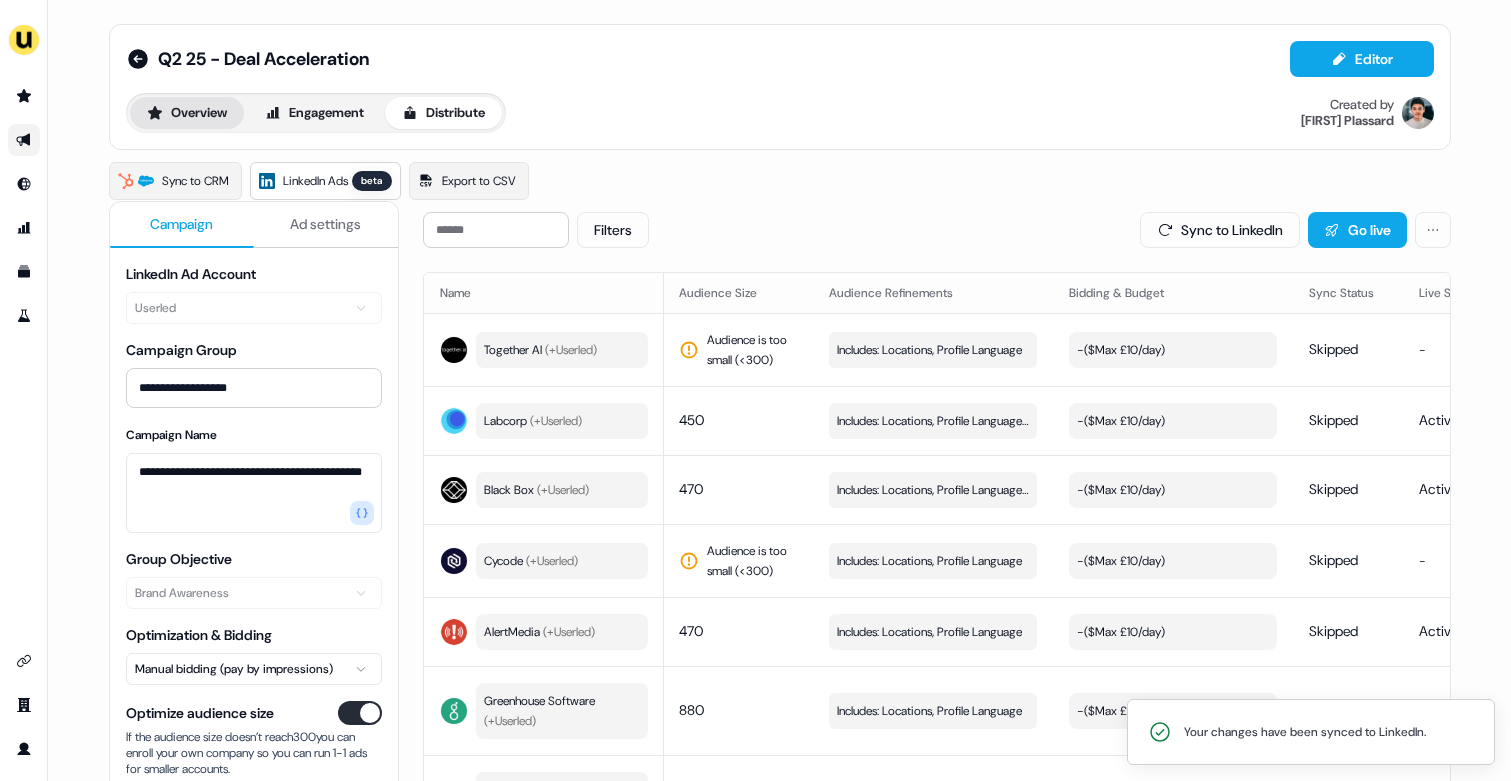 click on "Overview" at bounding box center [187, 113] 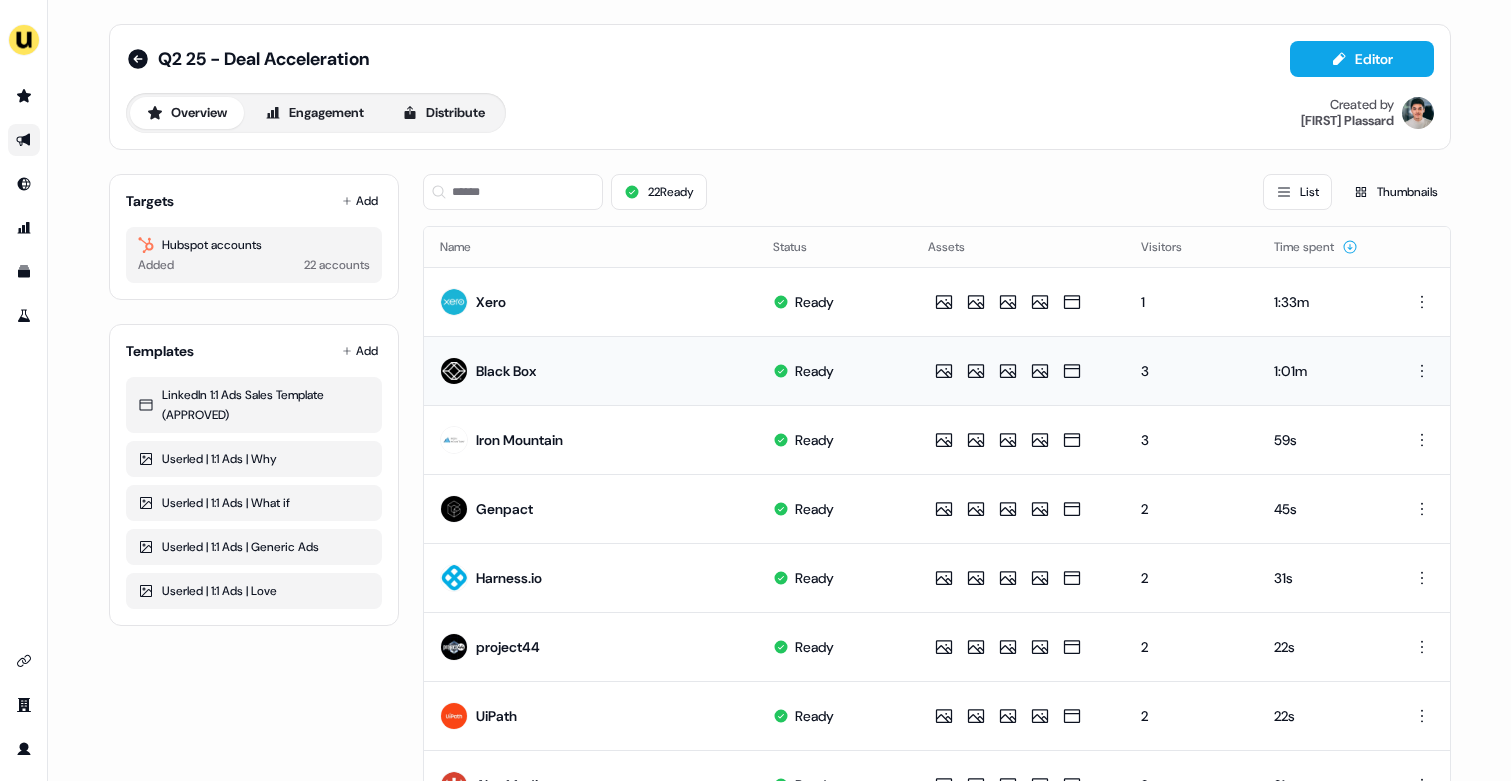 scroll, scrollTop: 930, scrollLeft: 0, axis: vertical 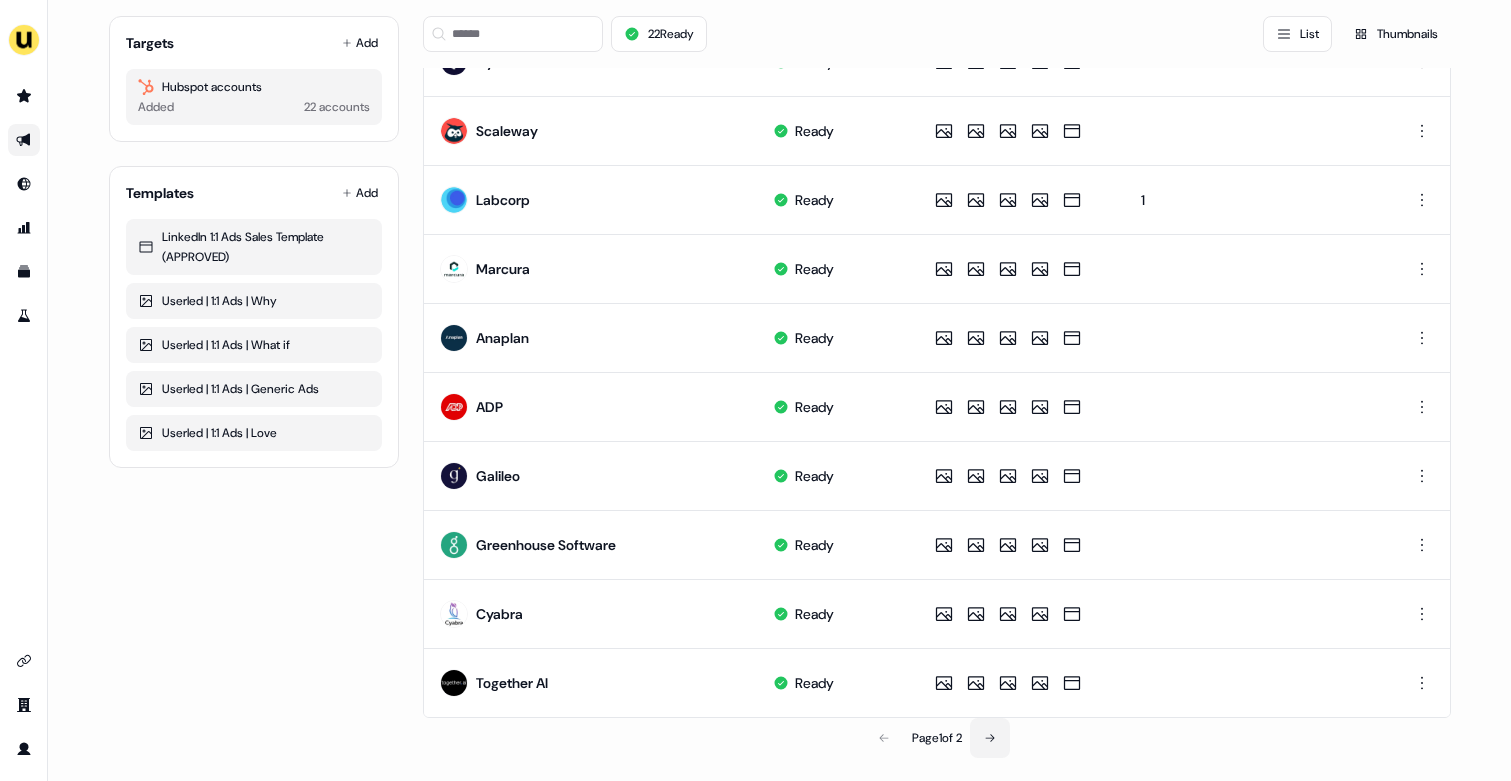 click at bounding box center [990, 738] 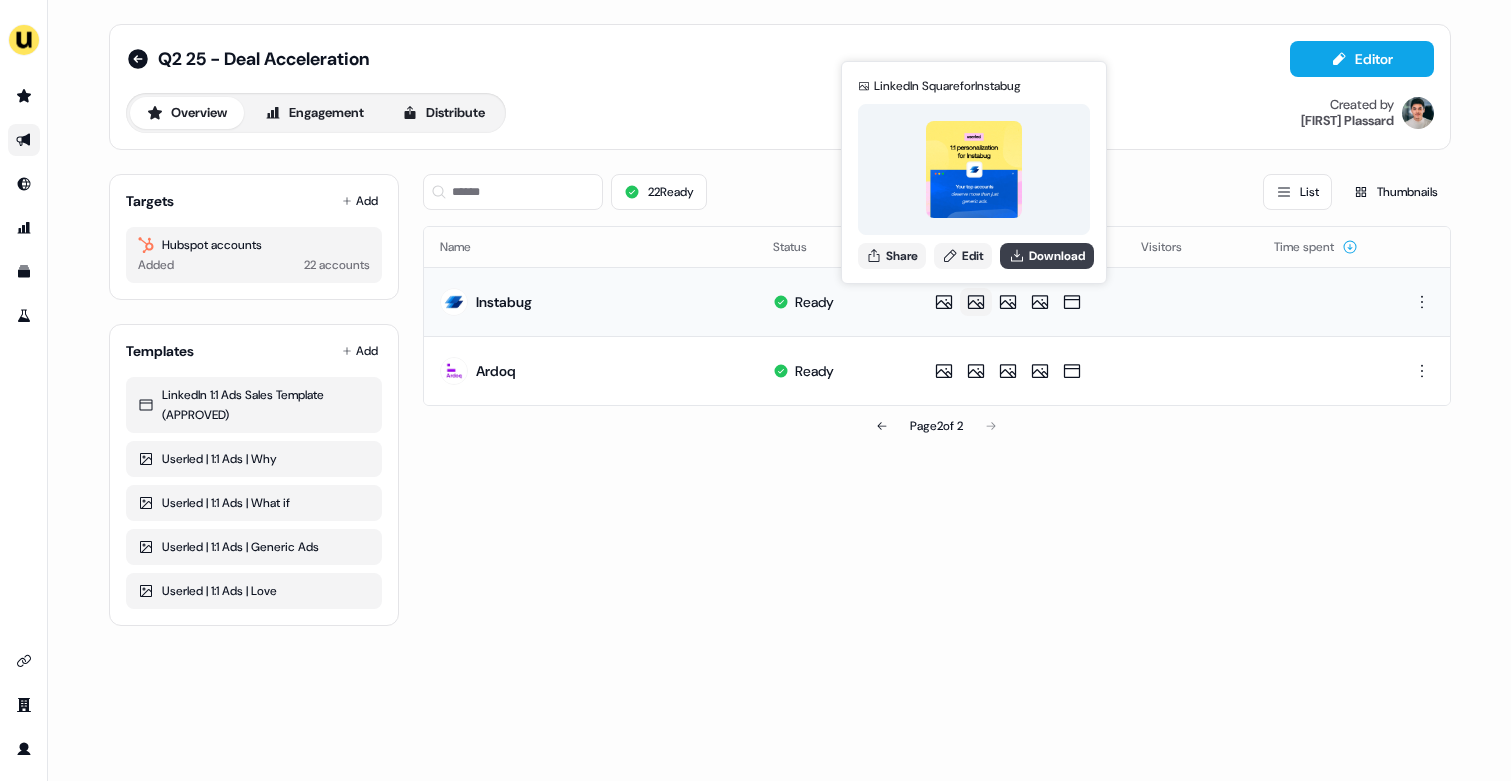 click on "Download" at bounding box center (1047, 256) 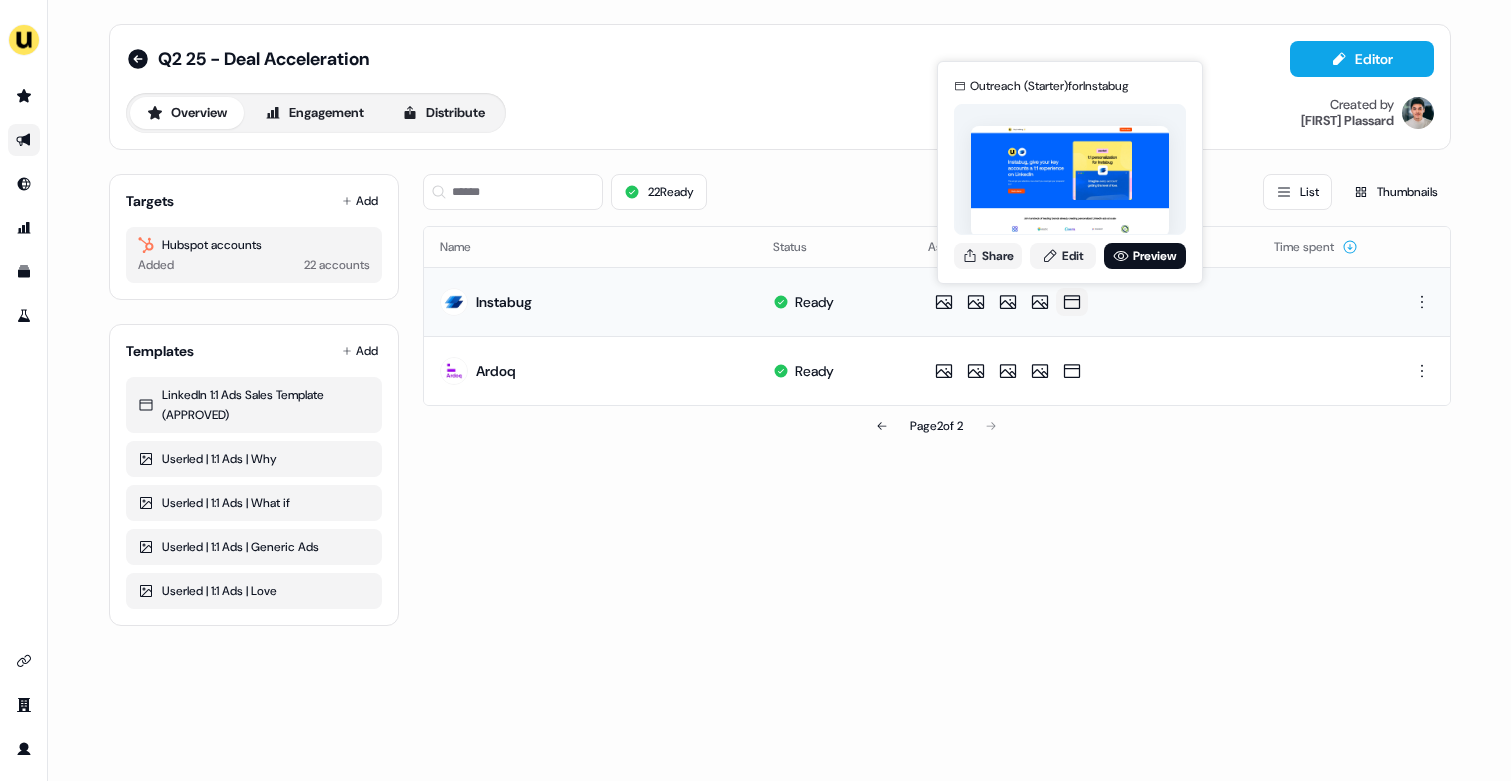 click on "Outreach (Starter)  for  Instabug   Share Edit Preview" at bounding box center [1070, 172] 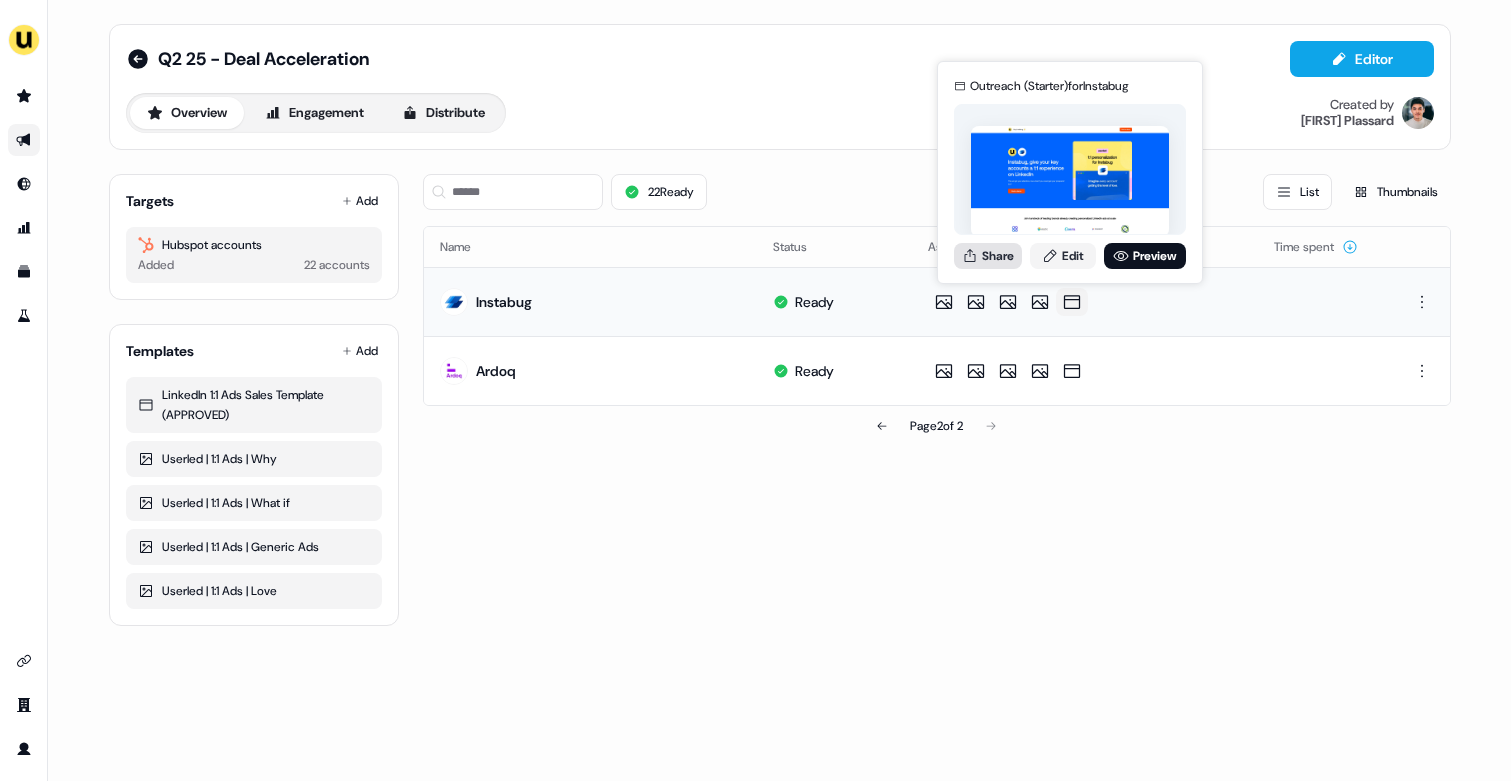 click 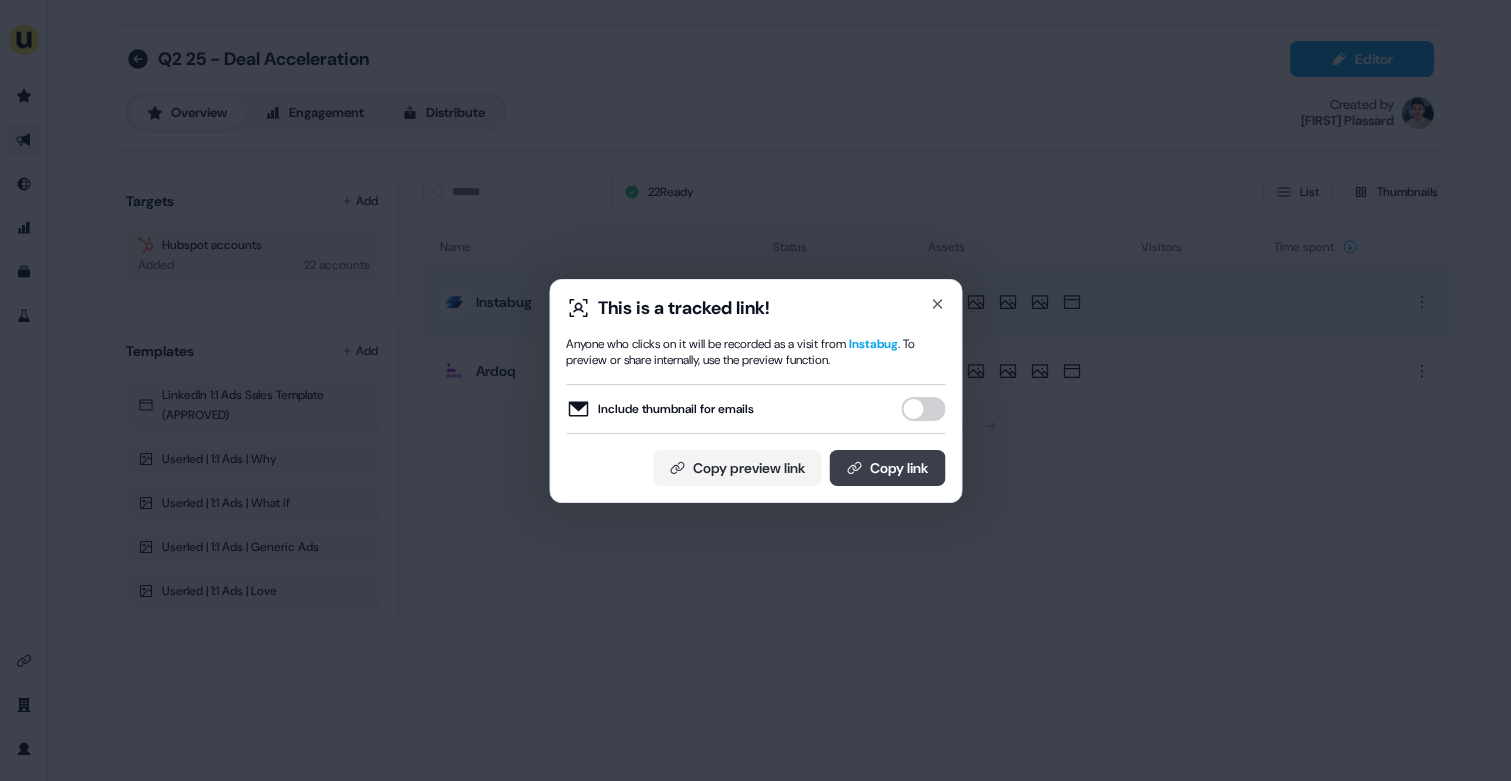 click on "Copy link" at bounding box center [887, 468] 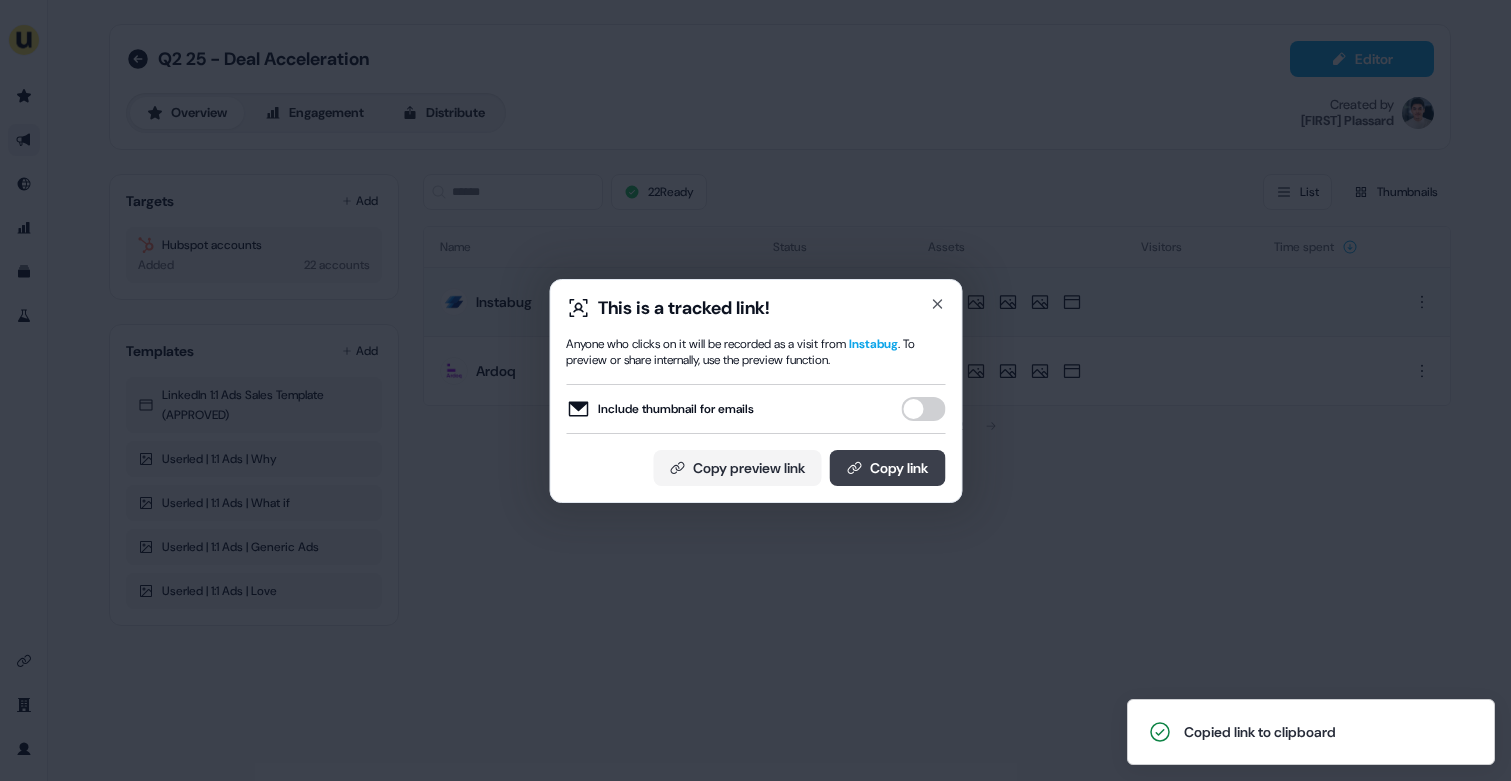 type 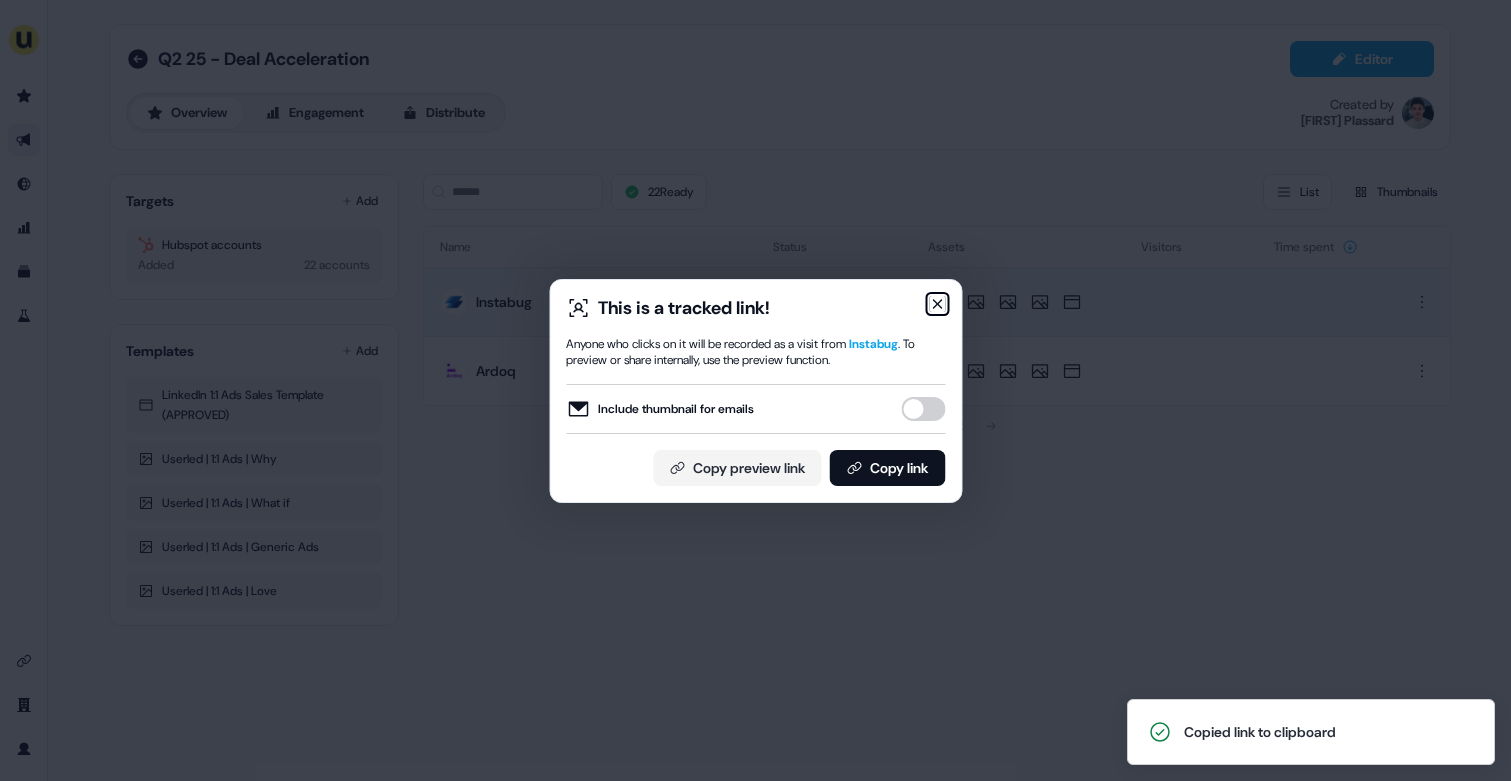 click 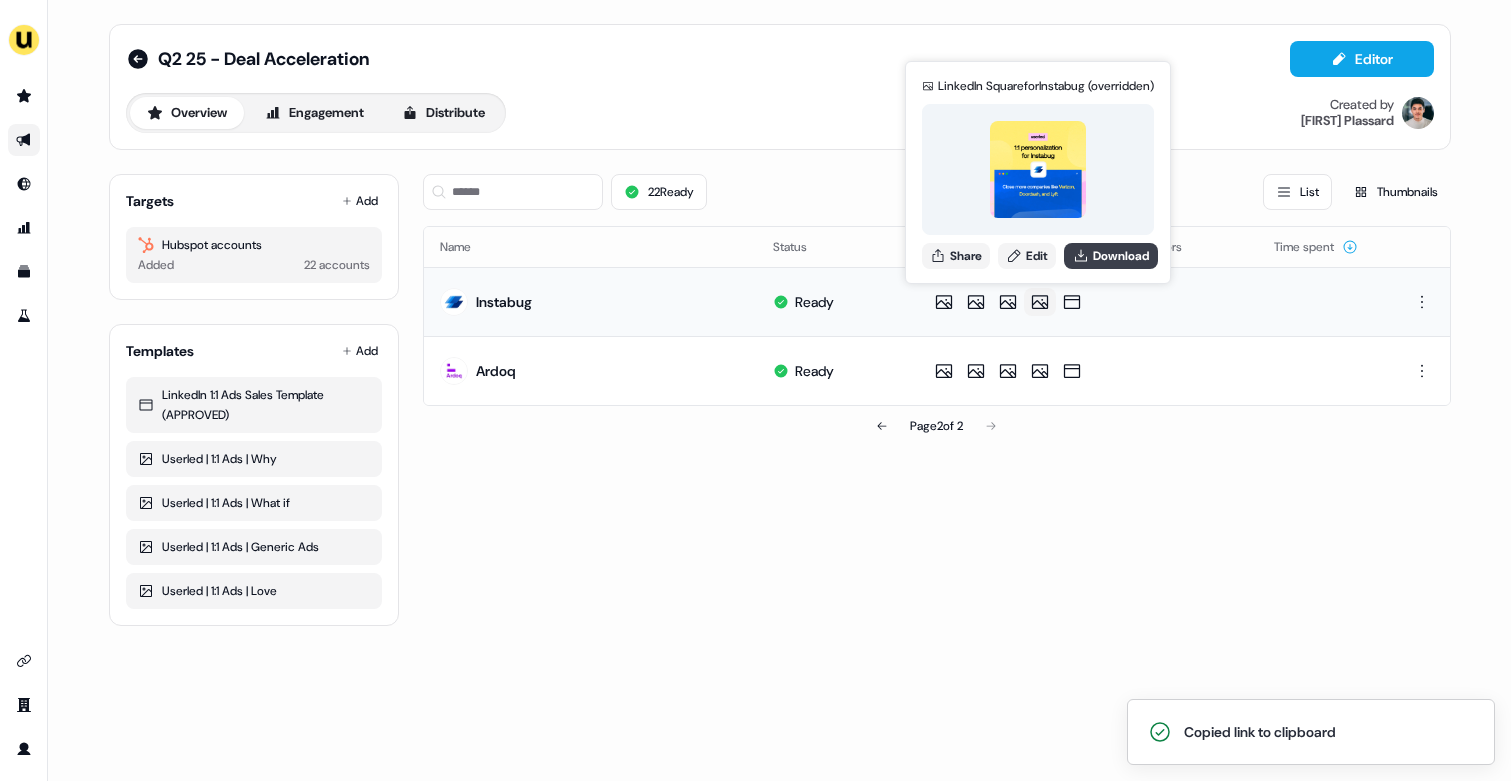 click 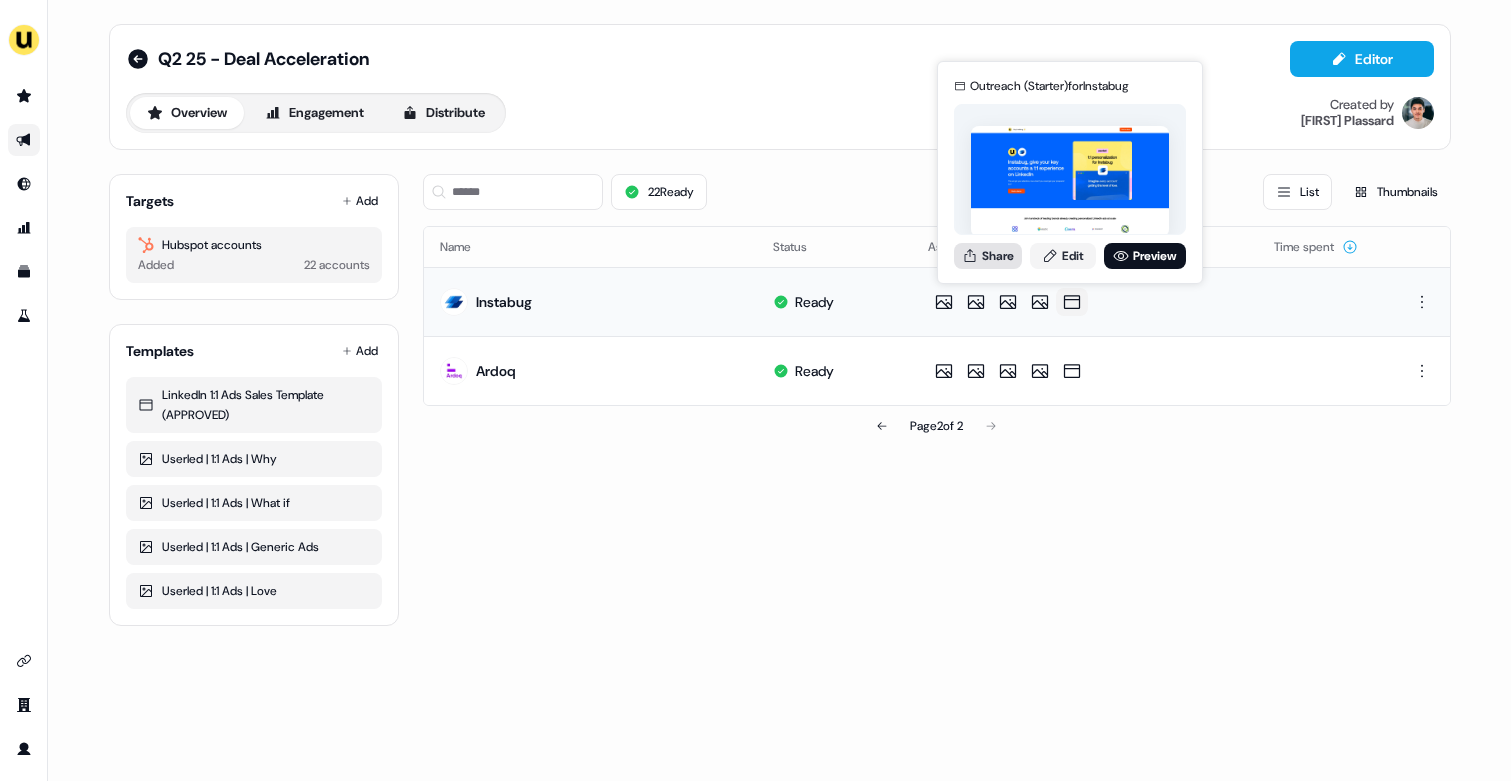 click on "Share" at bounding box center (988, 256) 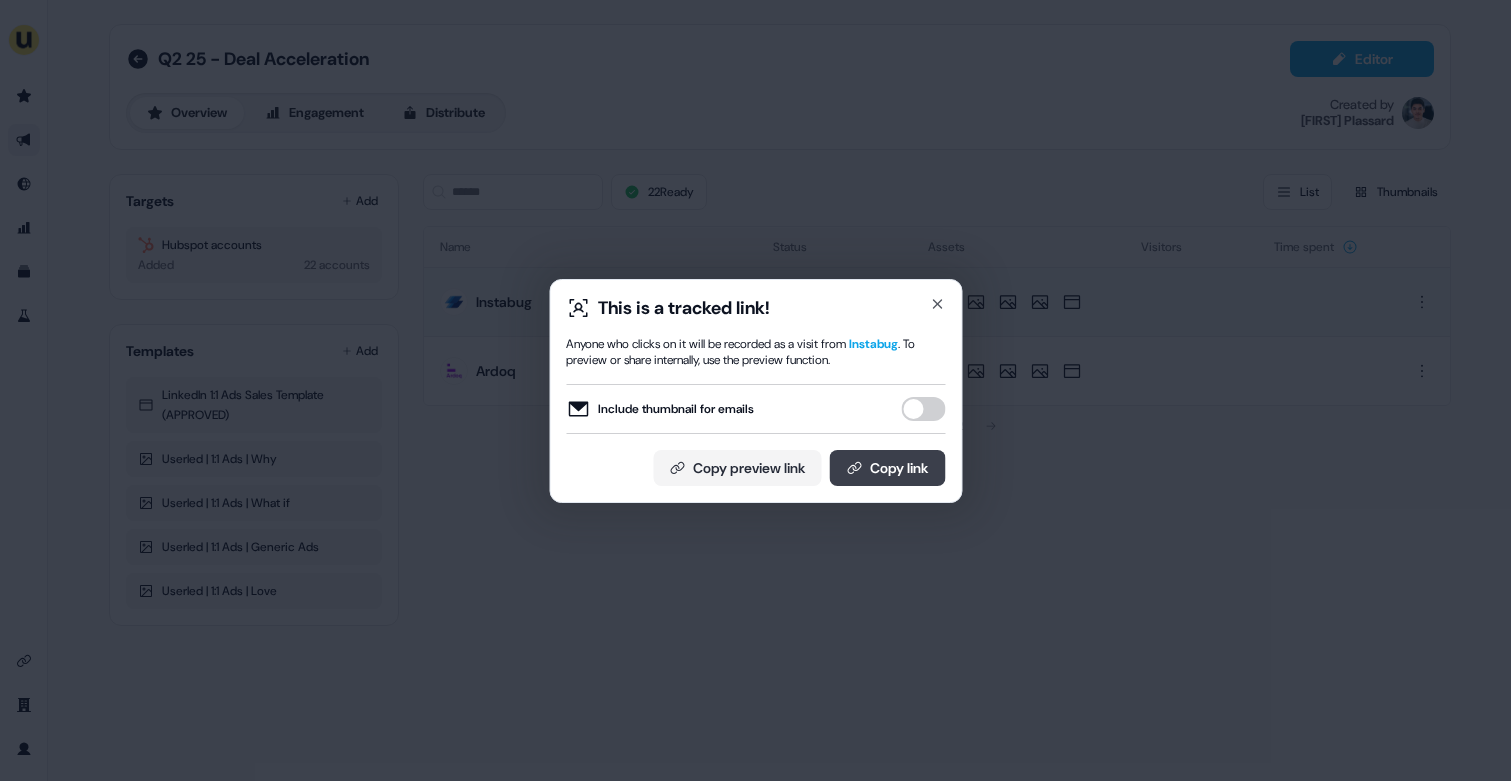 click on "Copy link" at bounding box center (887, 468) 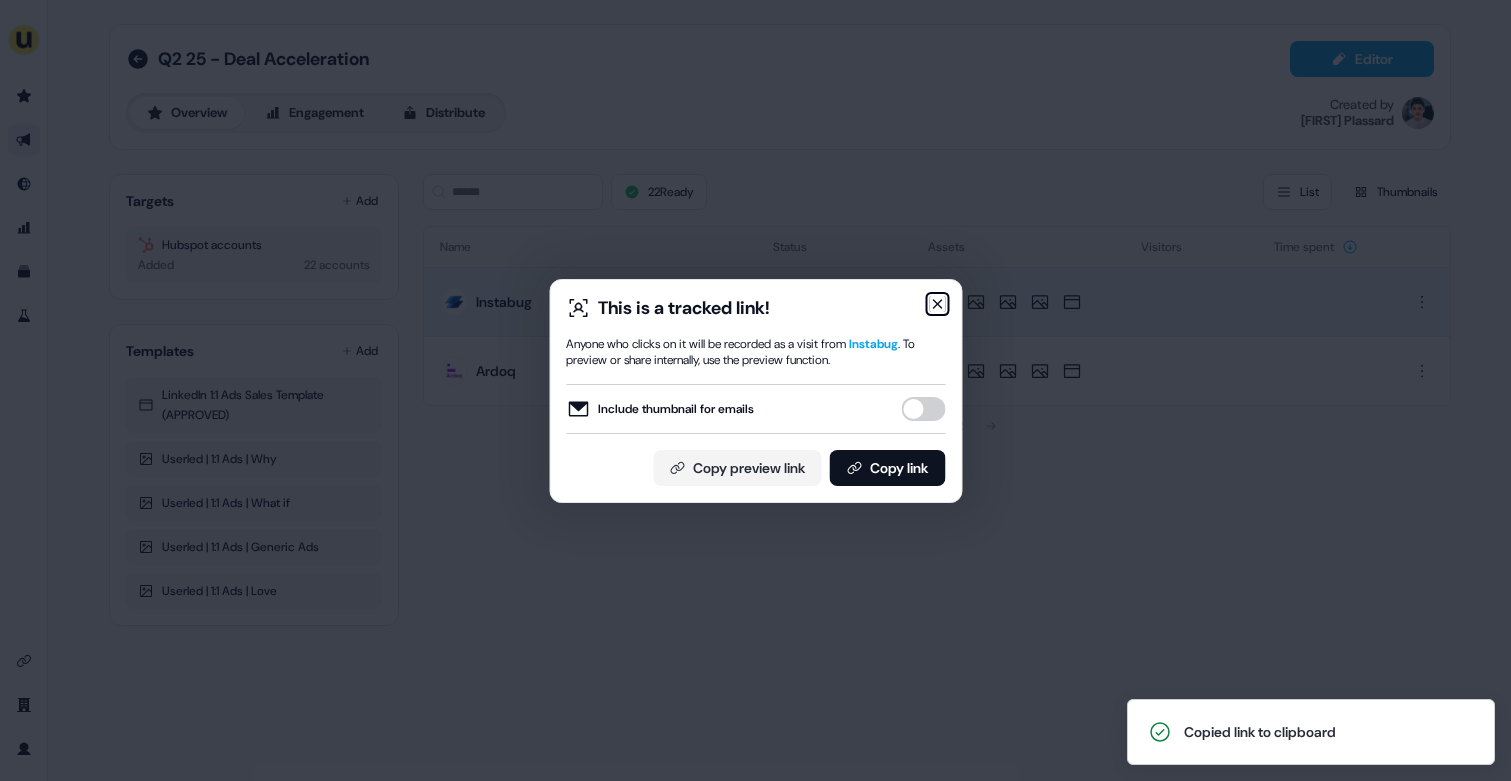 click 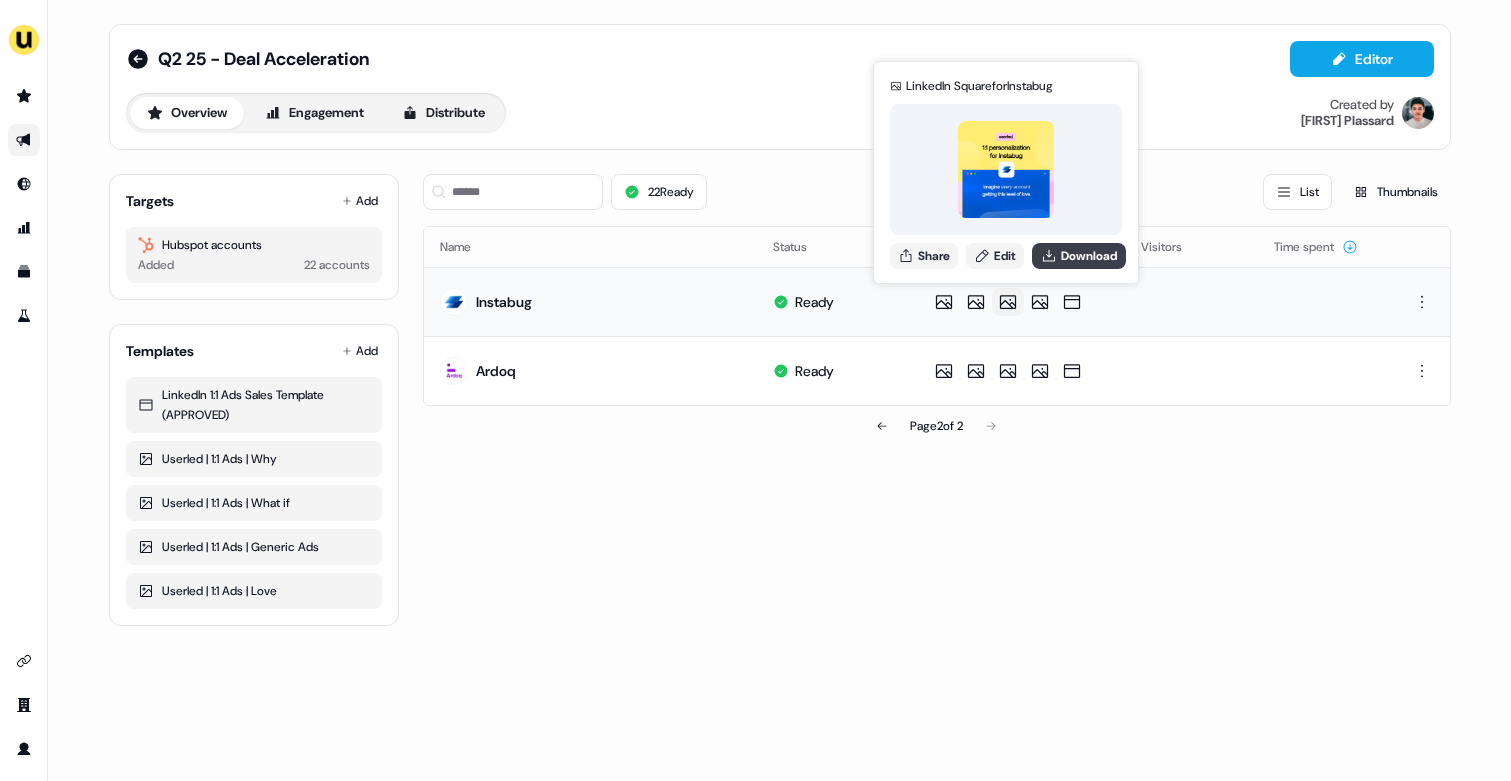 click on "Download" at bounding box center (1079, 256) 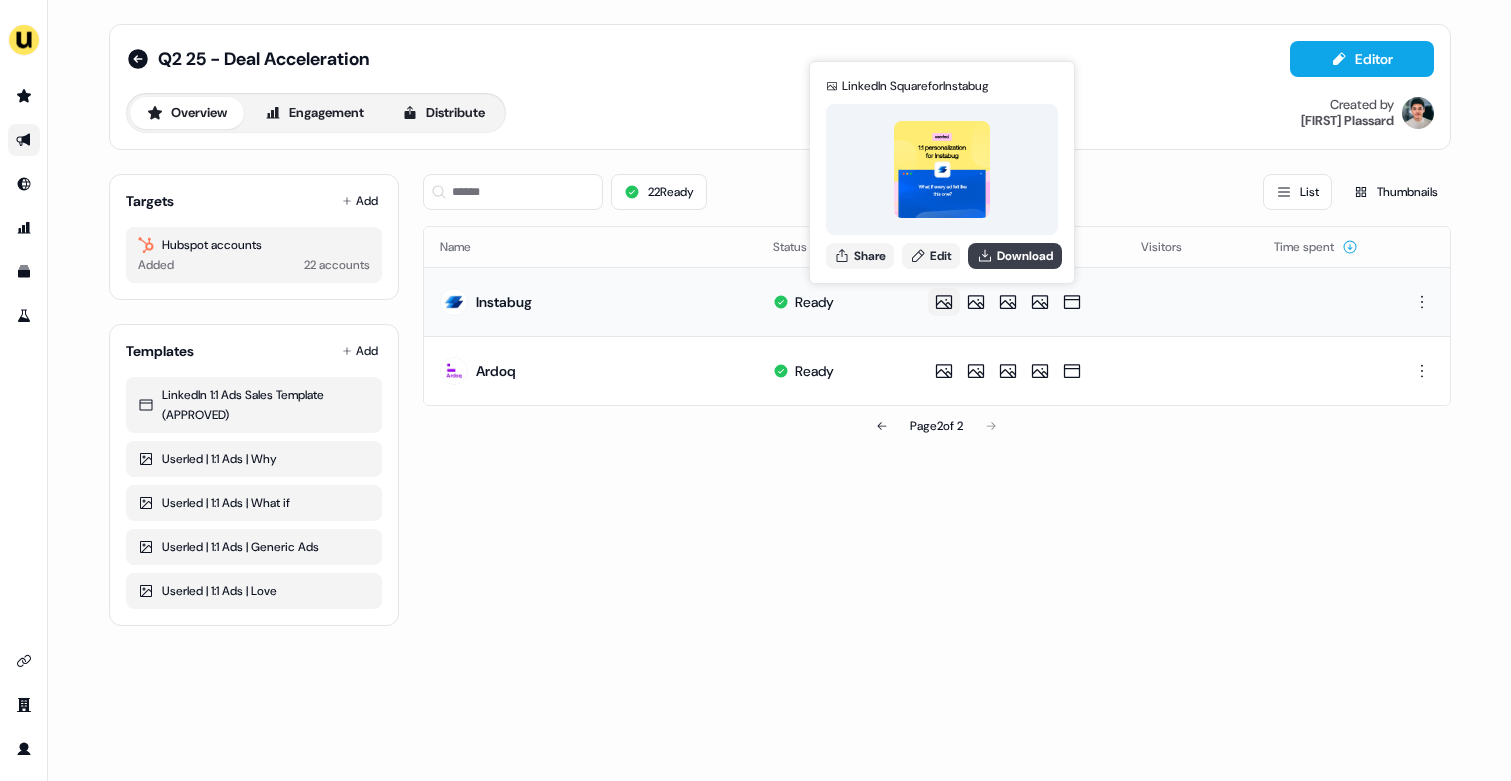 click 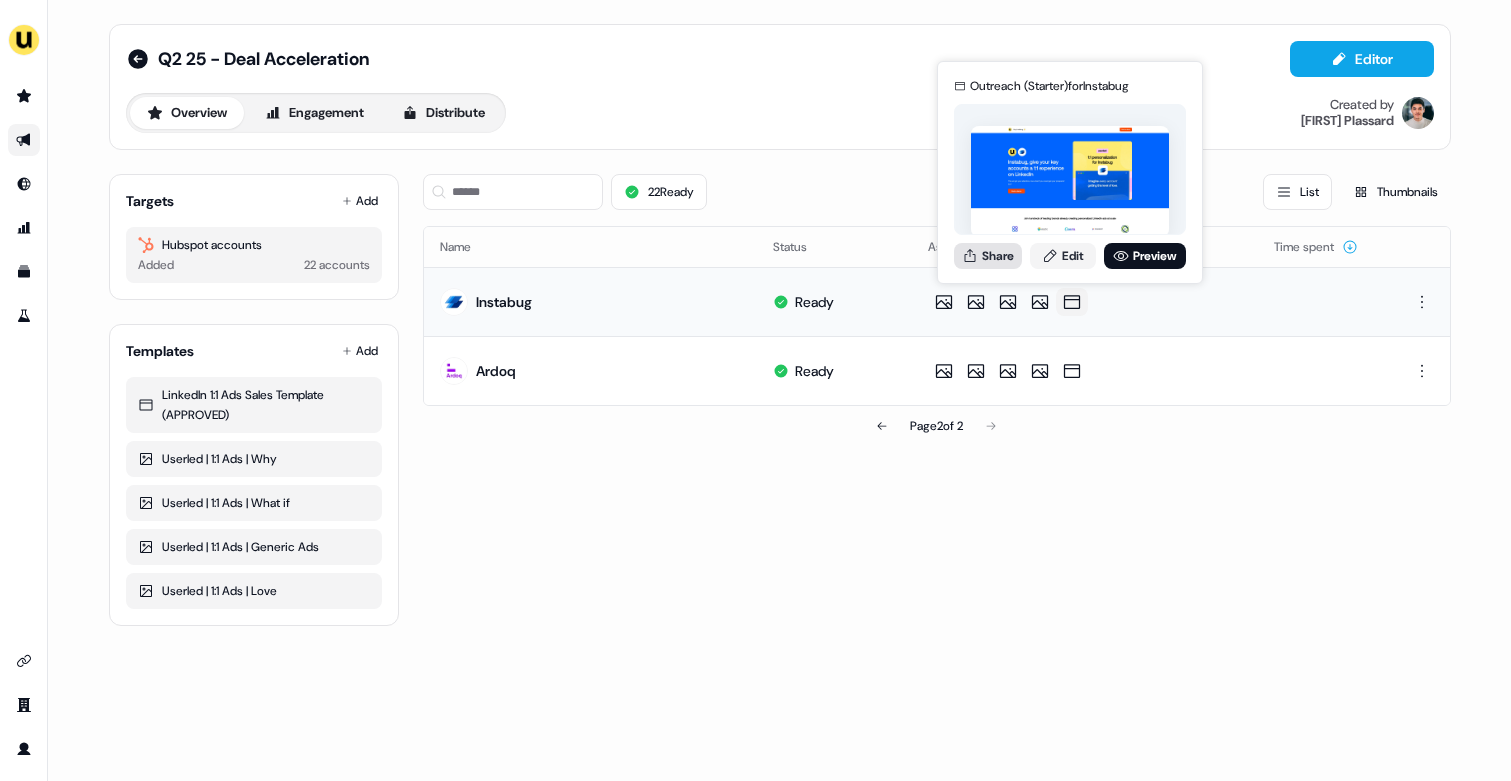 click on "Share" at bounding box center (988, 256) 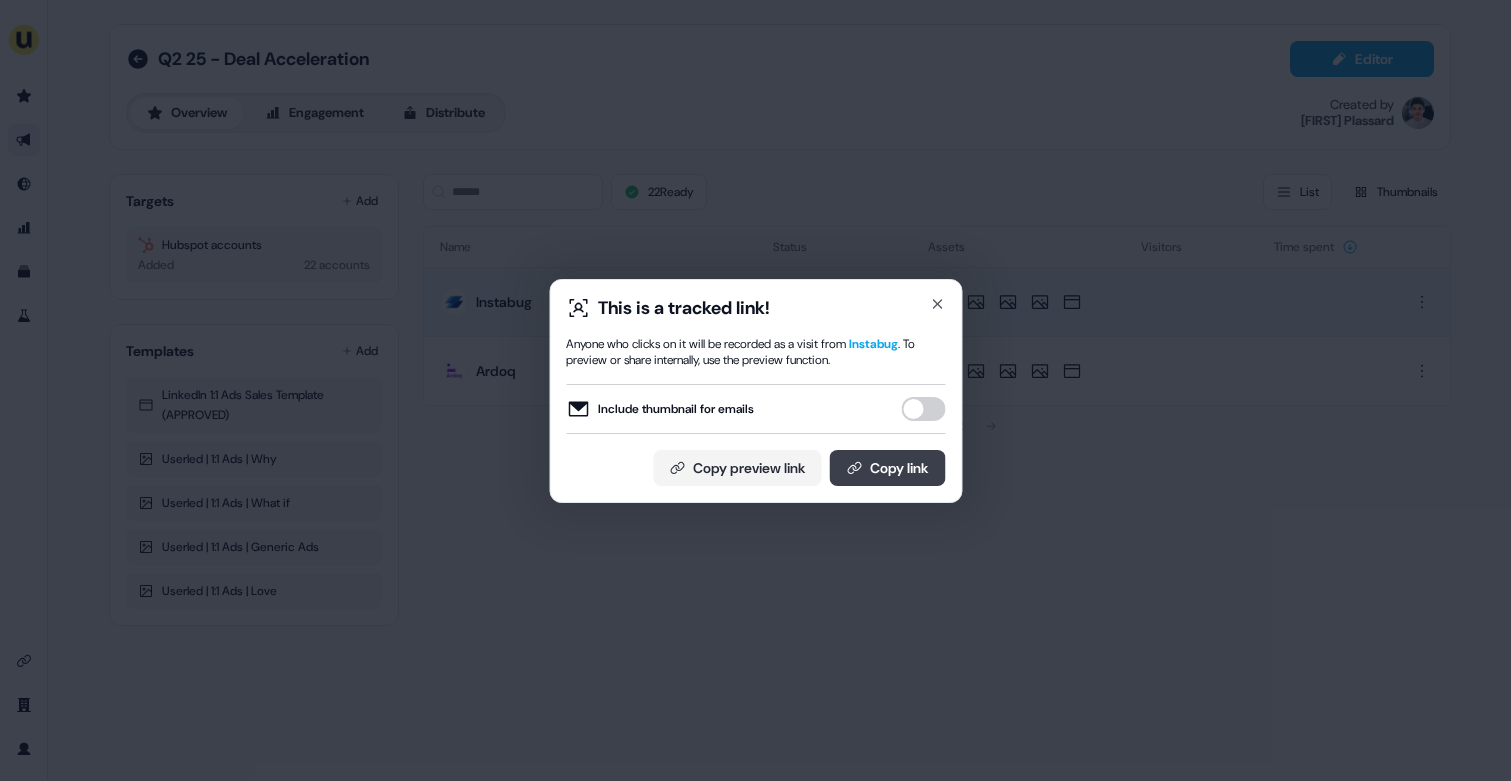 click on "Copy link" at bounding box center (887, 468) 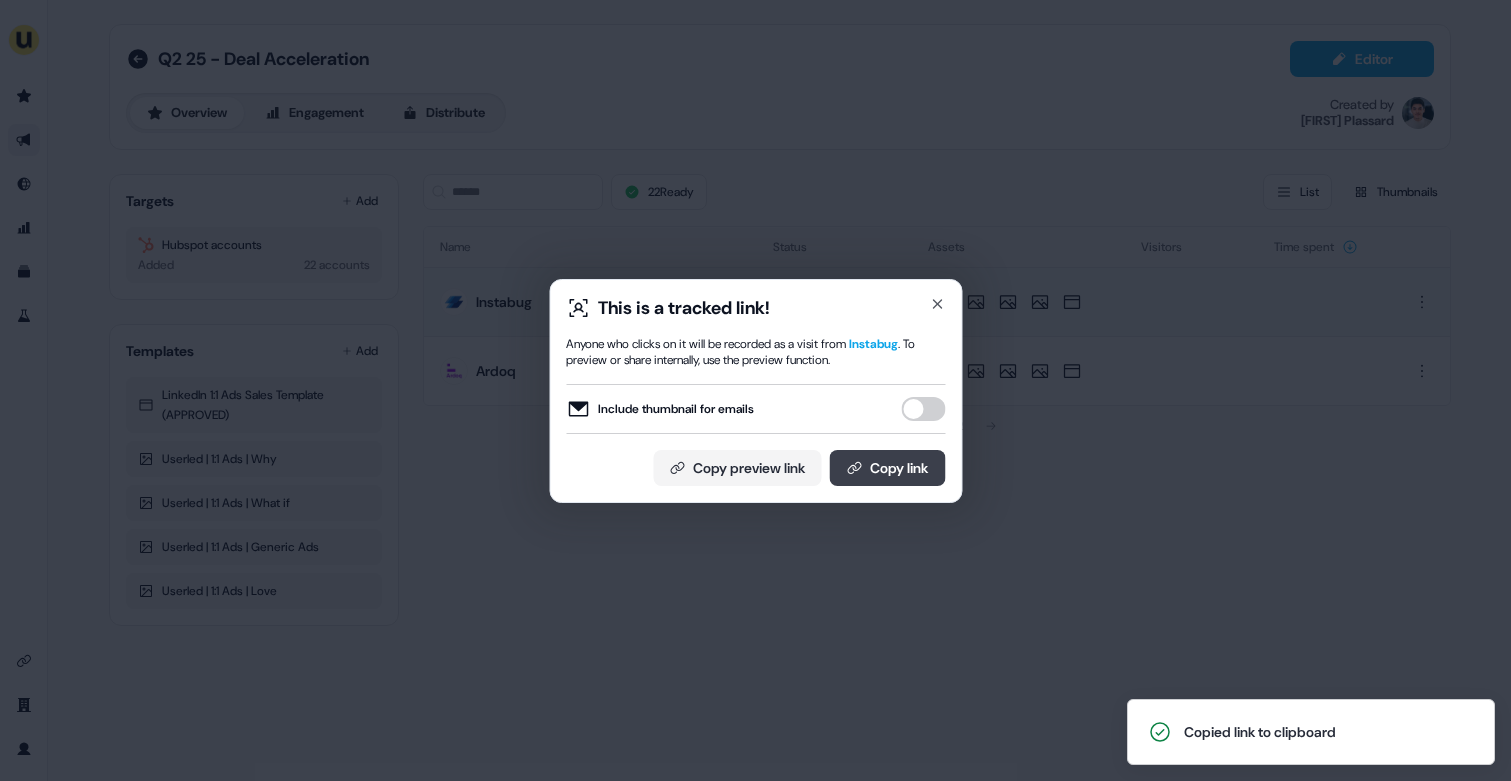 type 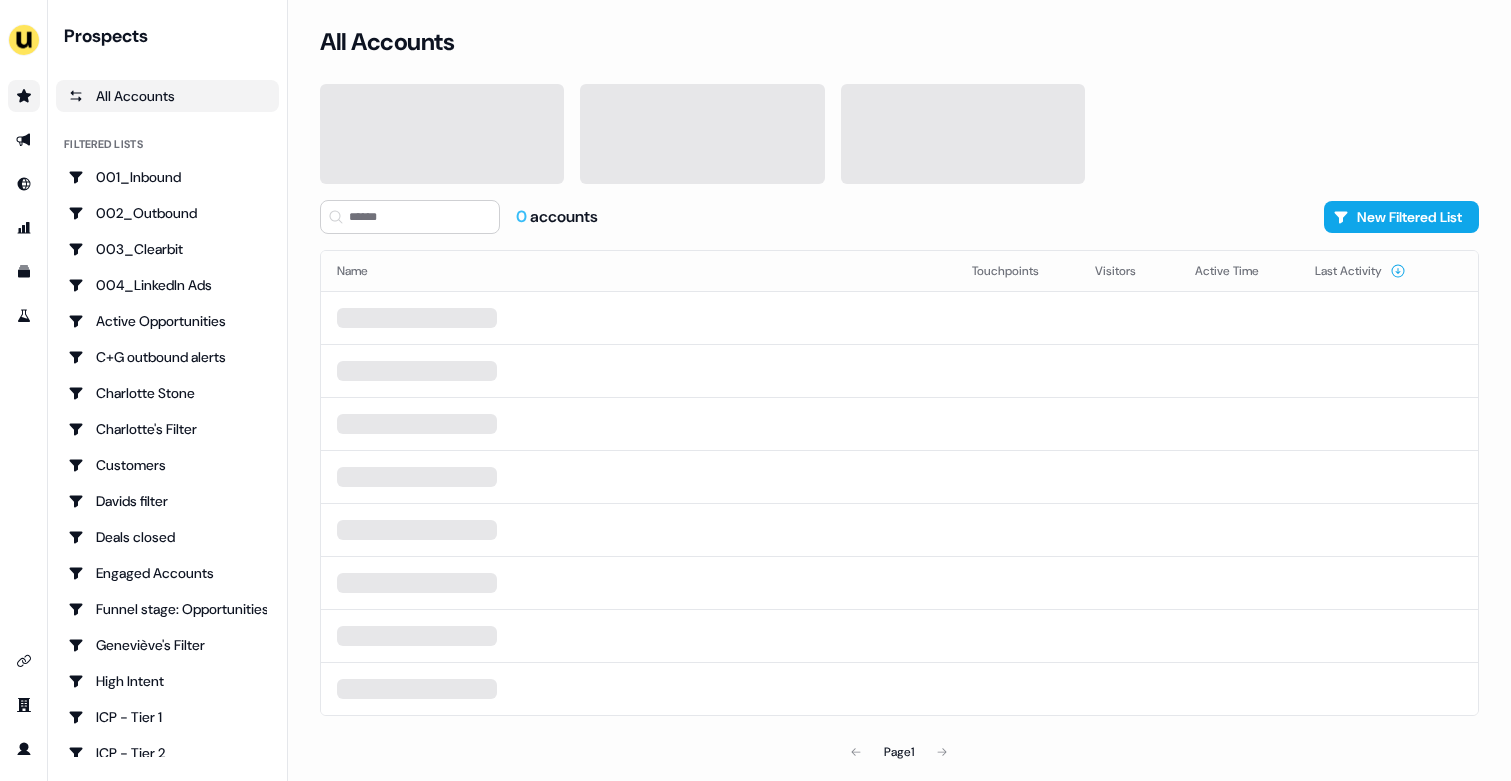 scroll, scrollTop: 0, scrollLeft: 0, axis: both 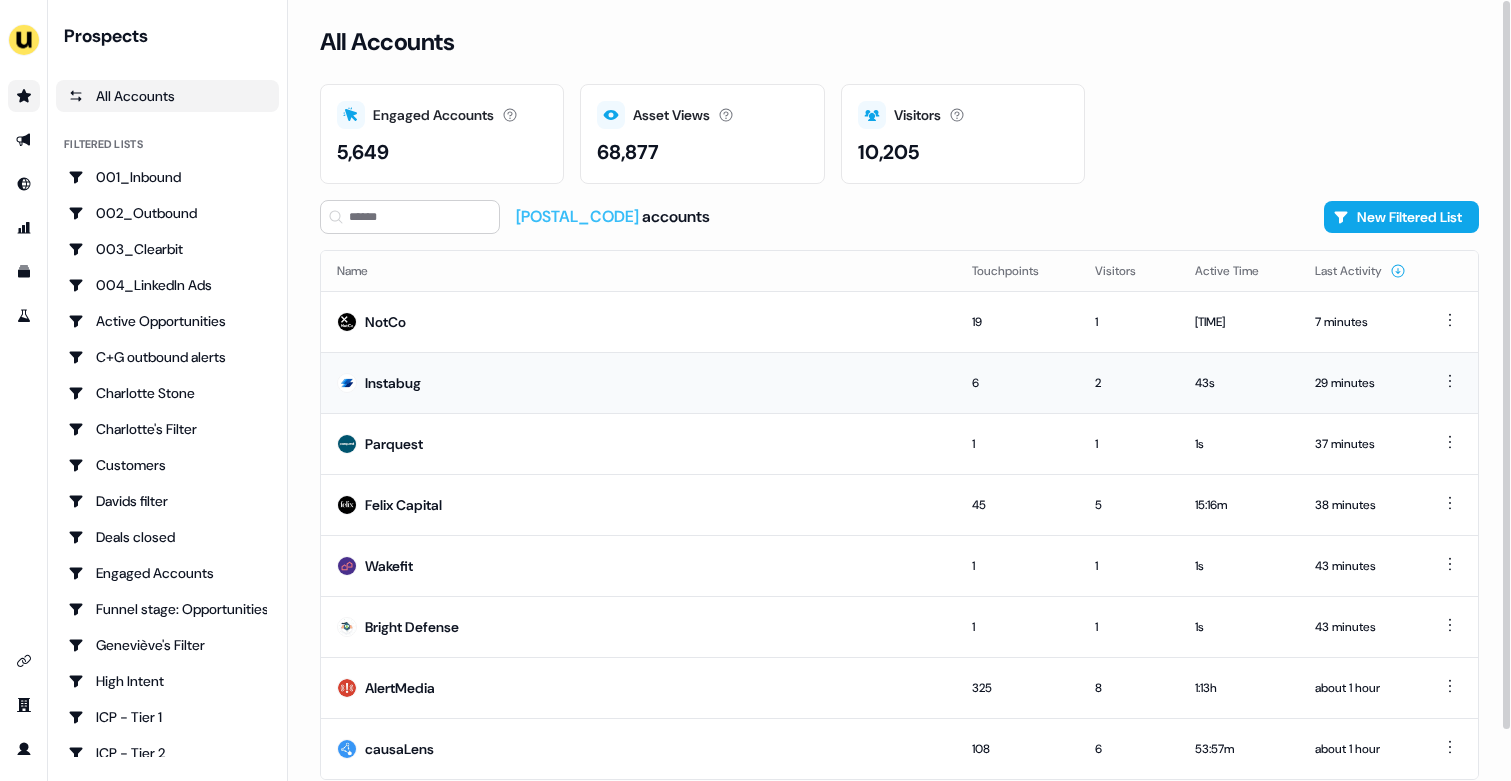 click on "Instabug" at bounding box center [638, 382] 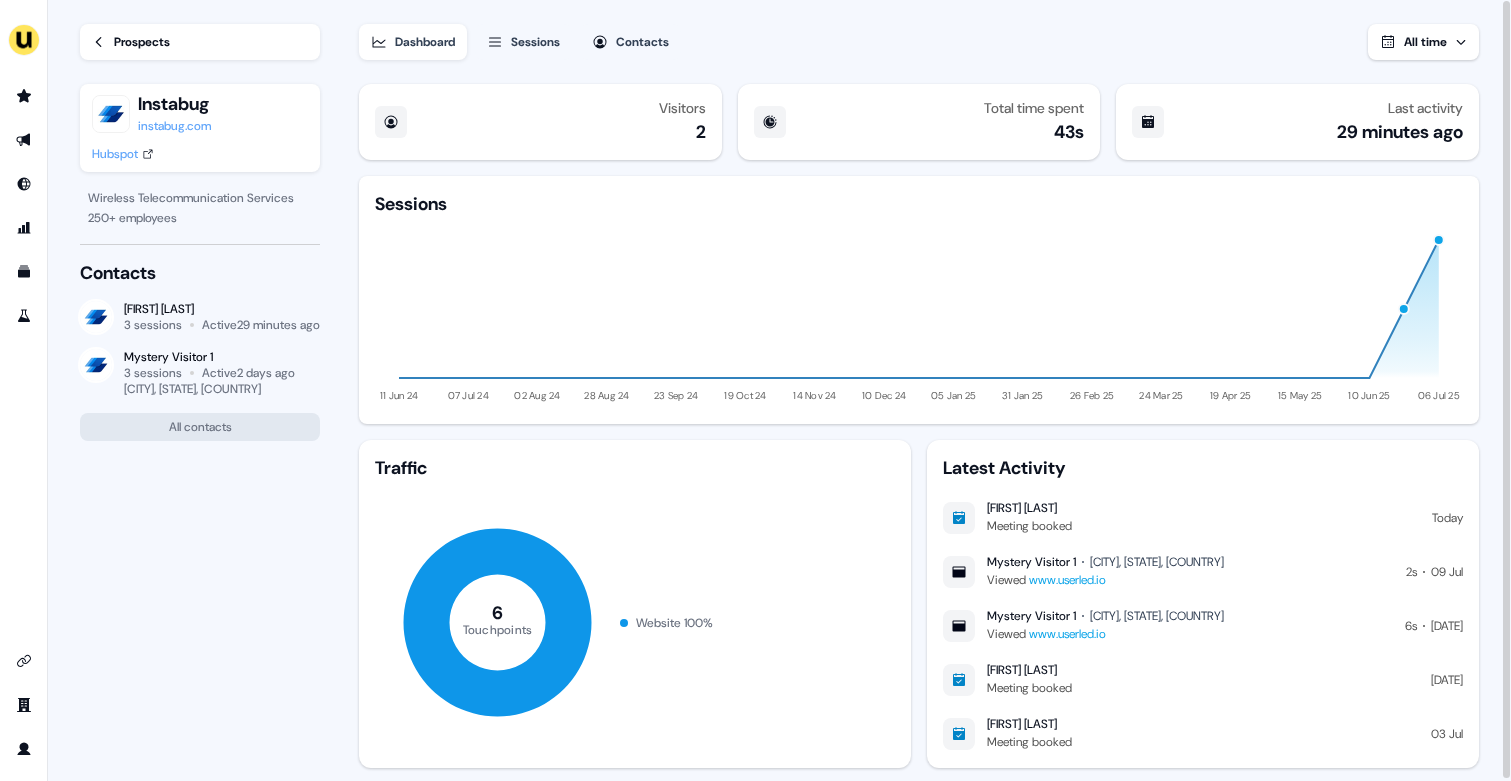 click on "Dashboard Sessions Contacts All time" at bounding box center [919, 30] 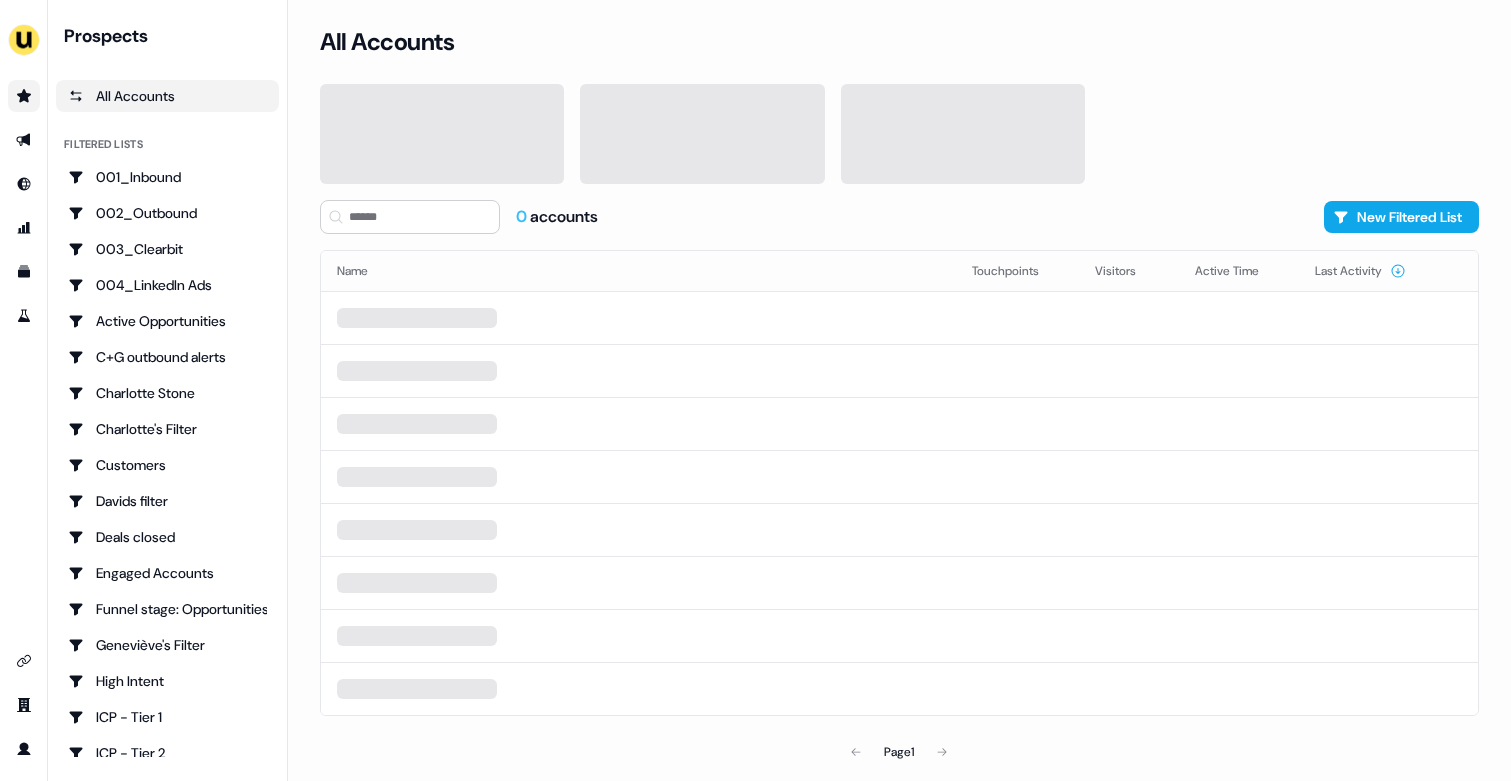 scroll, scrollTop: 0, scrollLeft: 0, axis: both 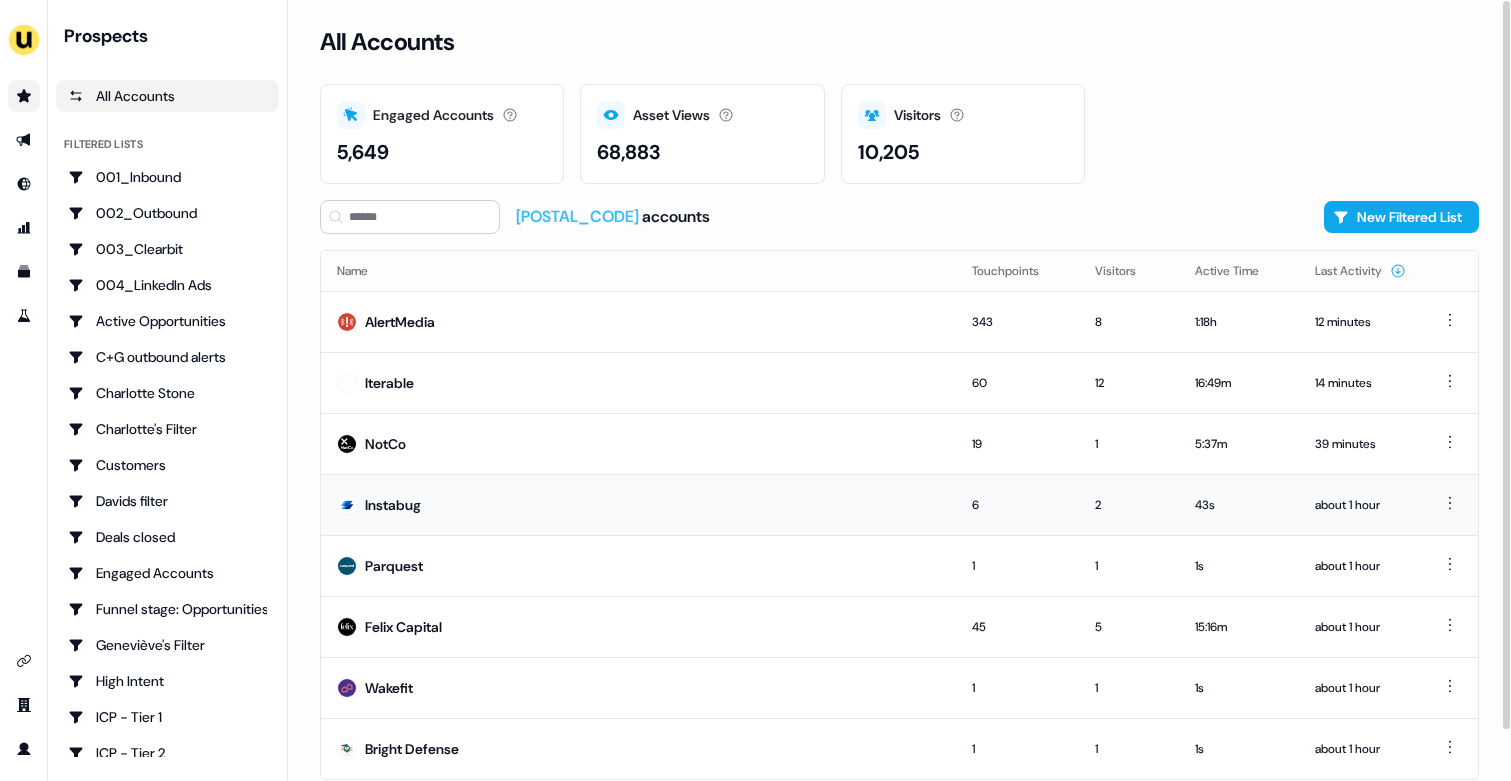 click on "Instabug" at bounding box center [638, 504] 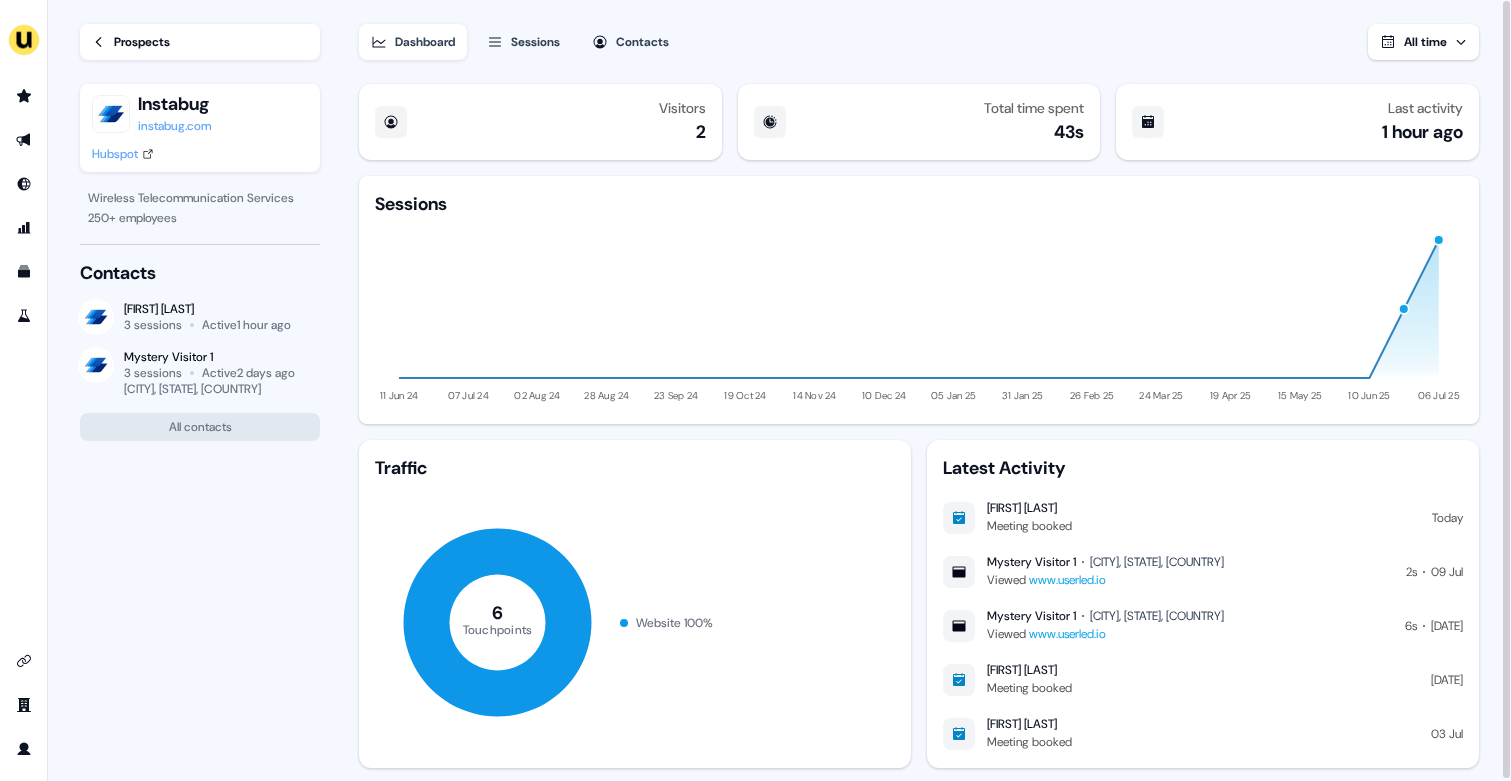 click on "Prospects" at bounding box center [142, 42] 